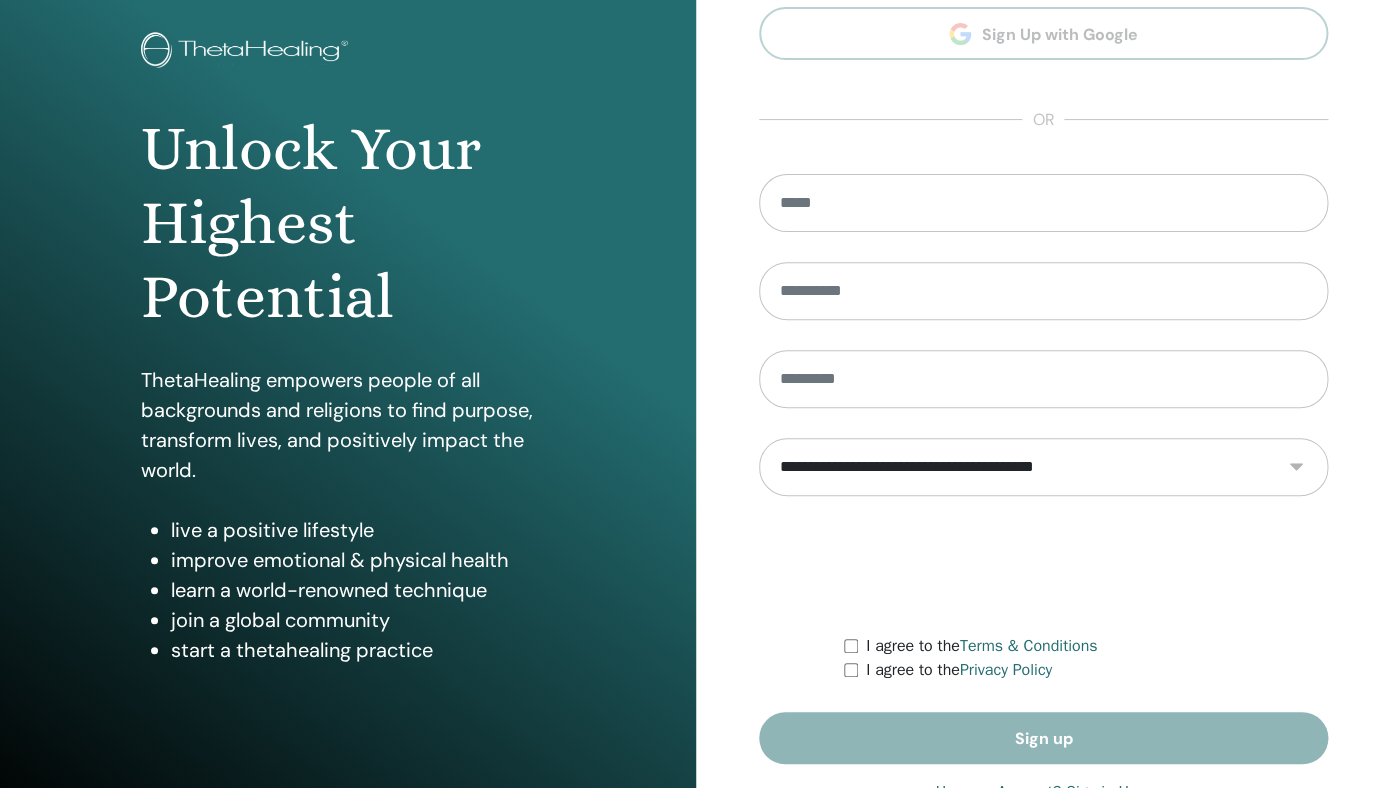 scroll, scrollTop: 172, scrollLeft: 0, axis: vertical 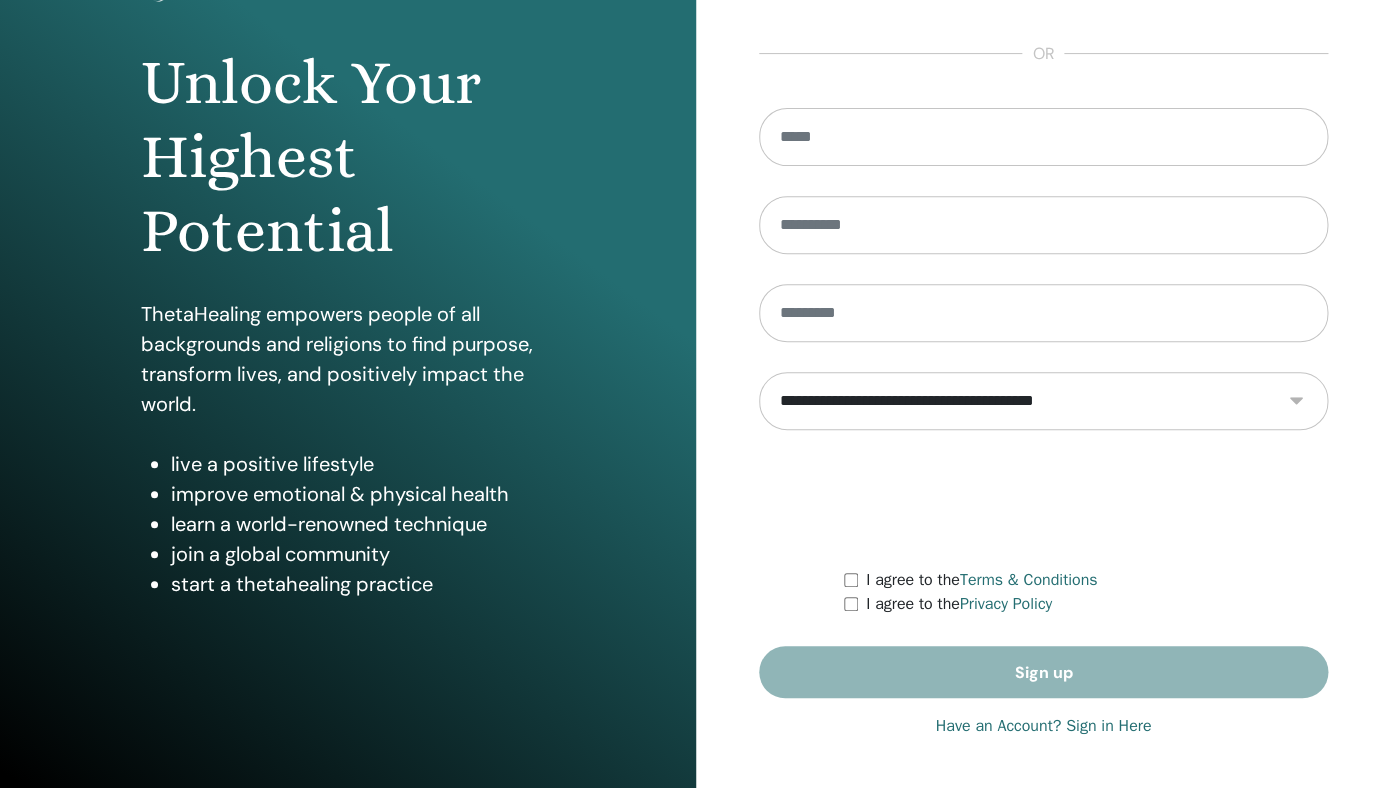 click on "Have an Account? Sign in Here" at bounding box center [1043, 726] 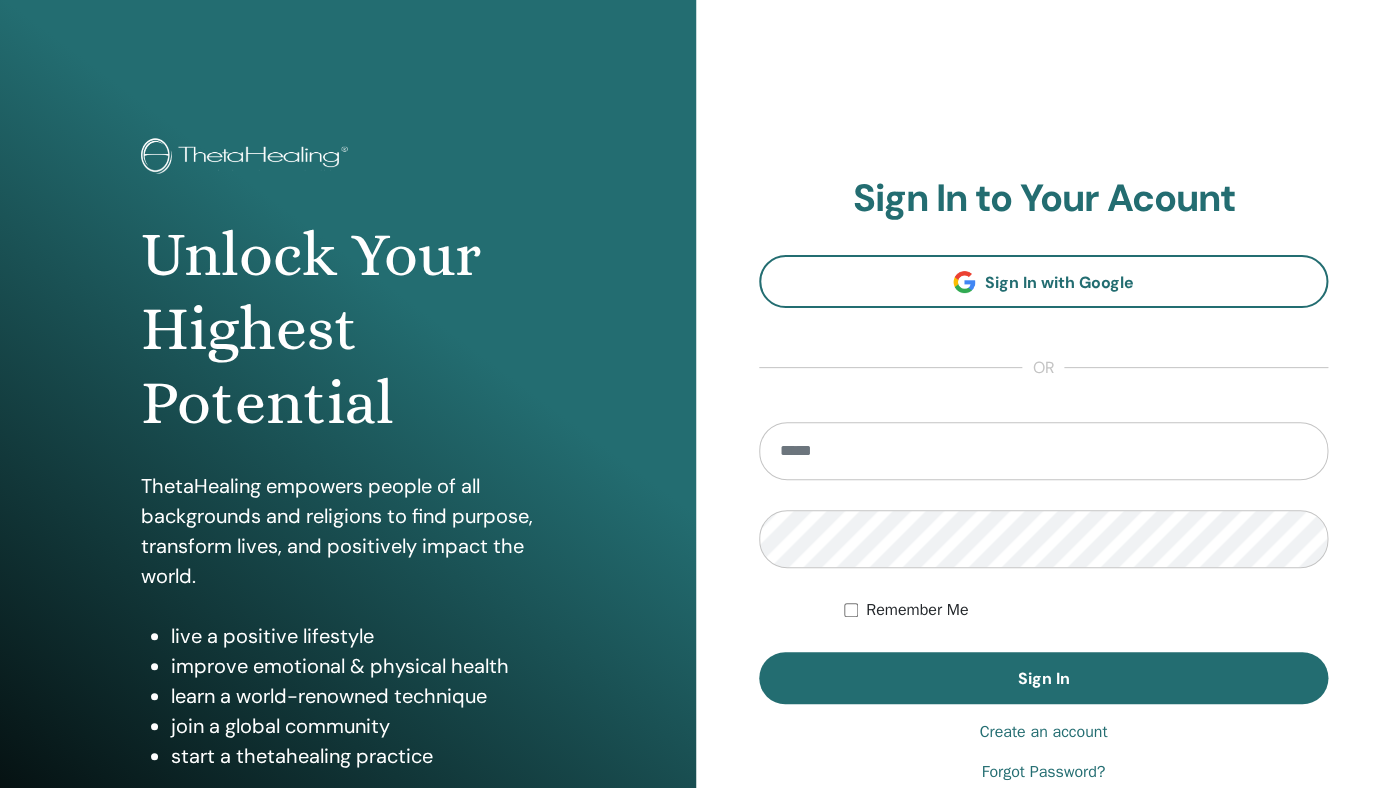 scroll, scrollTop: 0, scrollLeft: 0, axis: both 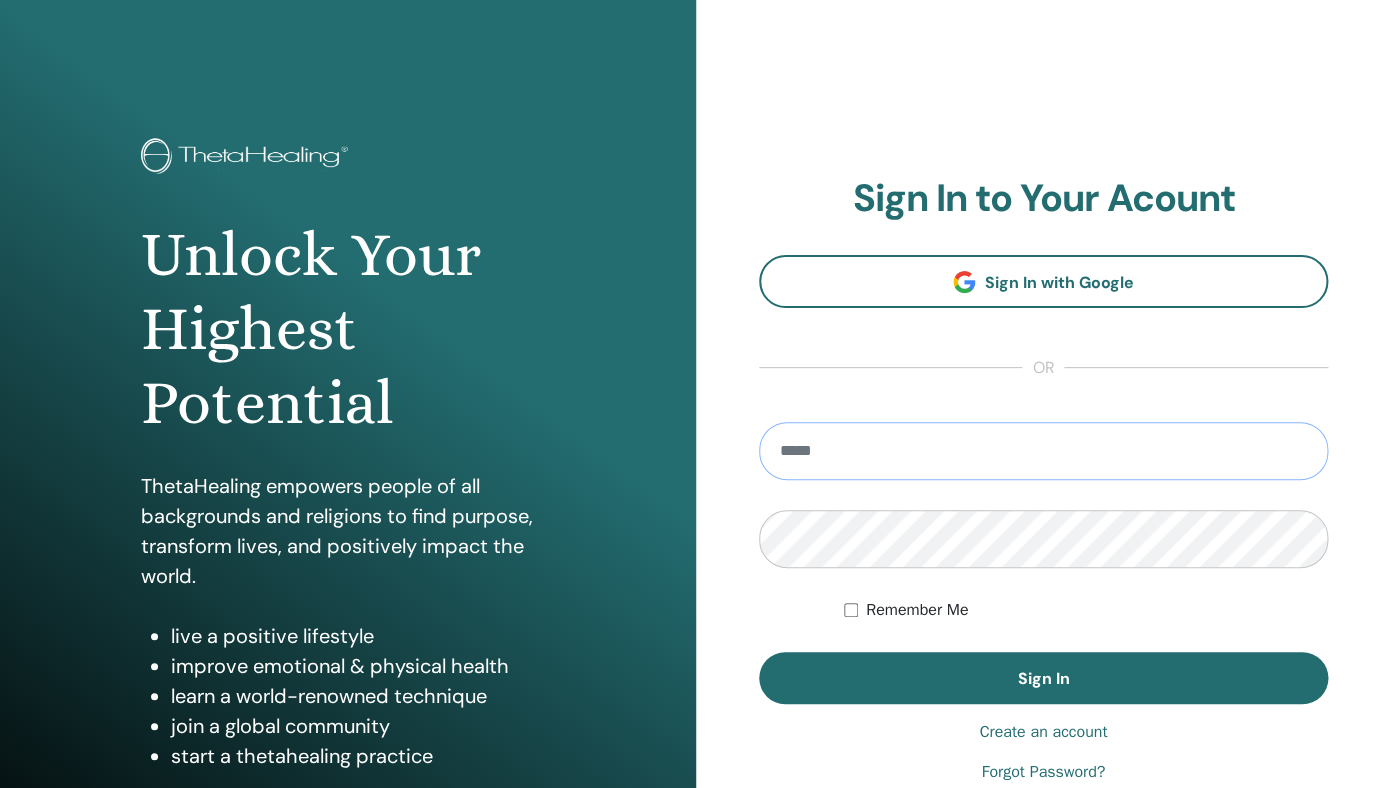 click at bounding box center (1044, 451) 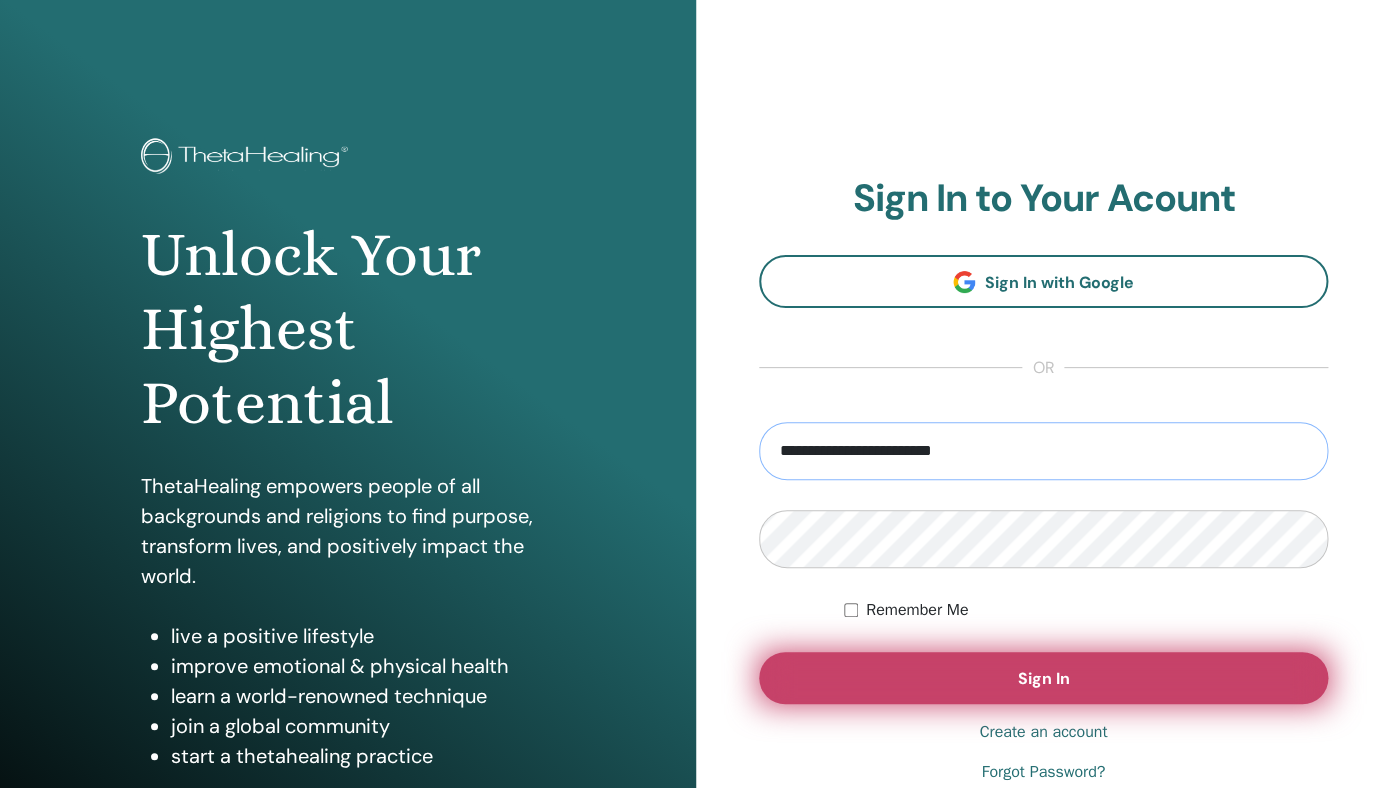 type on "**********" 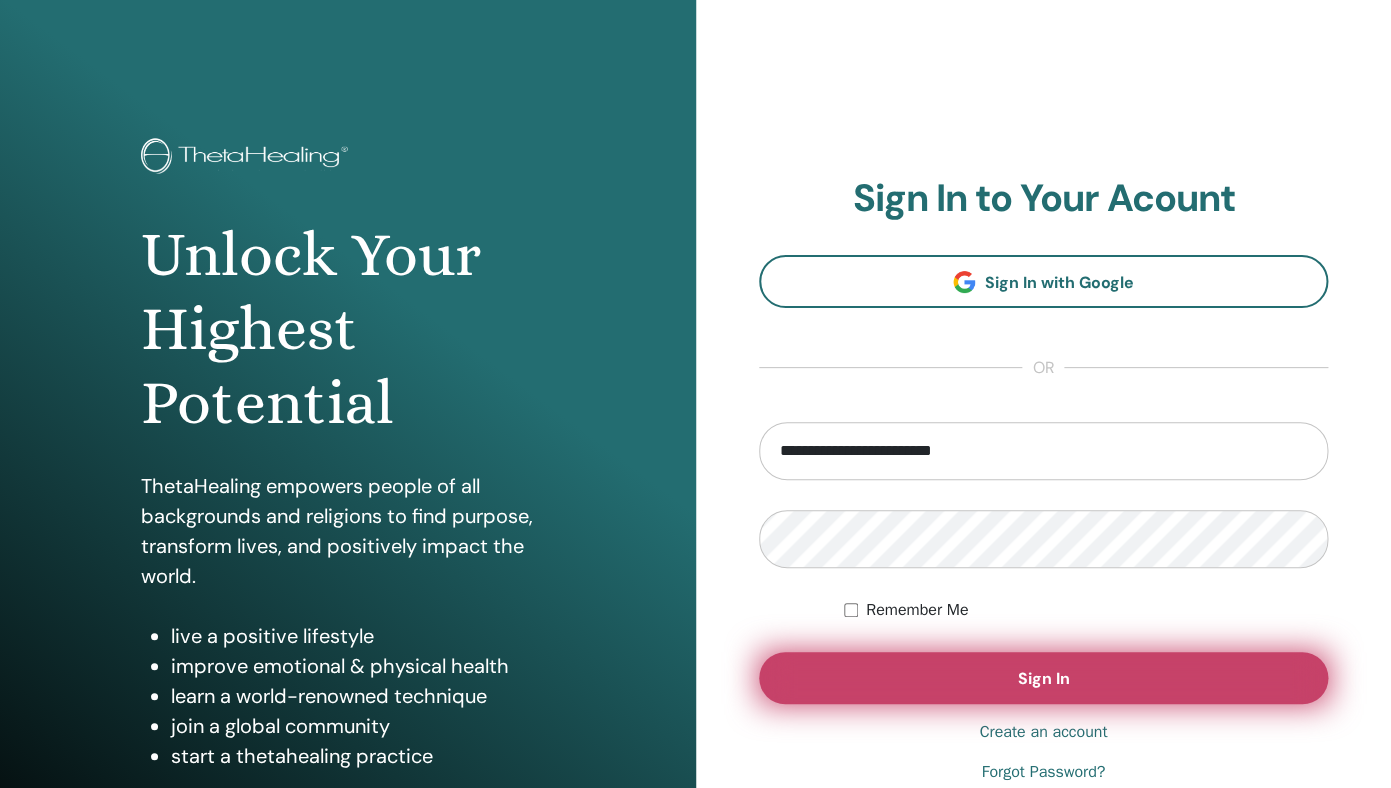 click on "Sign In" at bounding box center (1044, 678) 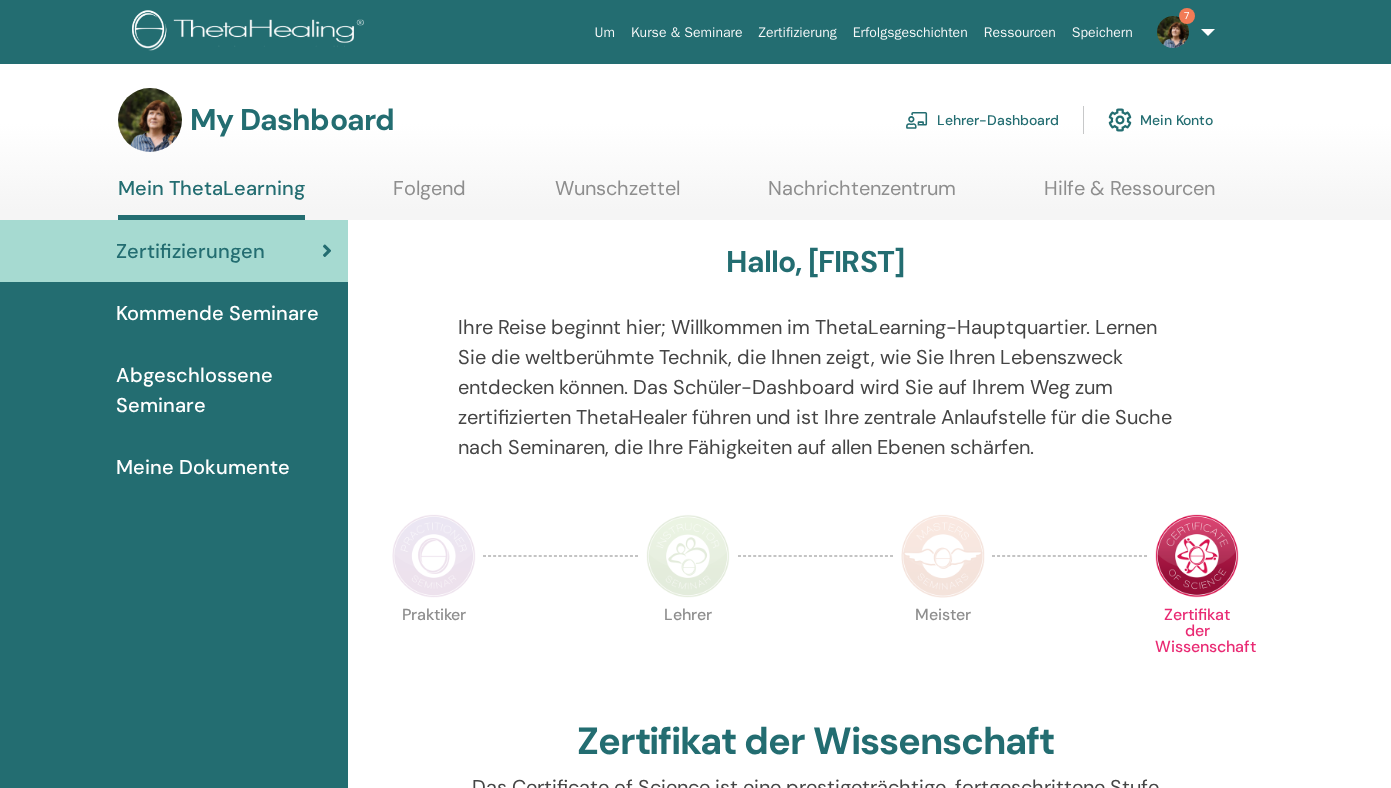 scroll, scrollTop: 0, scrollLeft: 0, axis: both 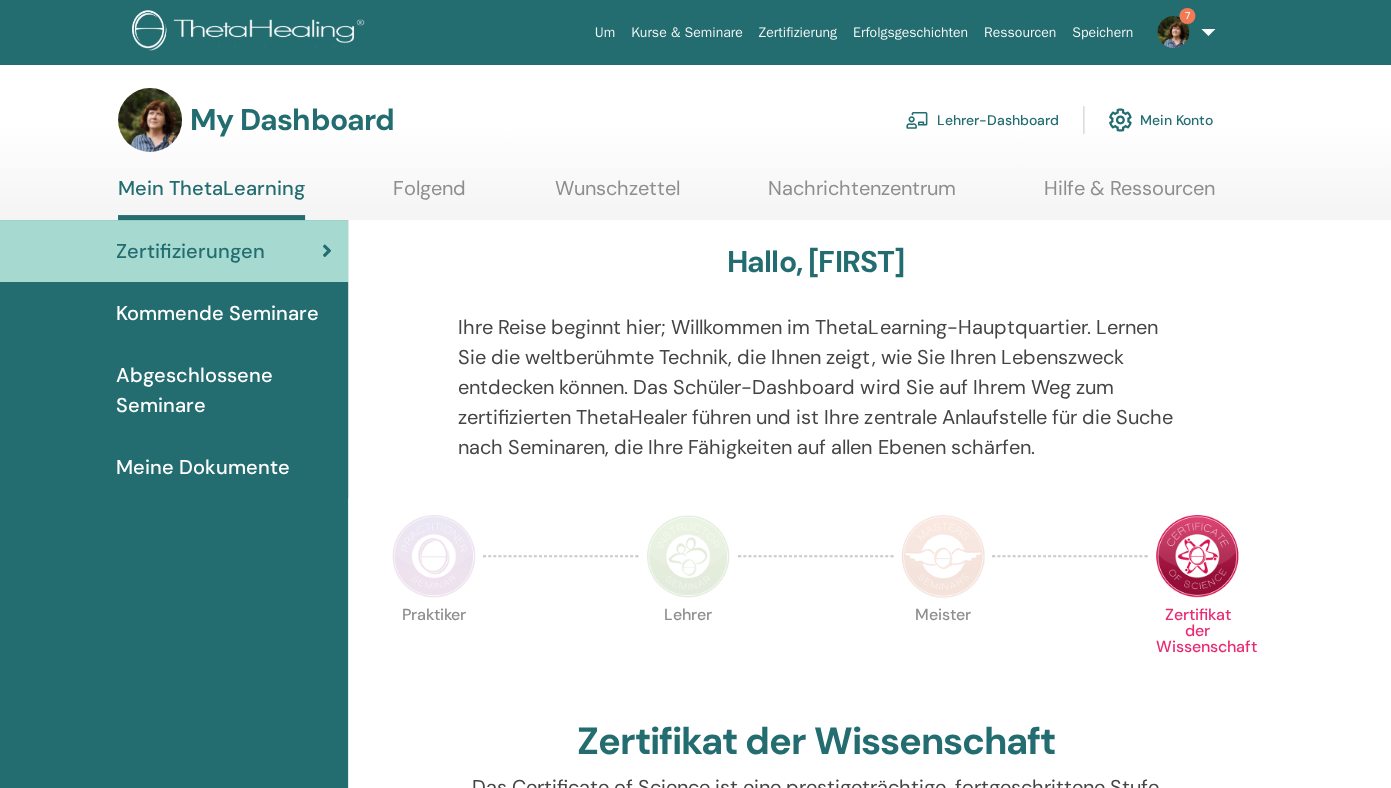 click on "Lehrer-Dashboard" at bounding box center [982, 120] 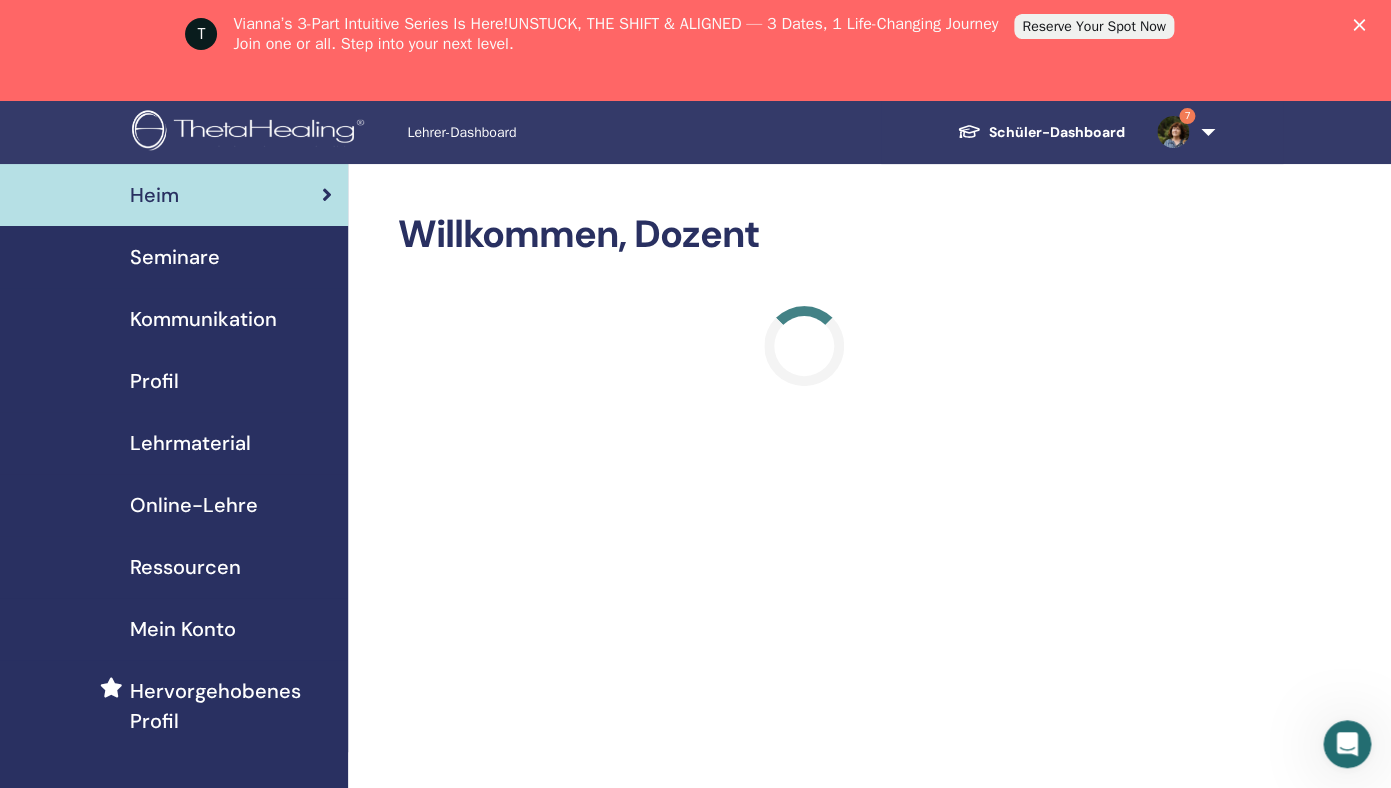scroll, scrollTop: 0, scrollLeft: 0, axis: both 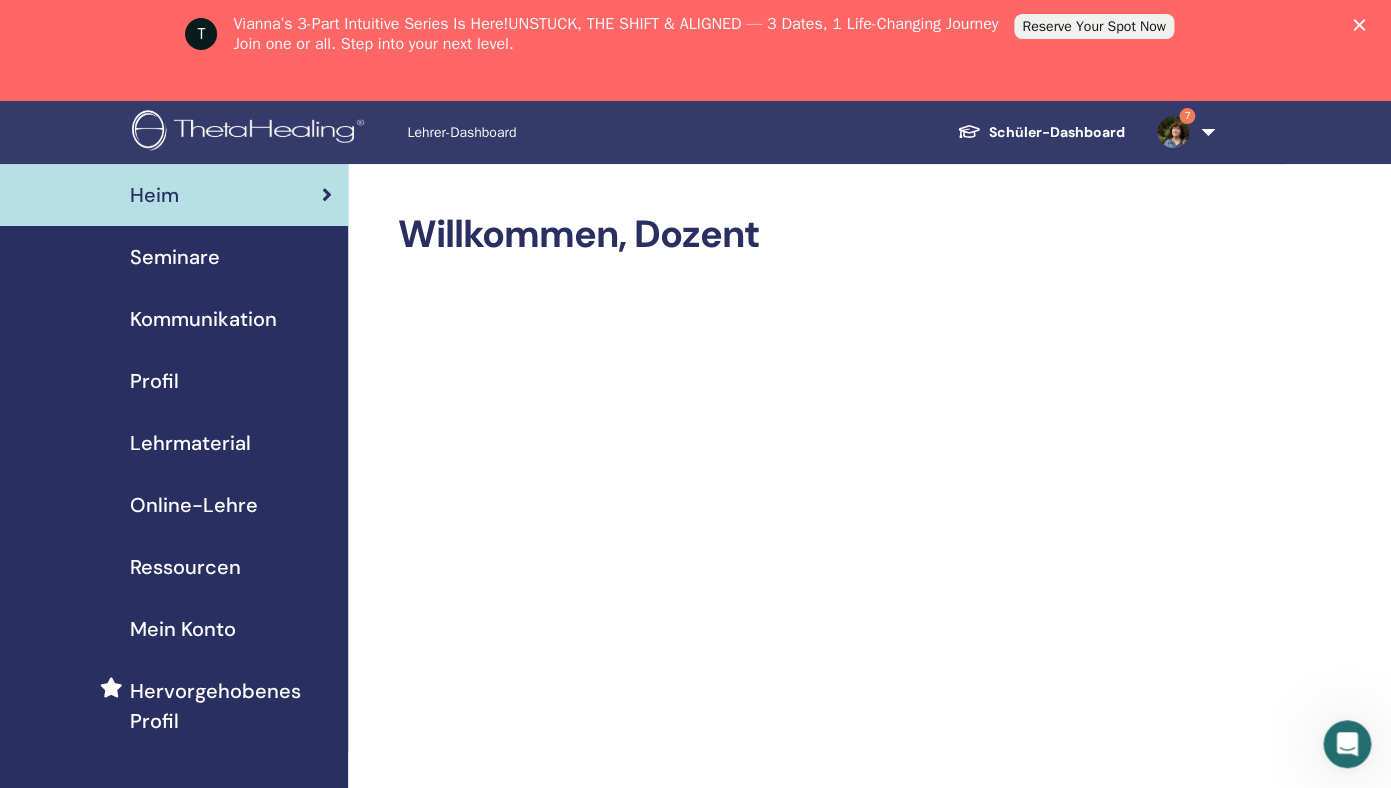 click at bounding box center (1363, 24) 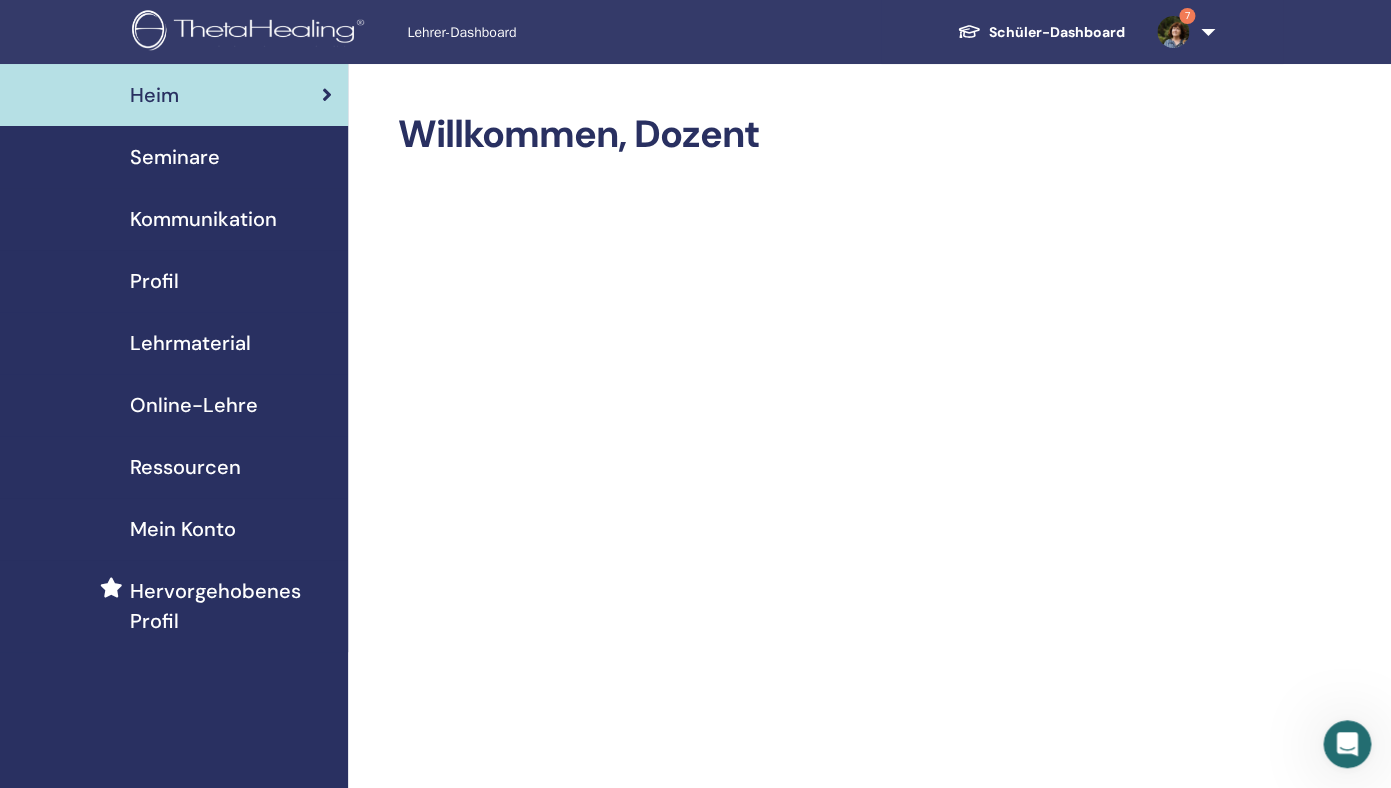 click on "Seminare" at bounding box center [175, 157] 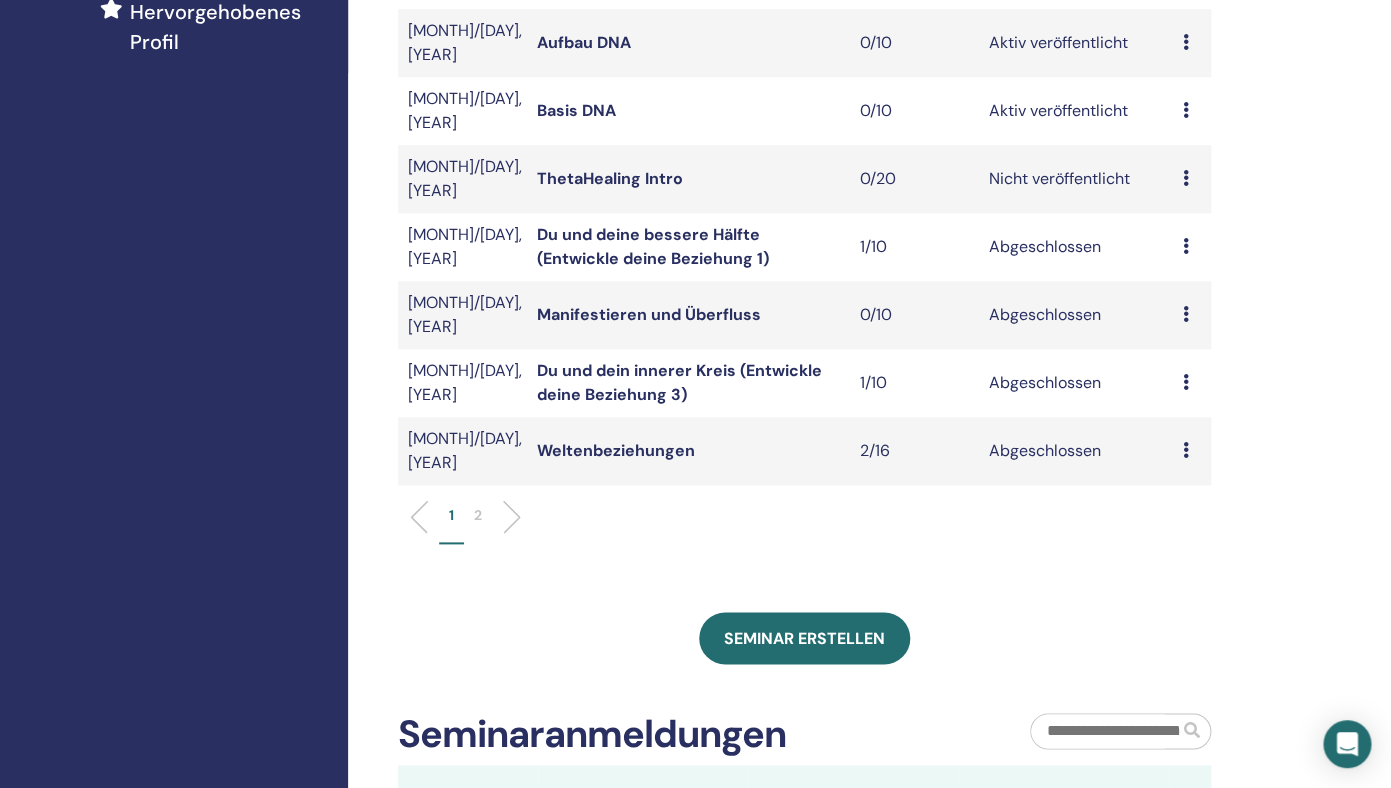 scroll, scrollTop: 584, scrollLeft: 0, axis: vertical 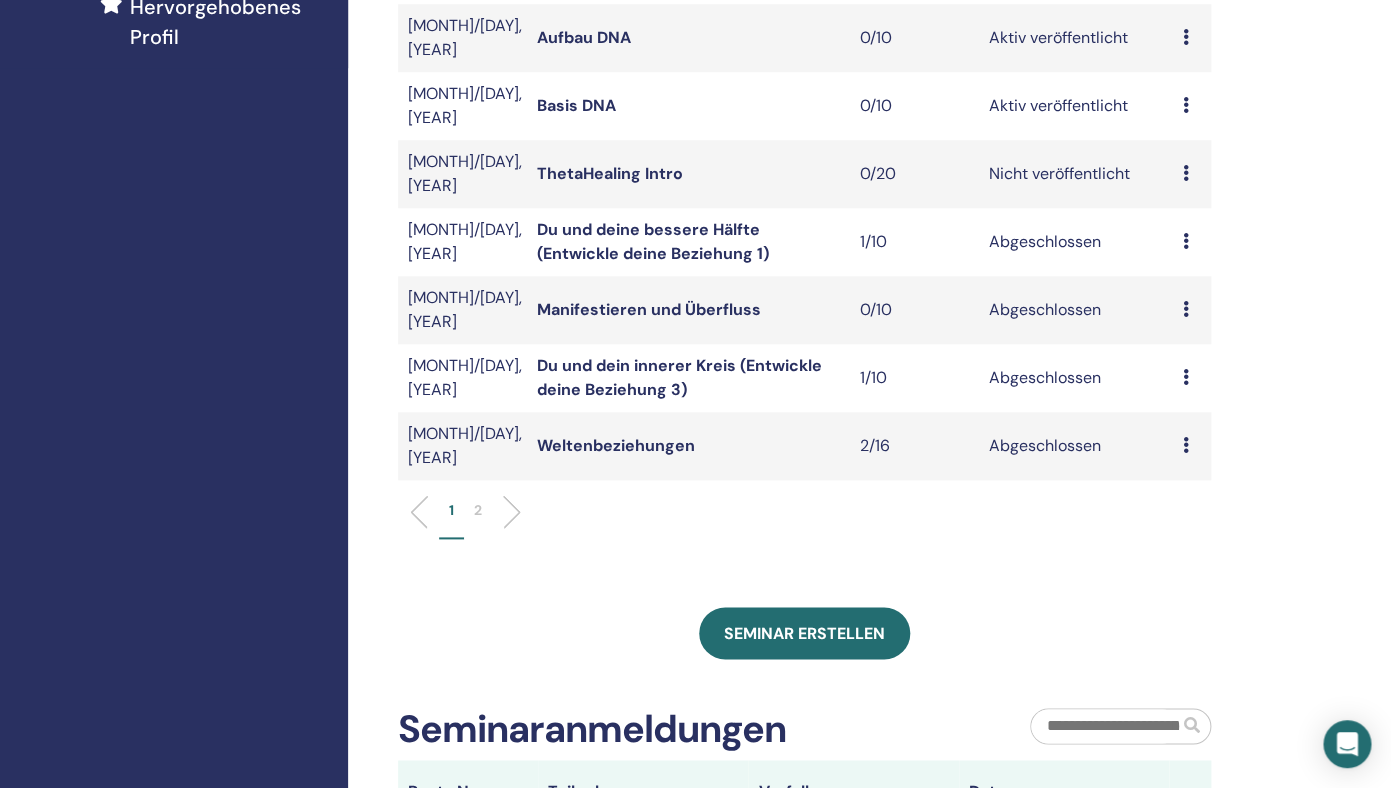 click on "2" at bounding box center [478, 519] 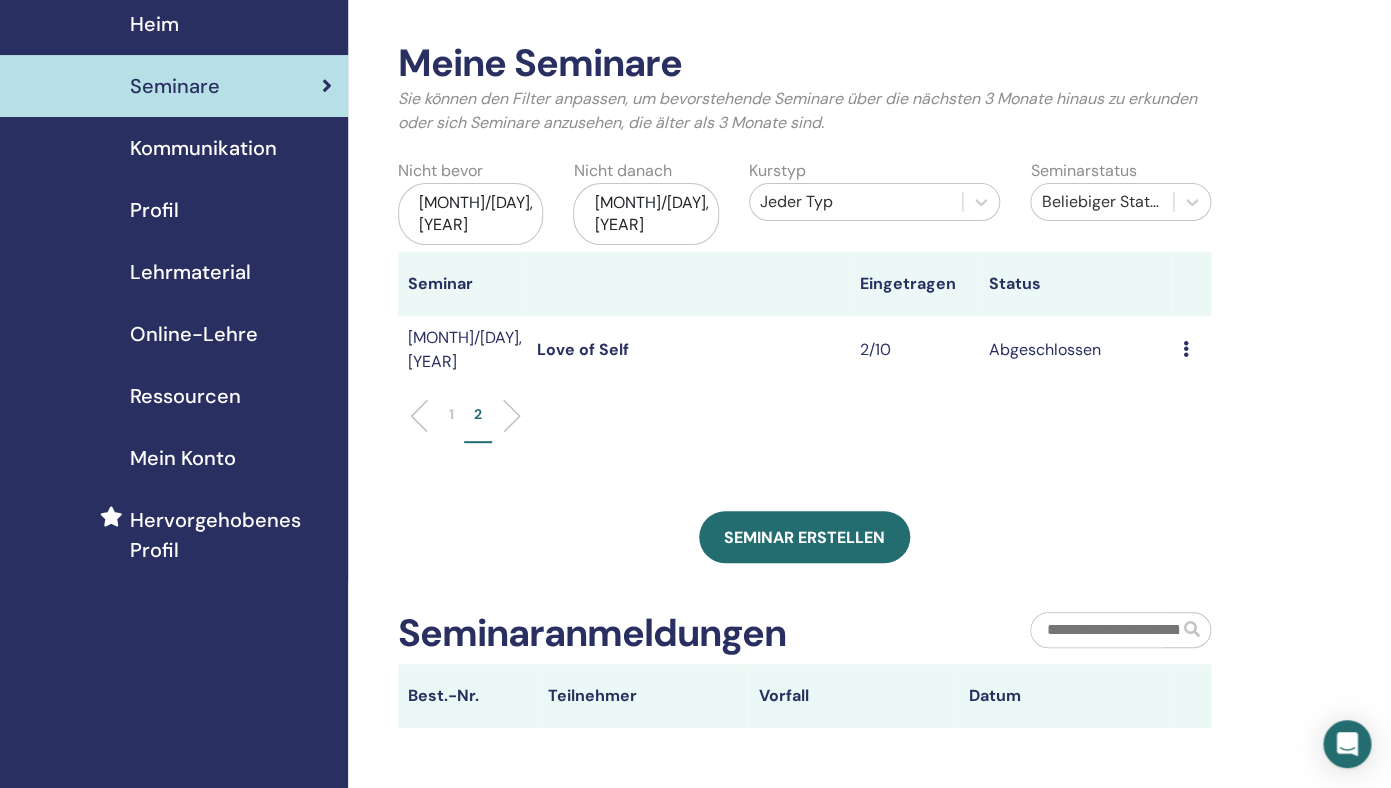 scroll, scrollTop: 80, scrollLeft: 0, axis: vertical 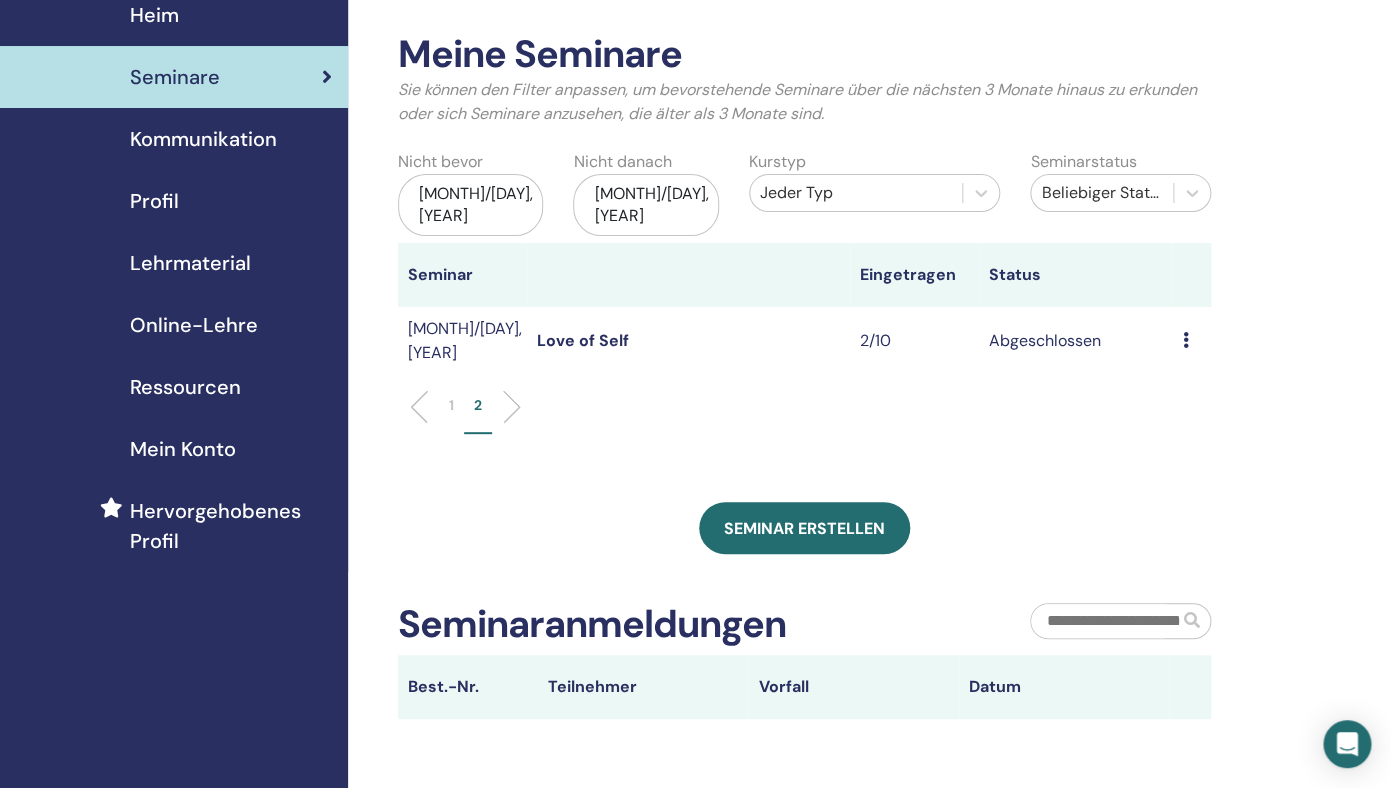 click on "1" at bounding box center [451, 405] 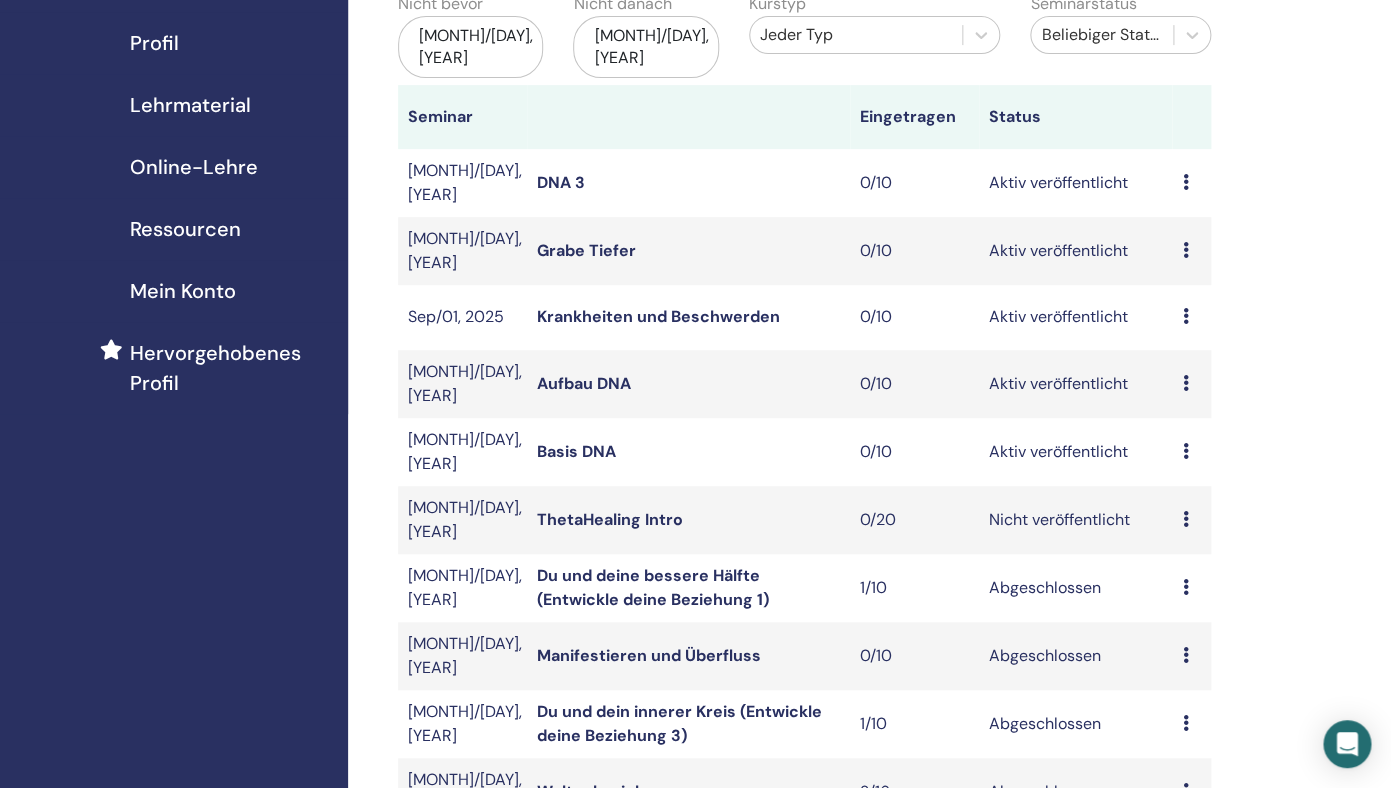 scroll, scrollTop: 240, scrollLeft: 0, axis: vertical 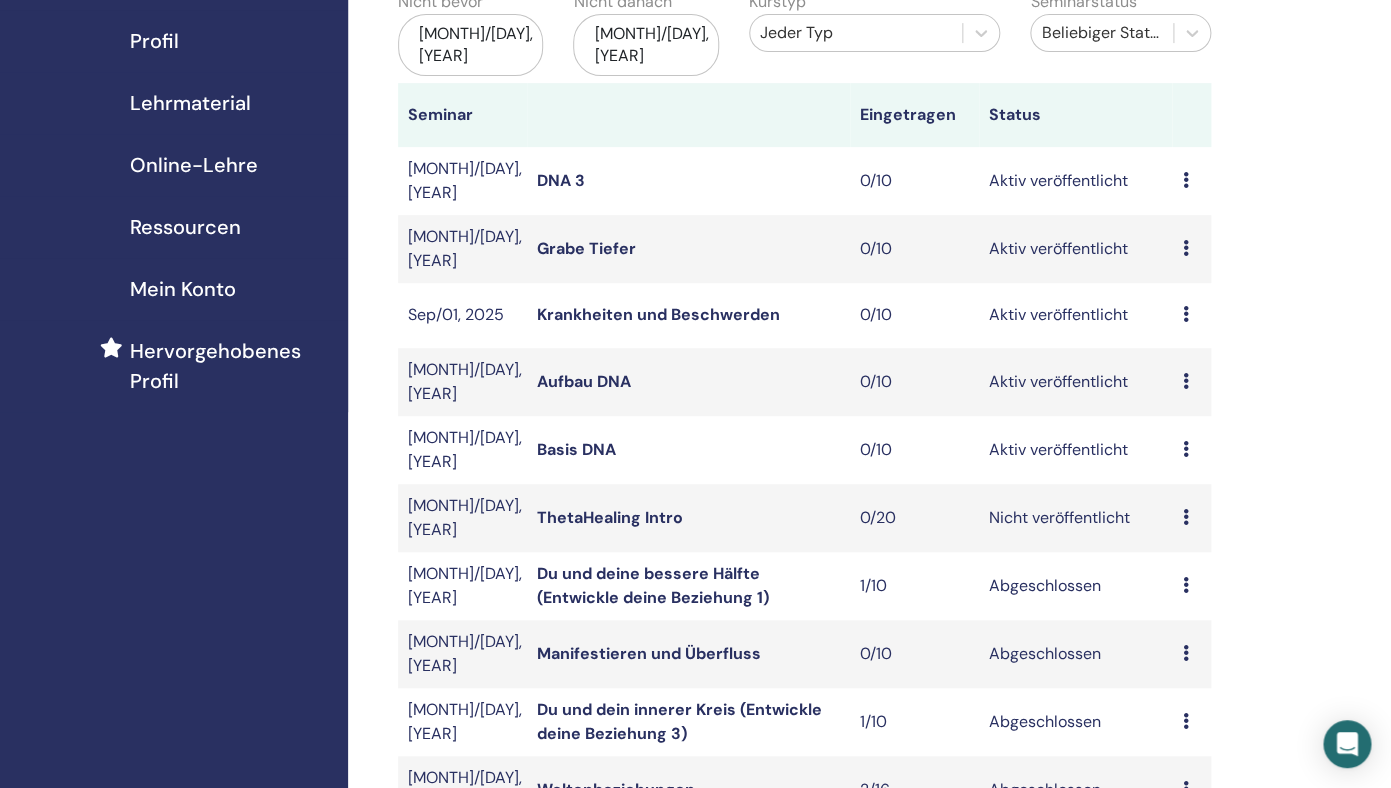 click at bounding box center (1185, 517) 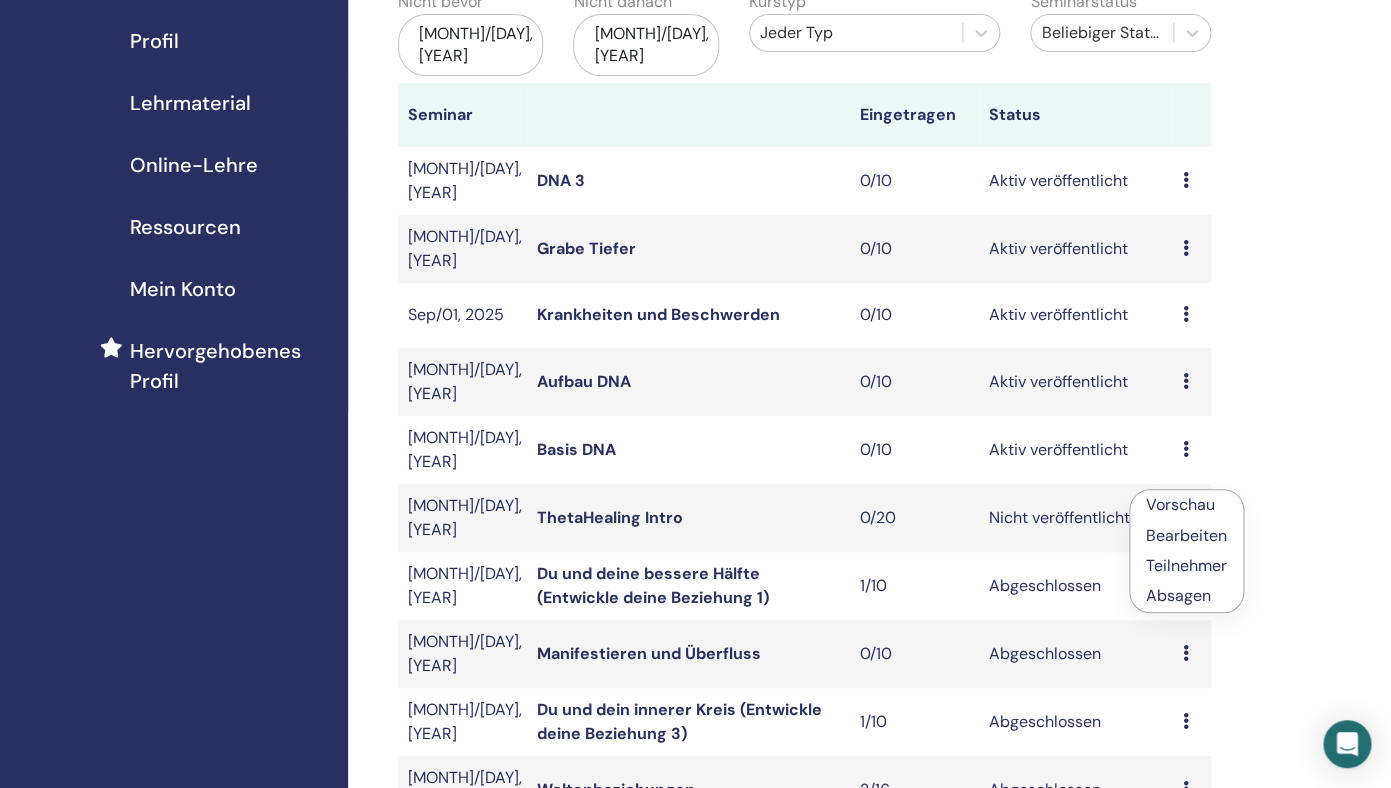 click on "Bearbeiten" at bounding box center [1186, 535] 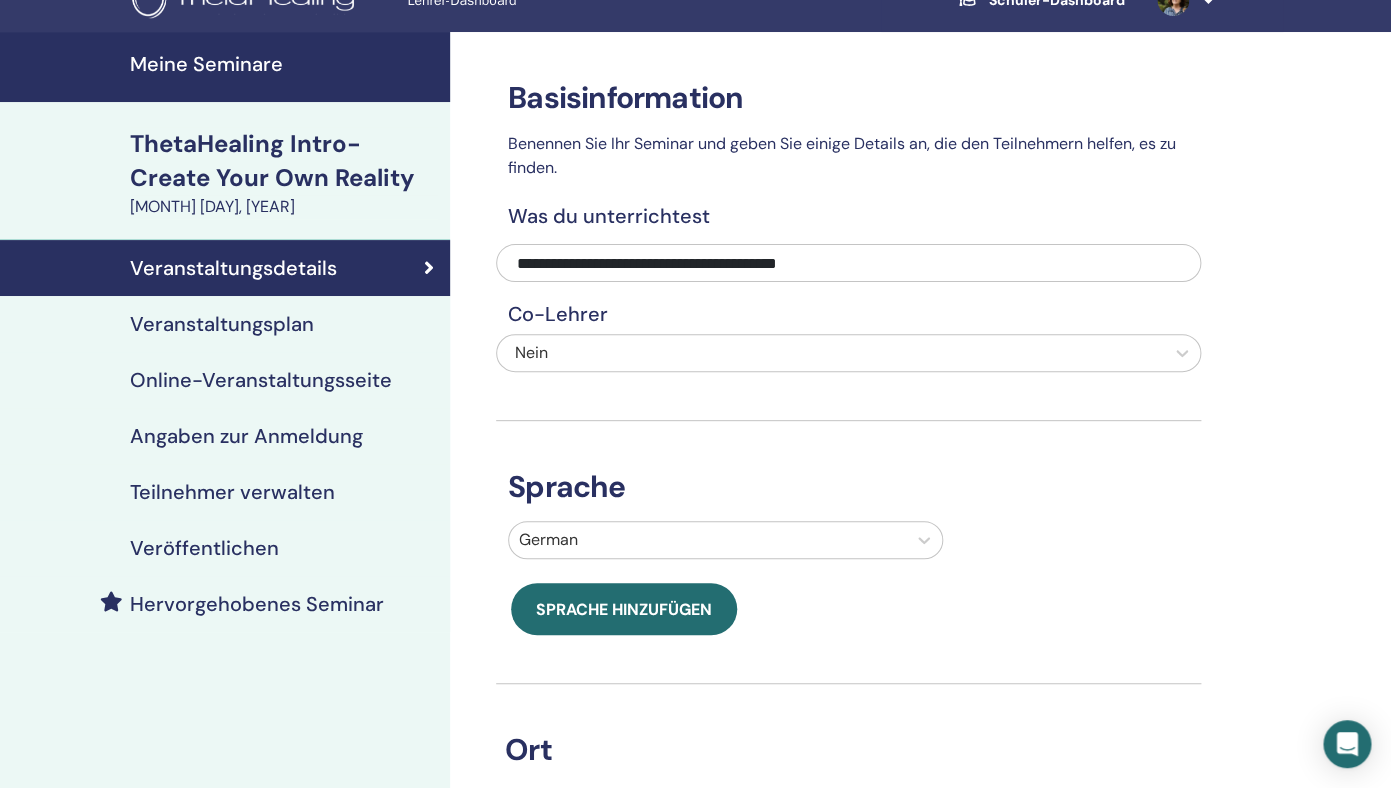 scroll, scrollTop: 0, scrollLeft: 0, axis: both 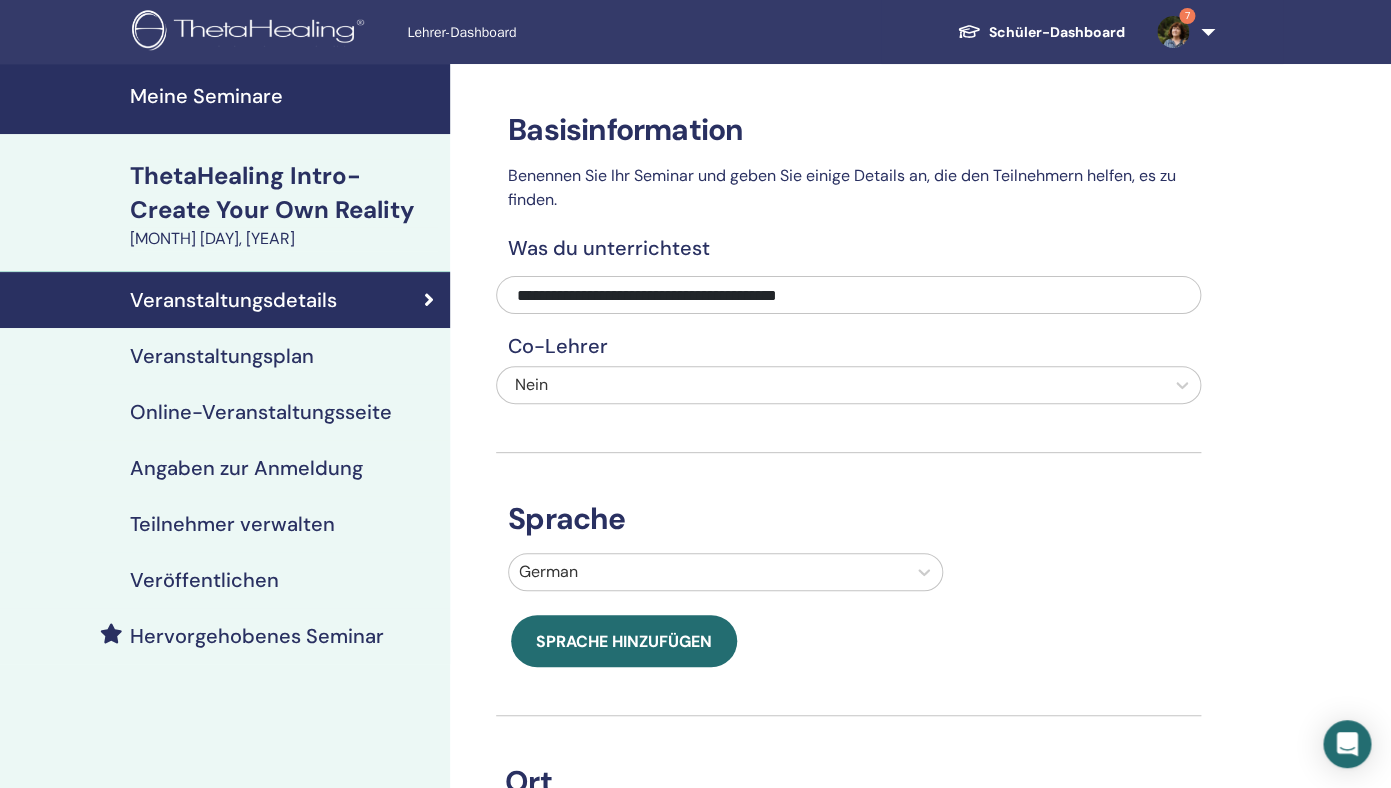 click on "Veranstaltungsplan" at bounding box center (222, 356) 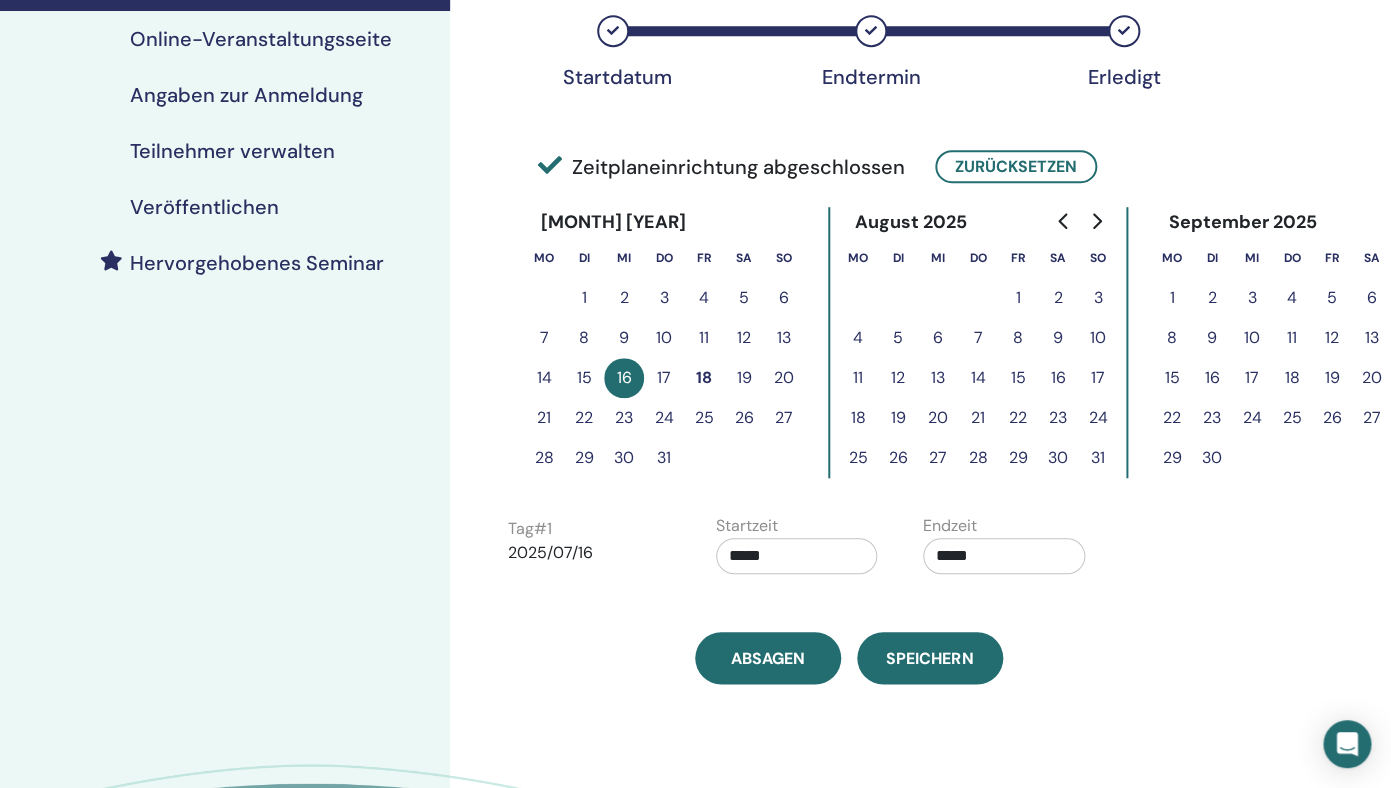 scroll, scrollTop: 388, scrollLeft: 0, axis: vertical 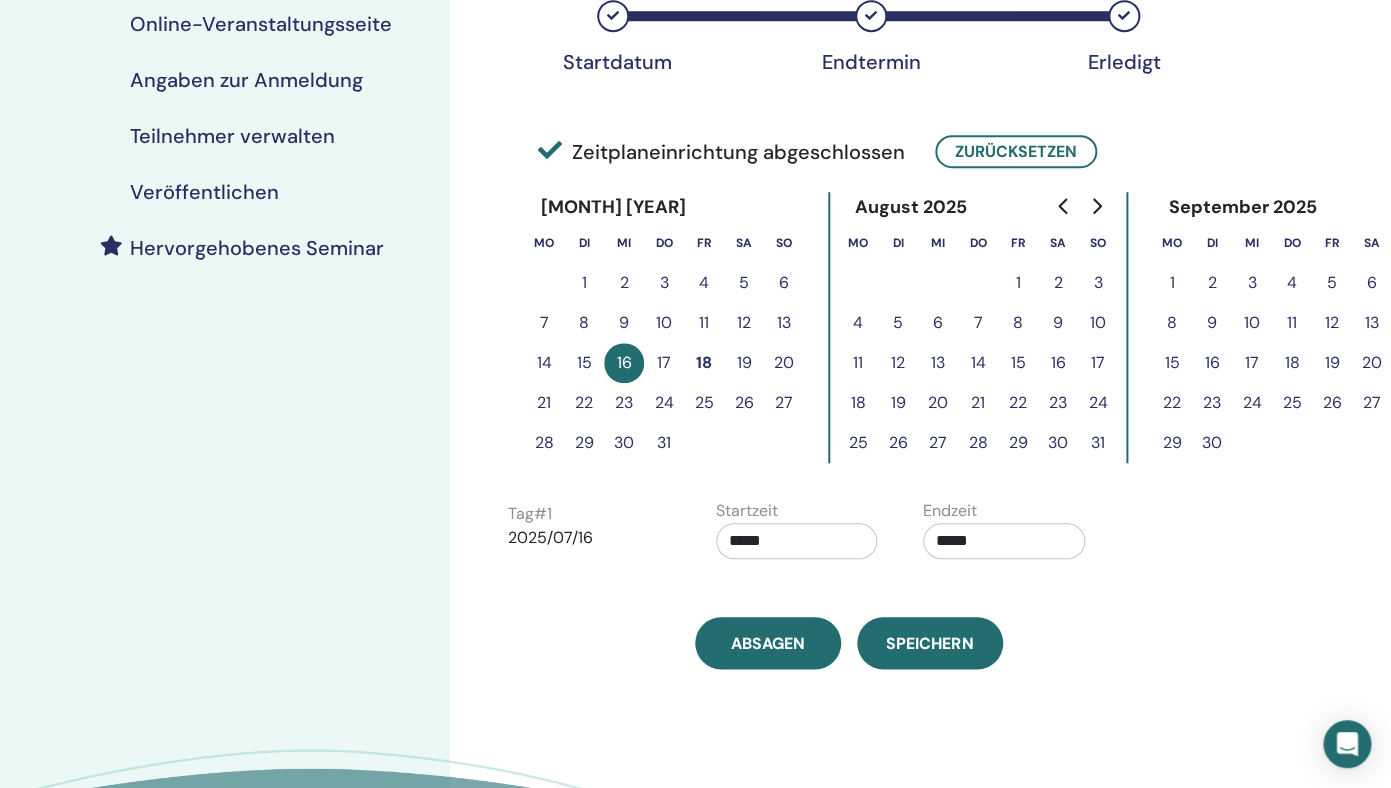 click on "30" at bounding box center [624, 443] 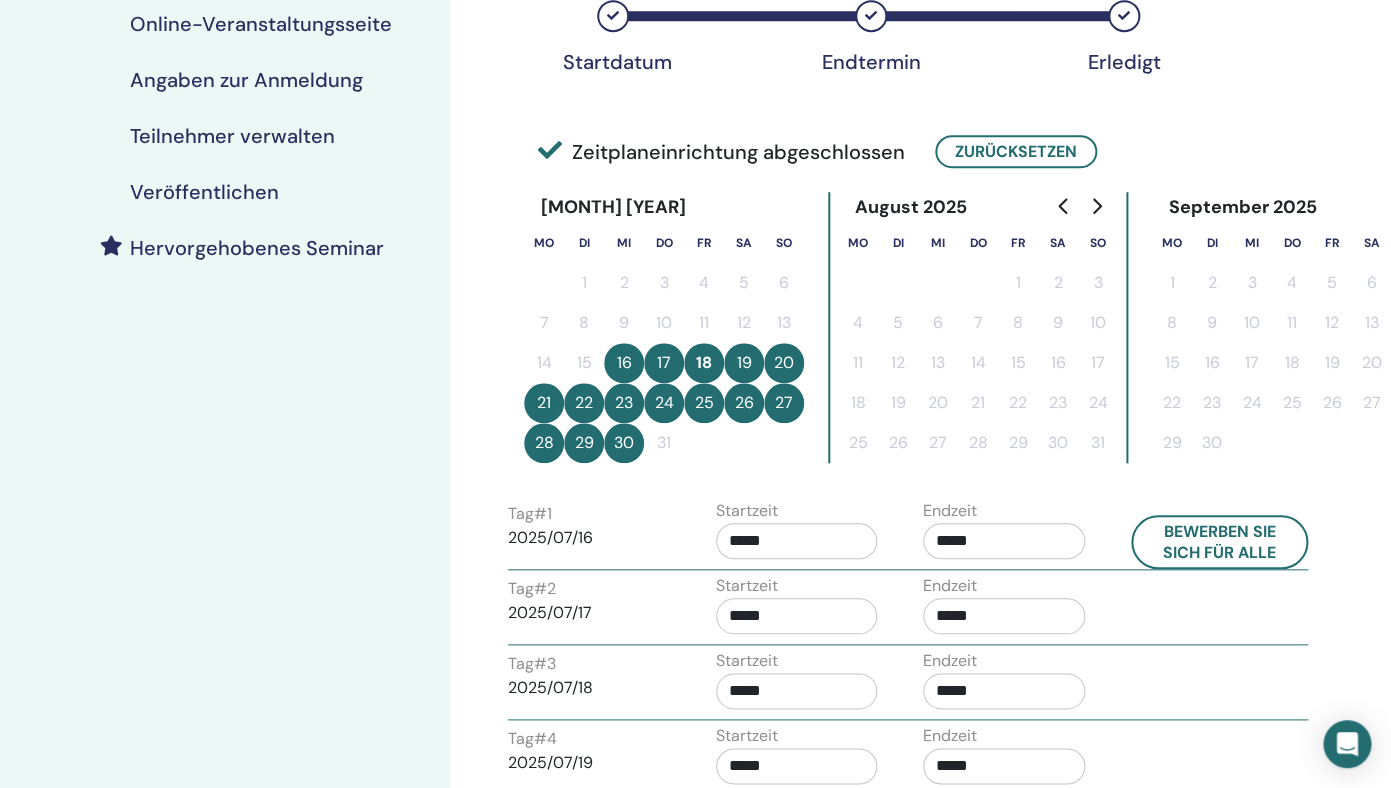 click on "16" at bounding box center (624, 363) 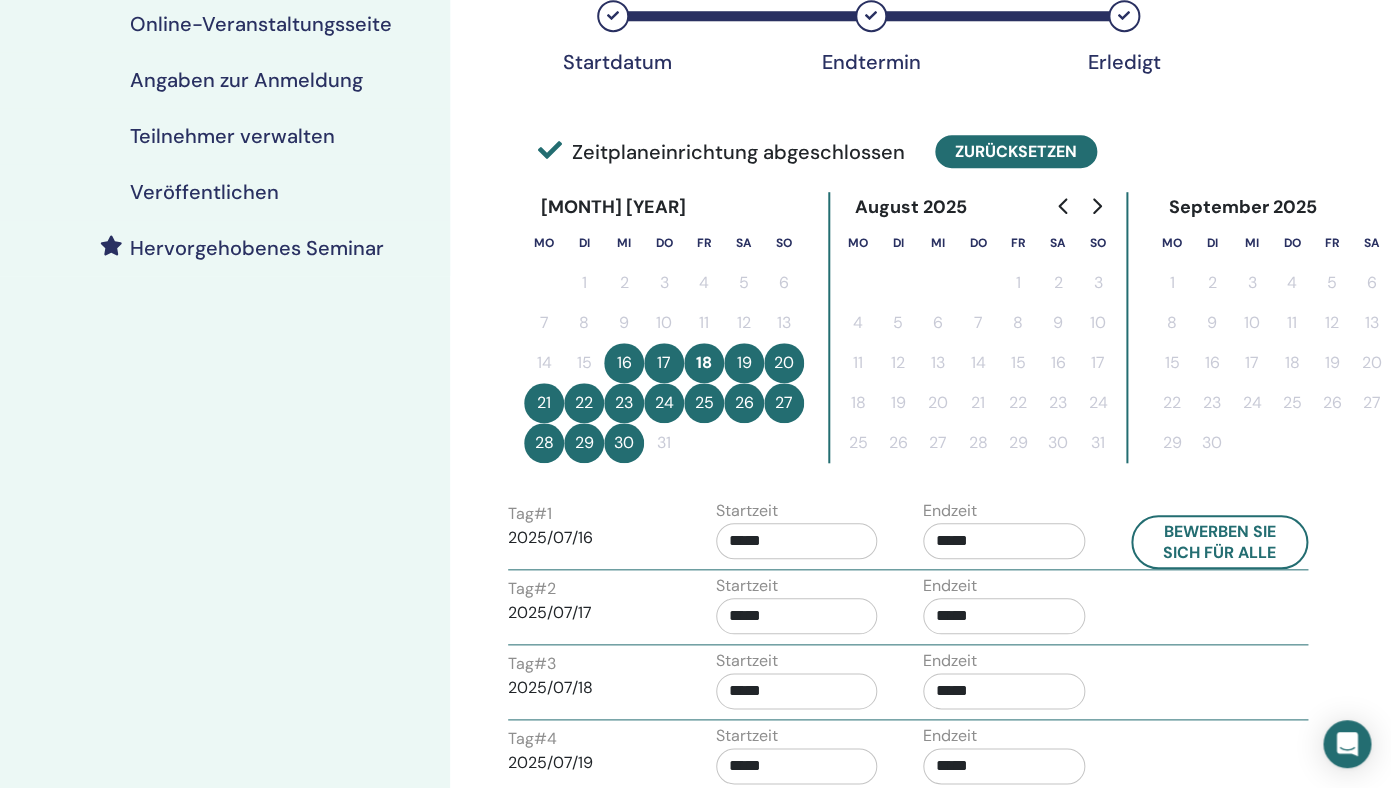 click on "Zurücksetzen" at bounding box center [1016, 151] 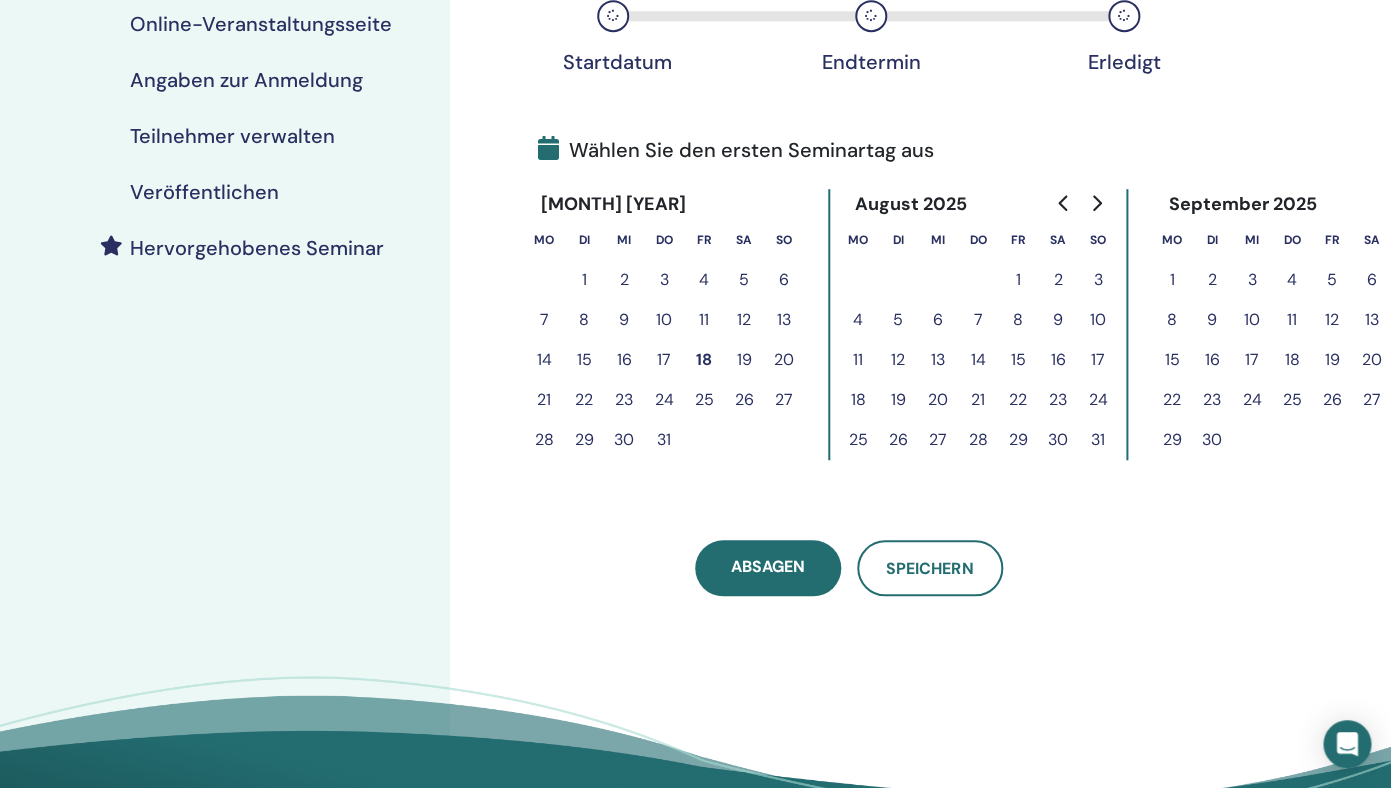 click on "30" at bounding box center [624, 440] 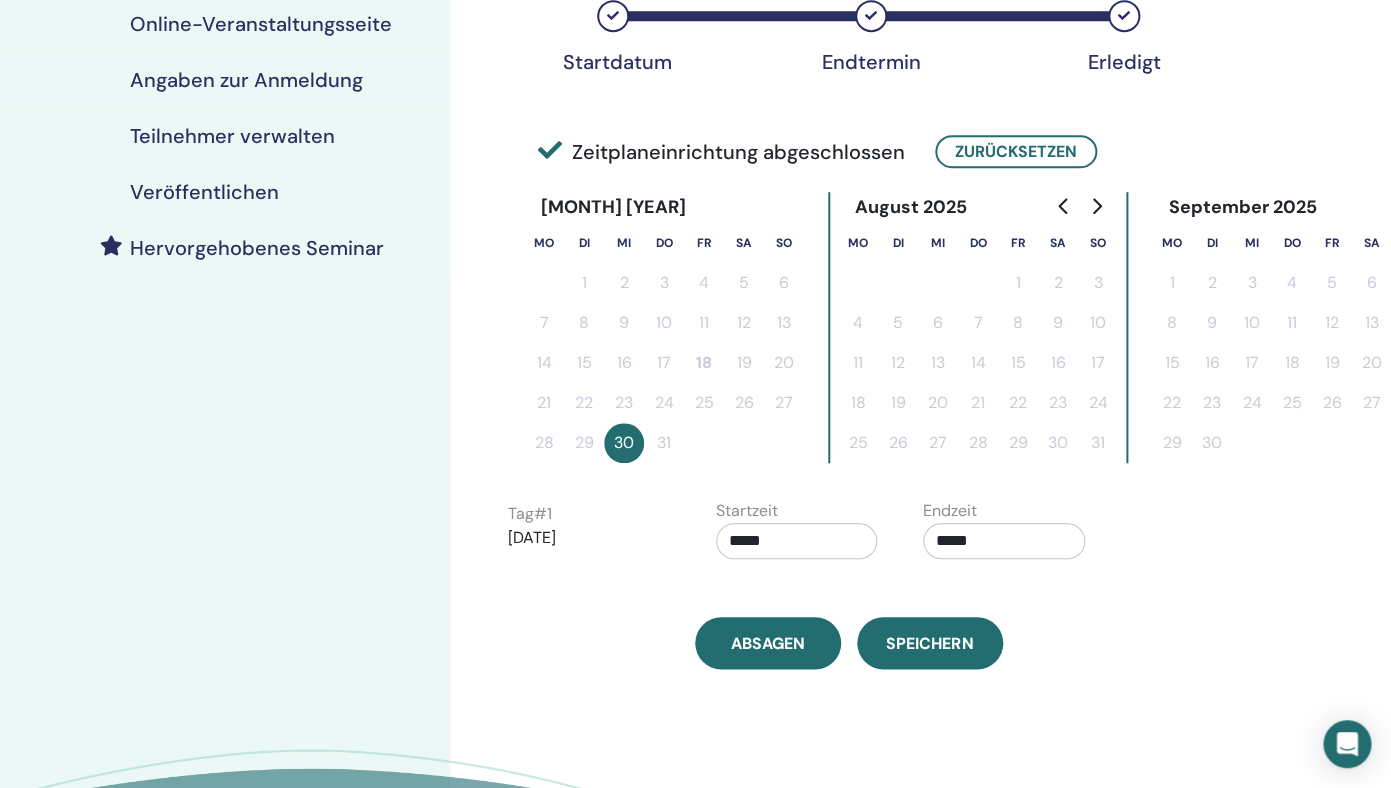 click on "*****" at bounding box center (797, 541) 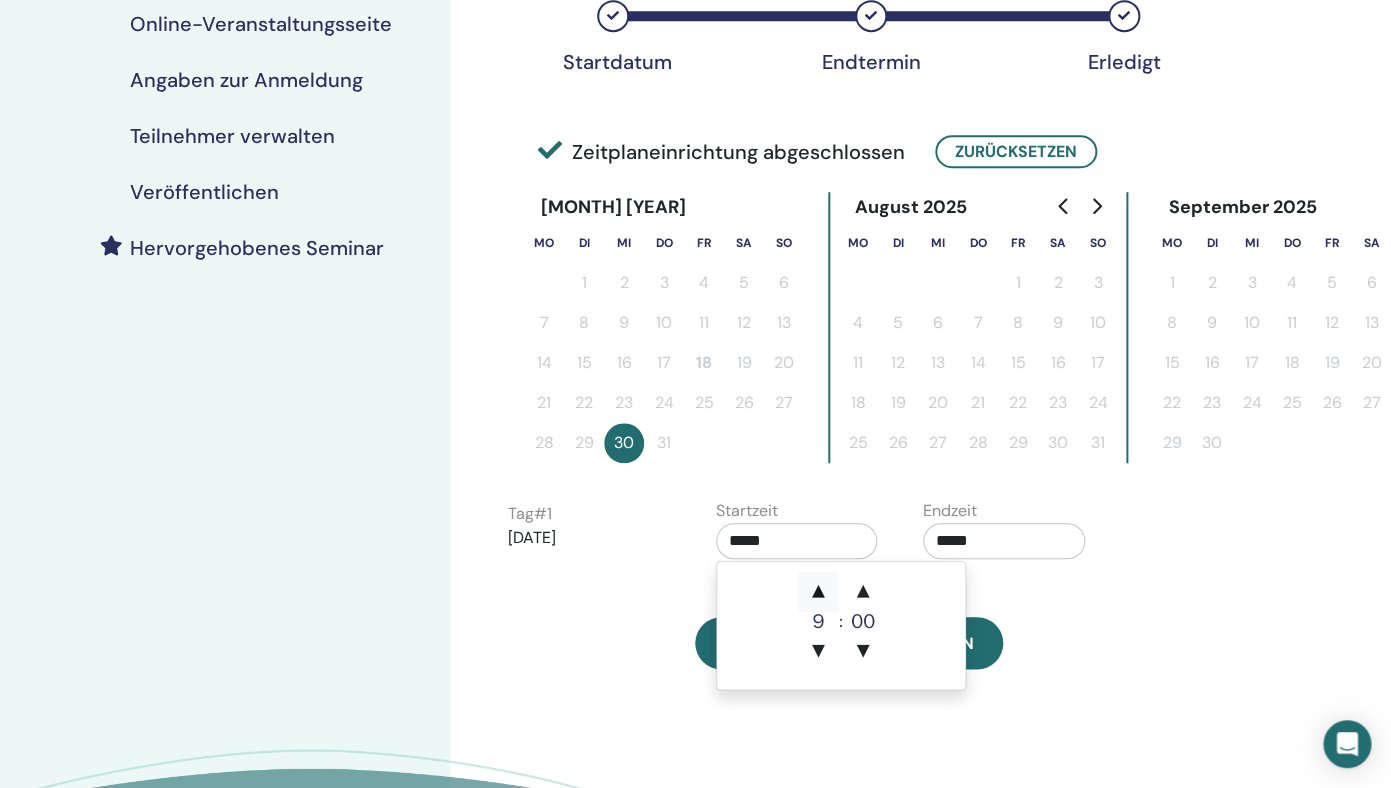 click on "▲" at bounding box center [818, 592] 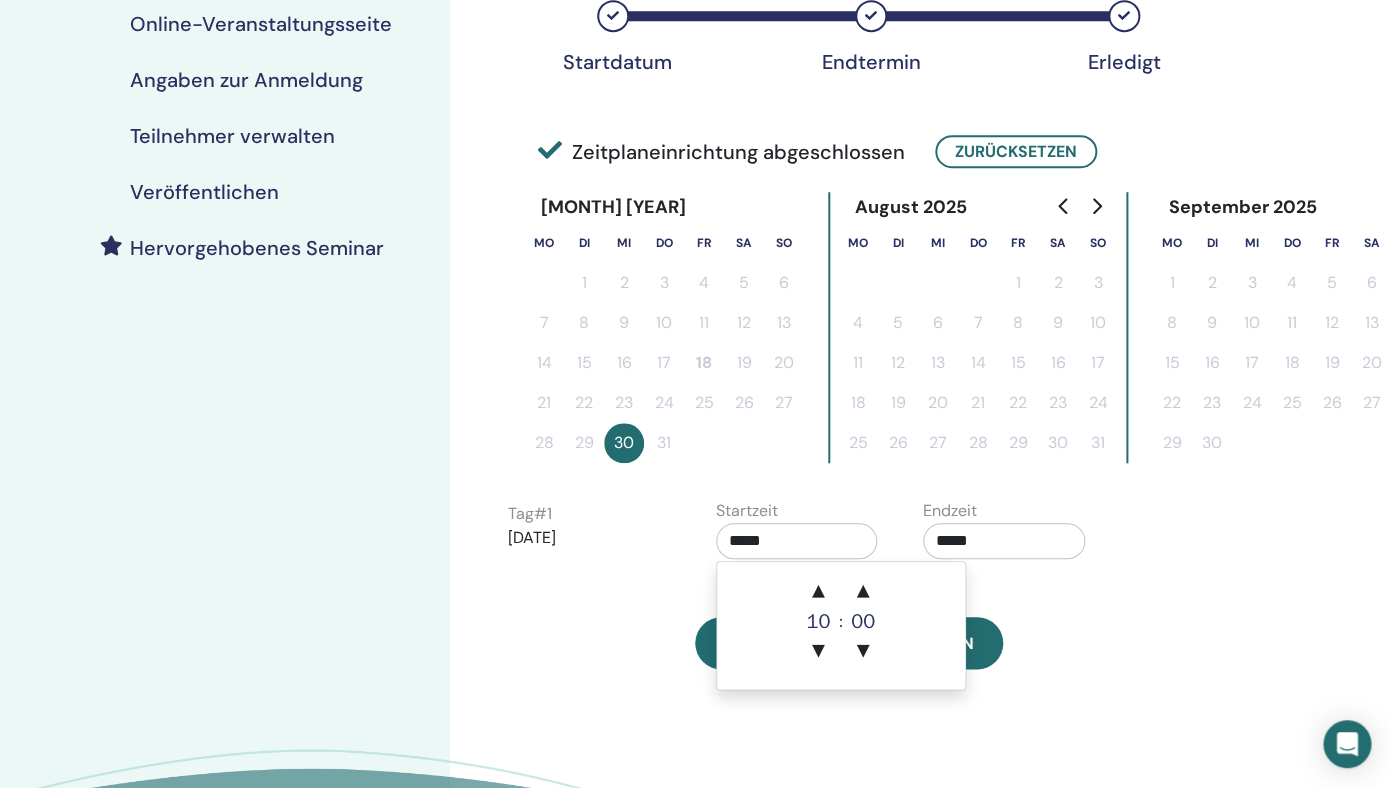 click on "*****" at bounding box center [1004, 541] 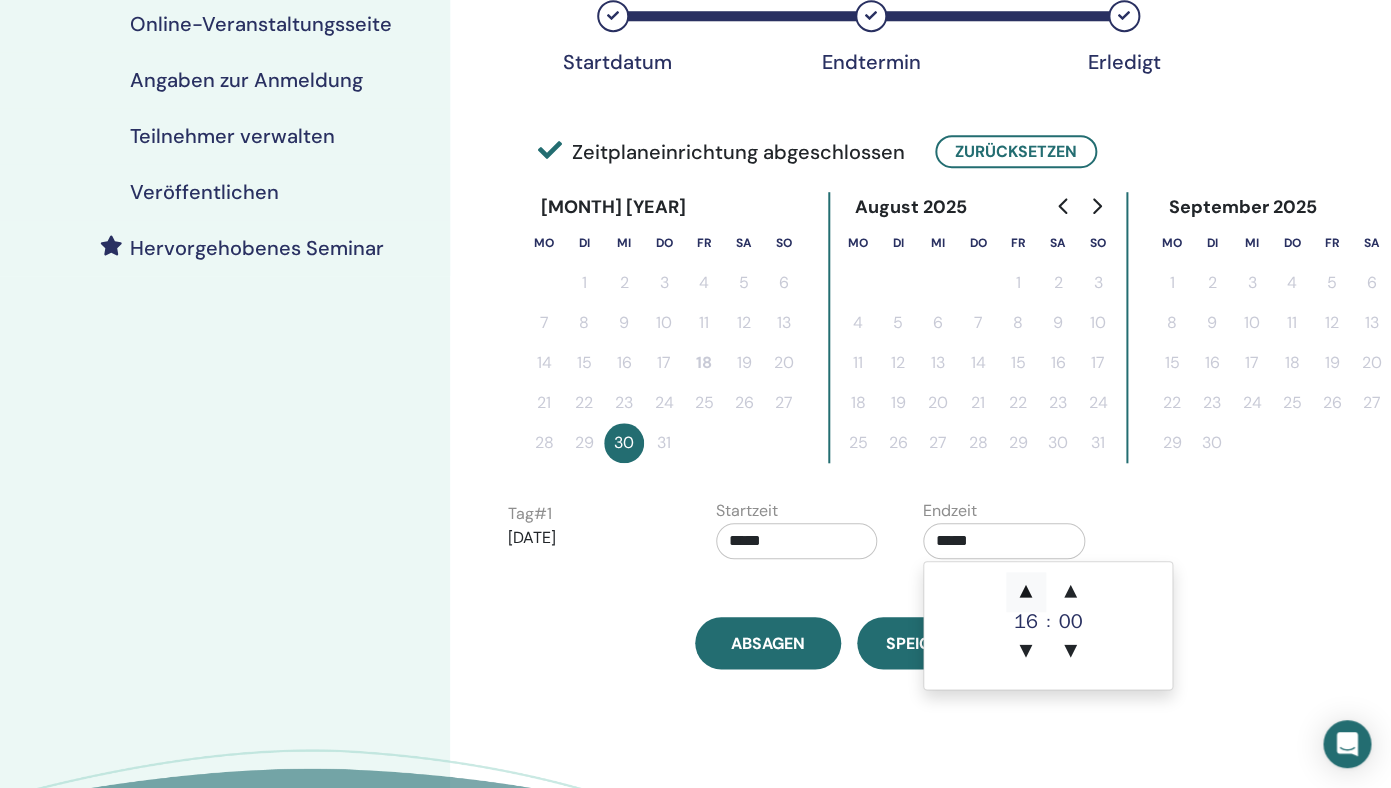 click on "▲" at bounding box center (1026, 592) 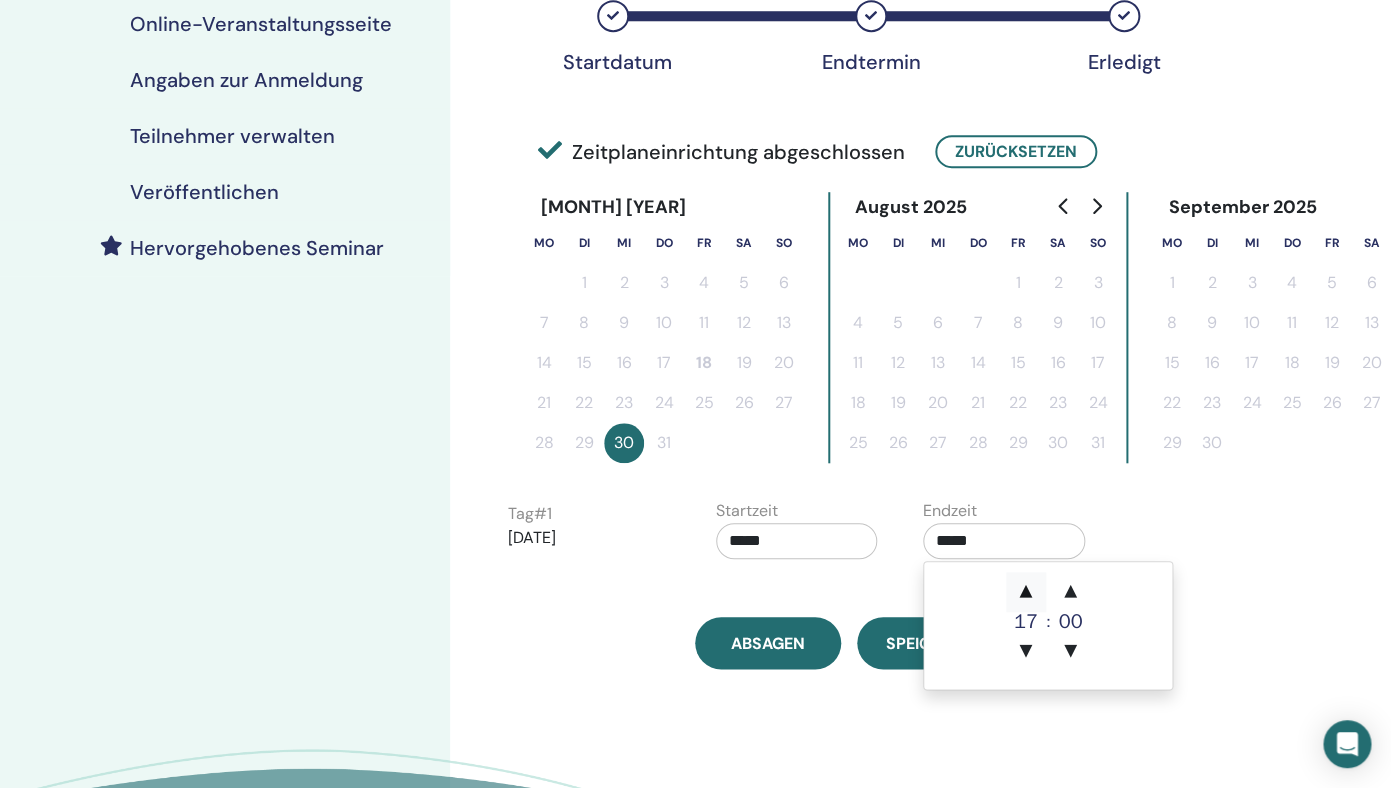 click on "▲" at bounding box center (1026, 592) 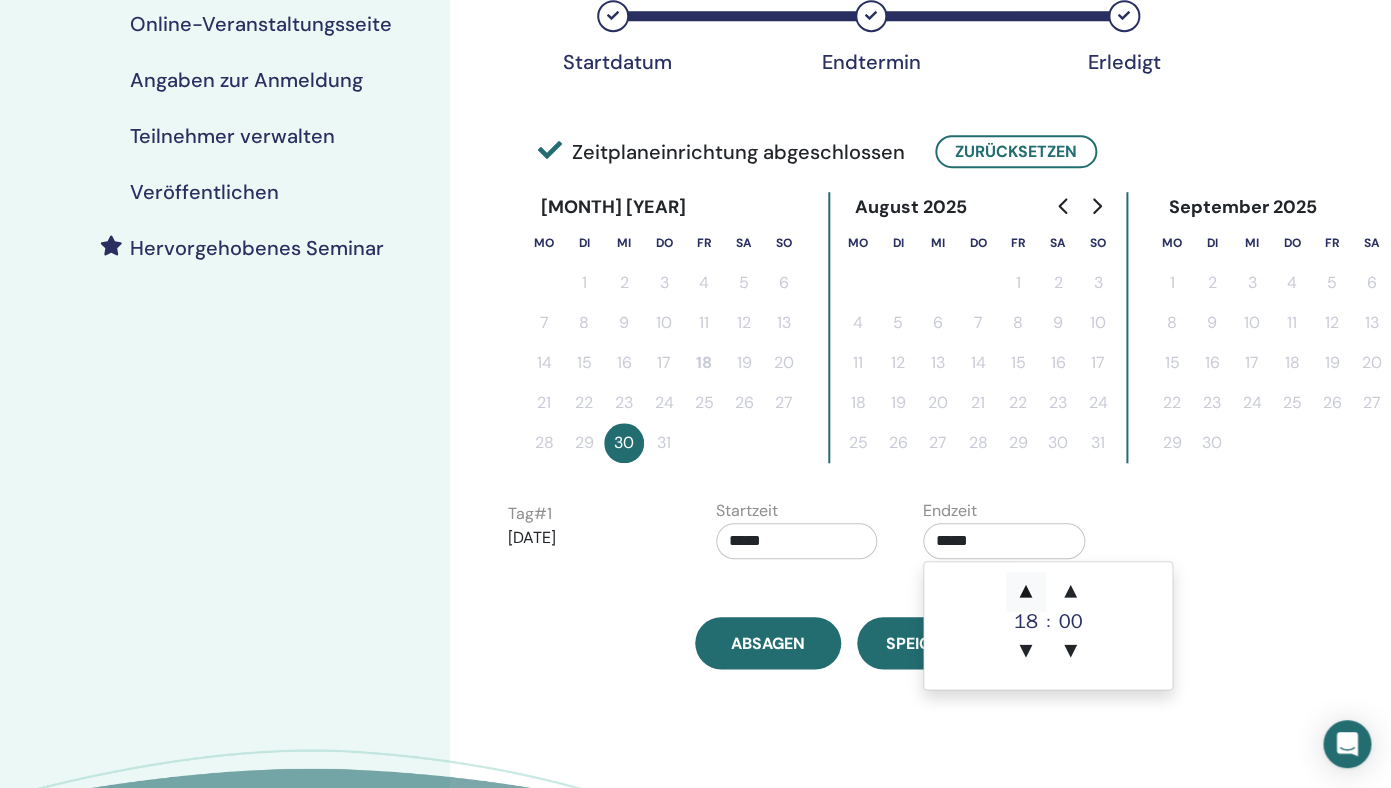 click on "▲" at bounding box center (1026, 592) 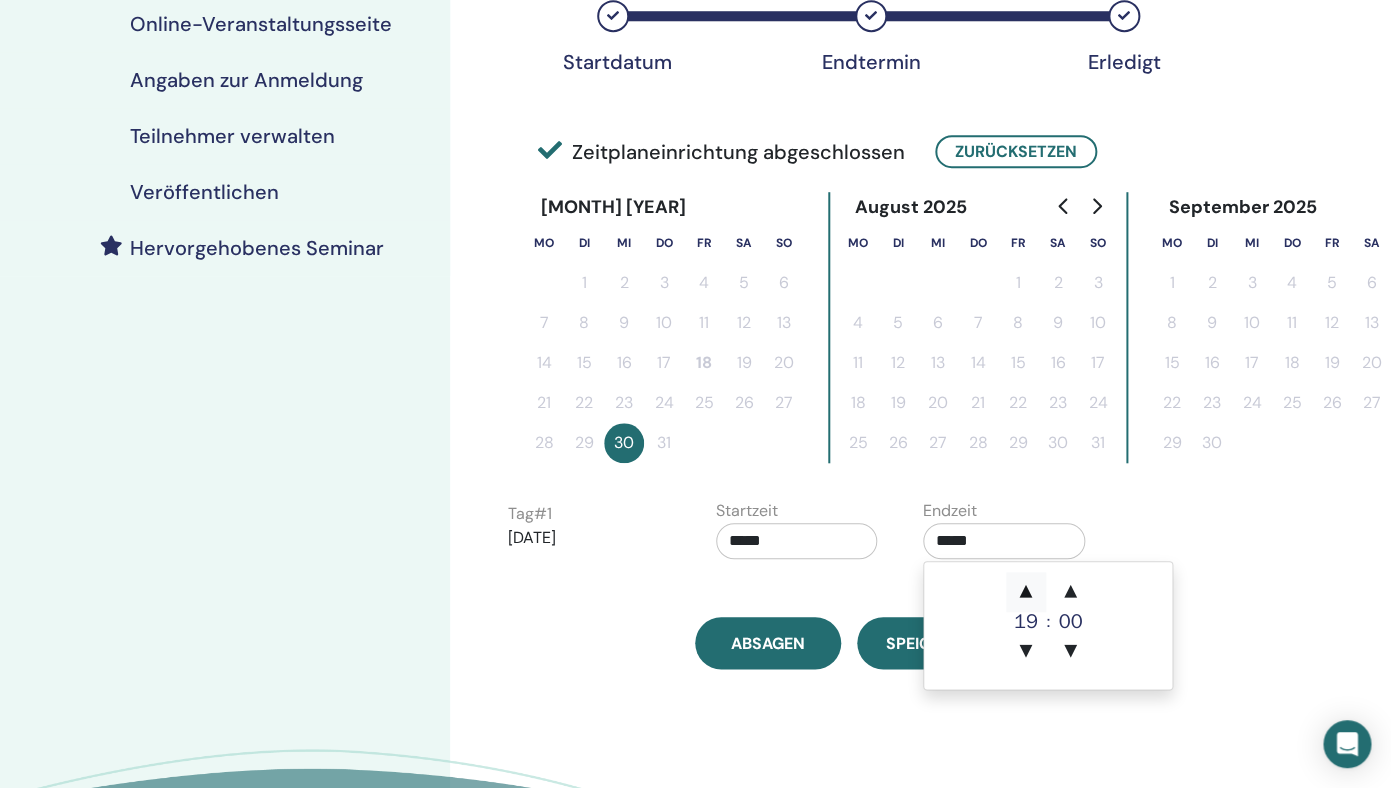 click on "▲" at bounding box center [1026, 592] 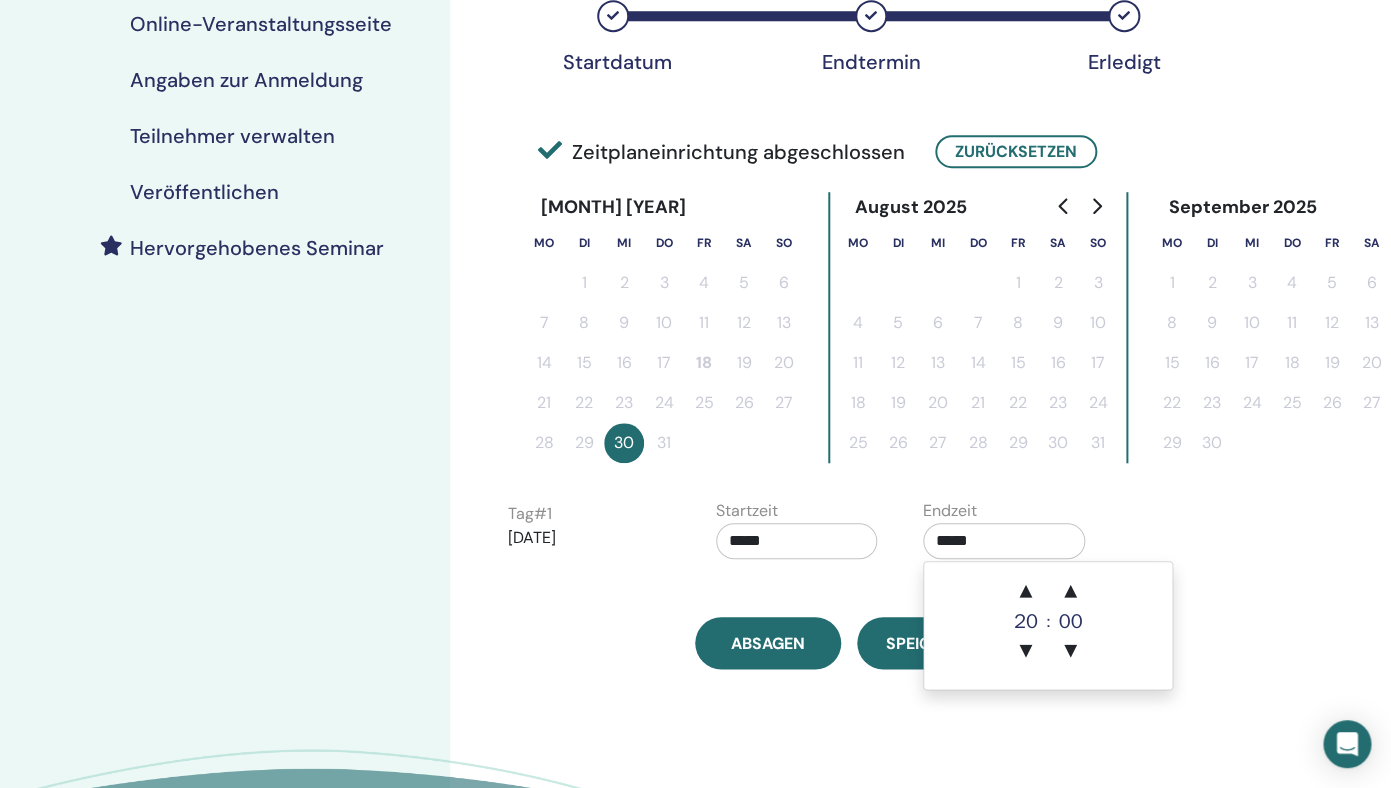 click on "*****" at bounding box center [797, 541] 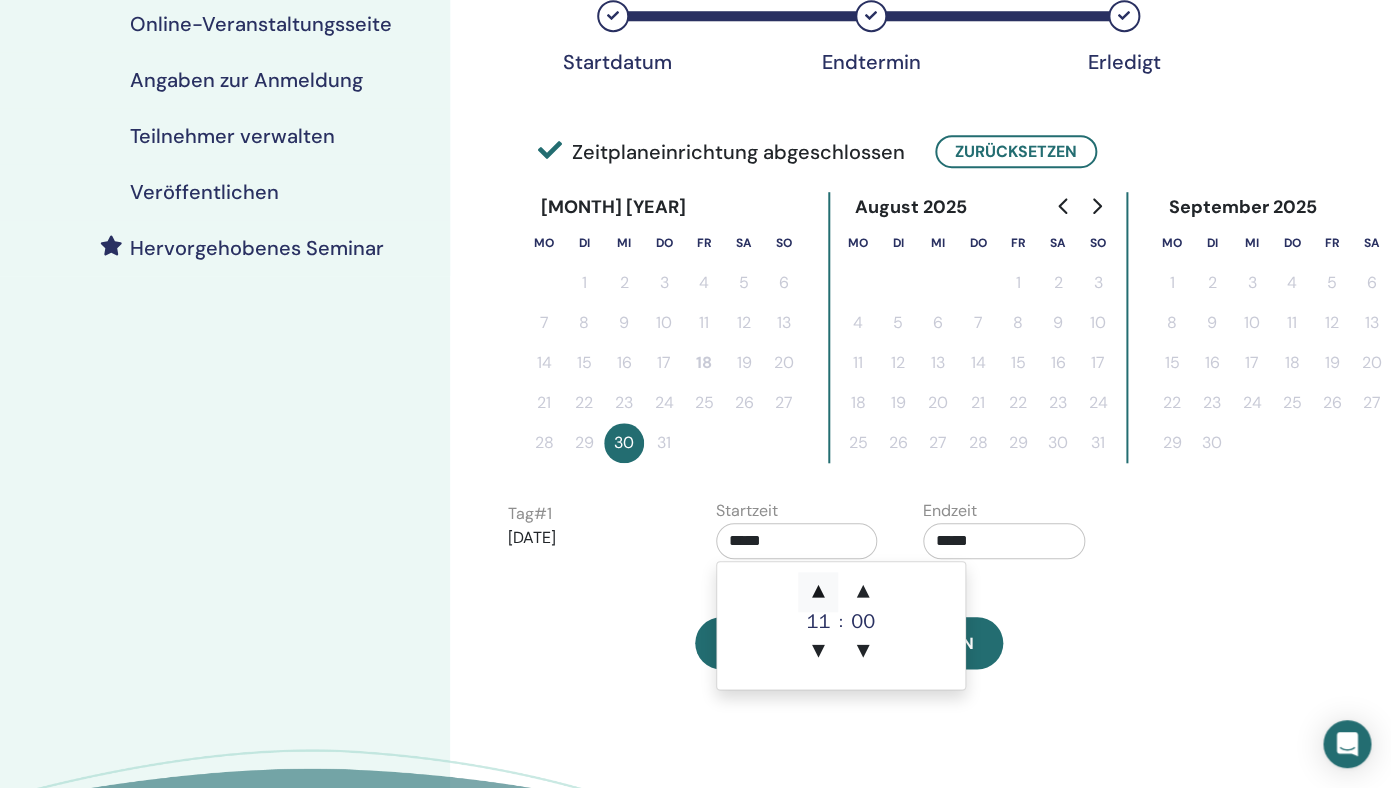 click on "▲" at bounding box center (818, 592) 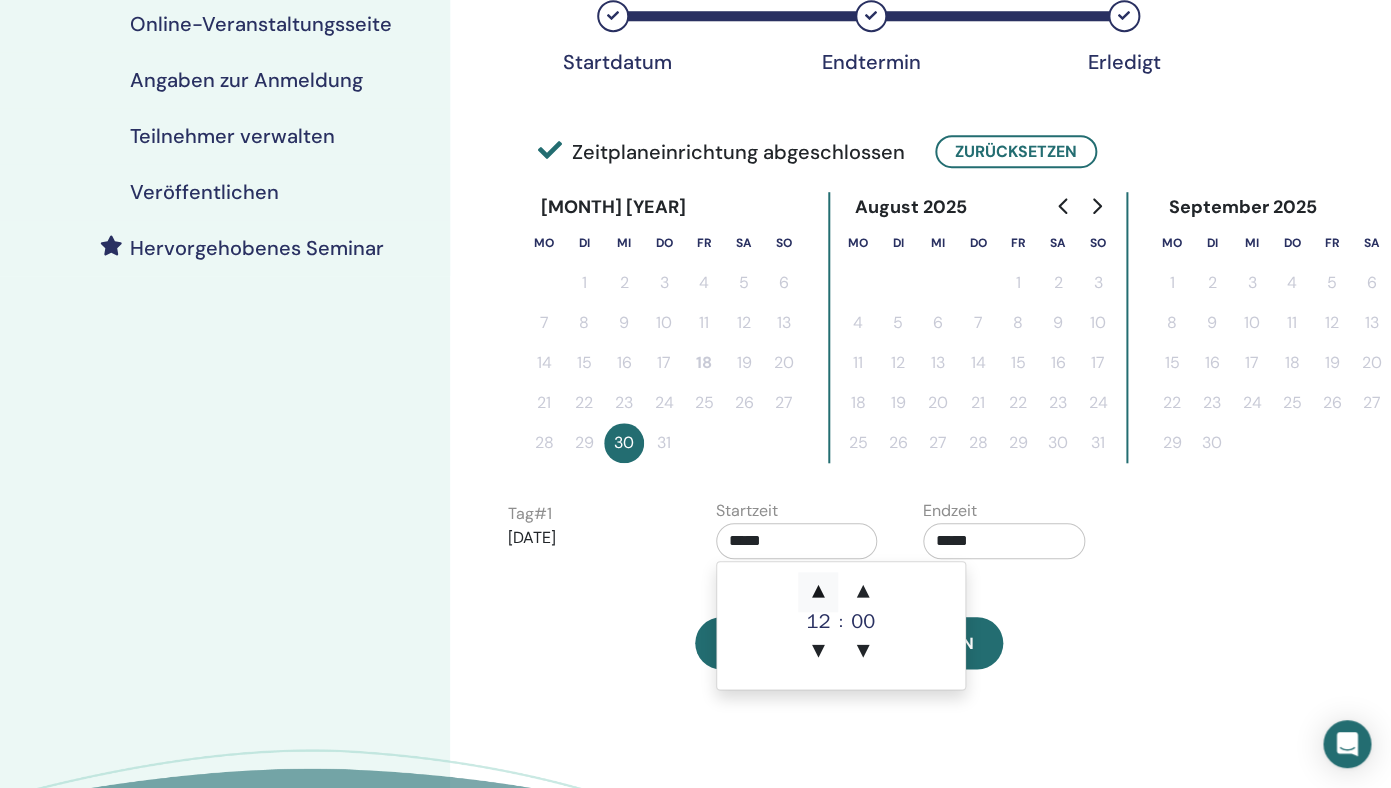click on "▲" at bounding box center [818, 592] 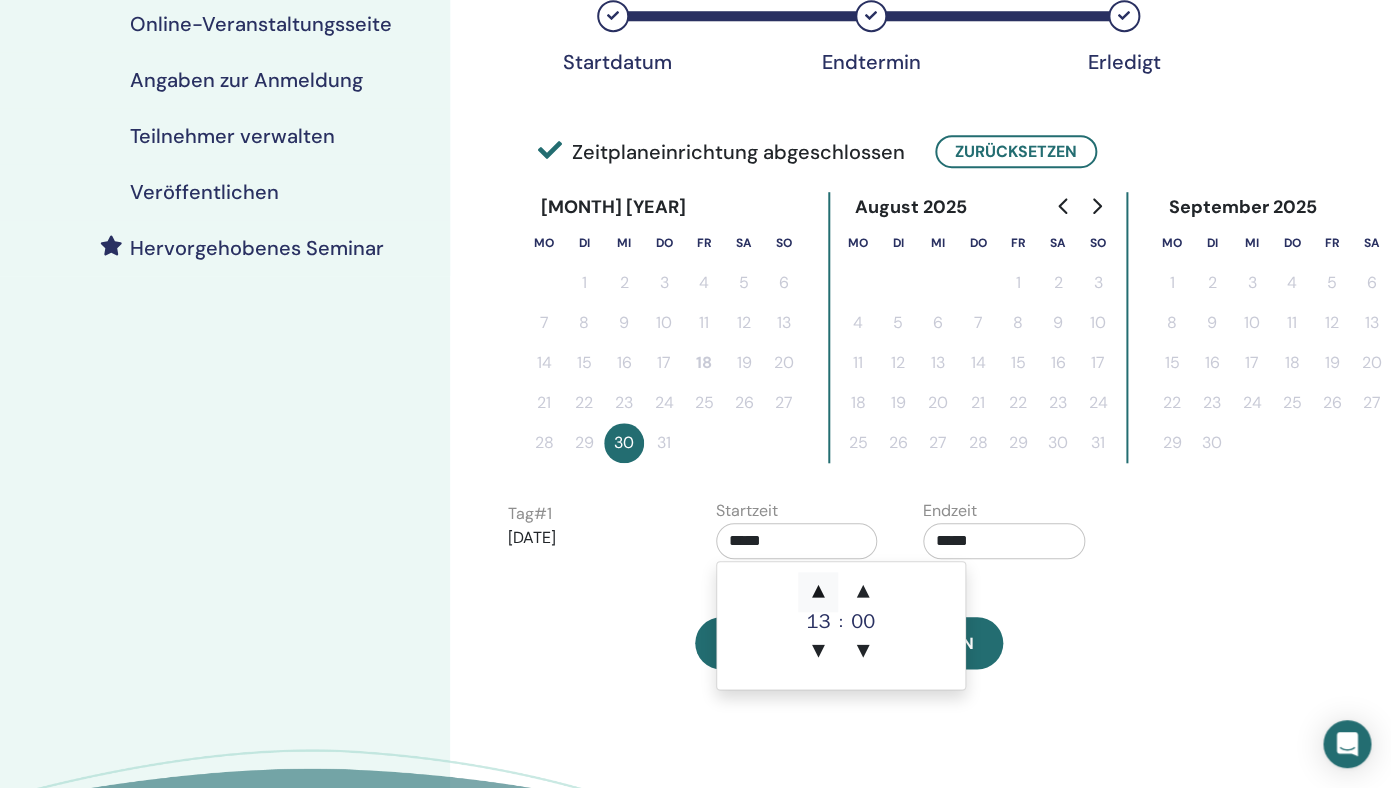 click on "▲" at bounding box center [818, 592] 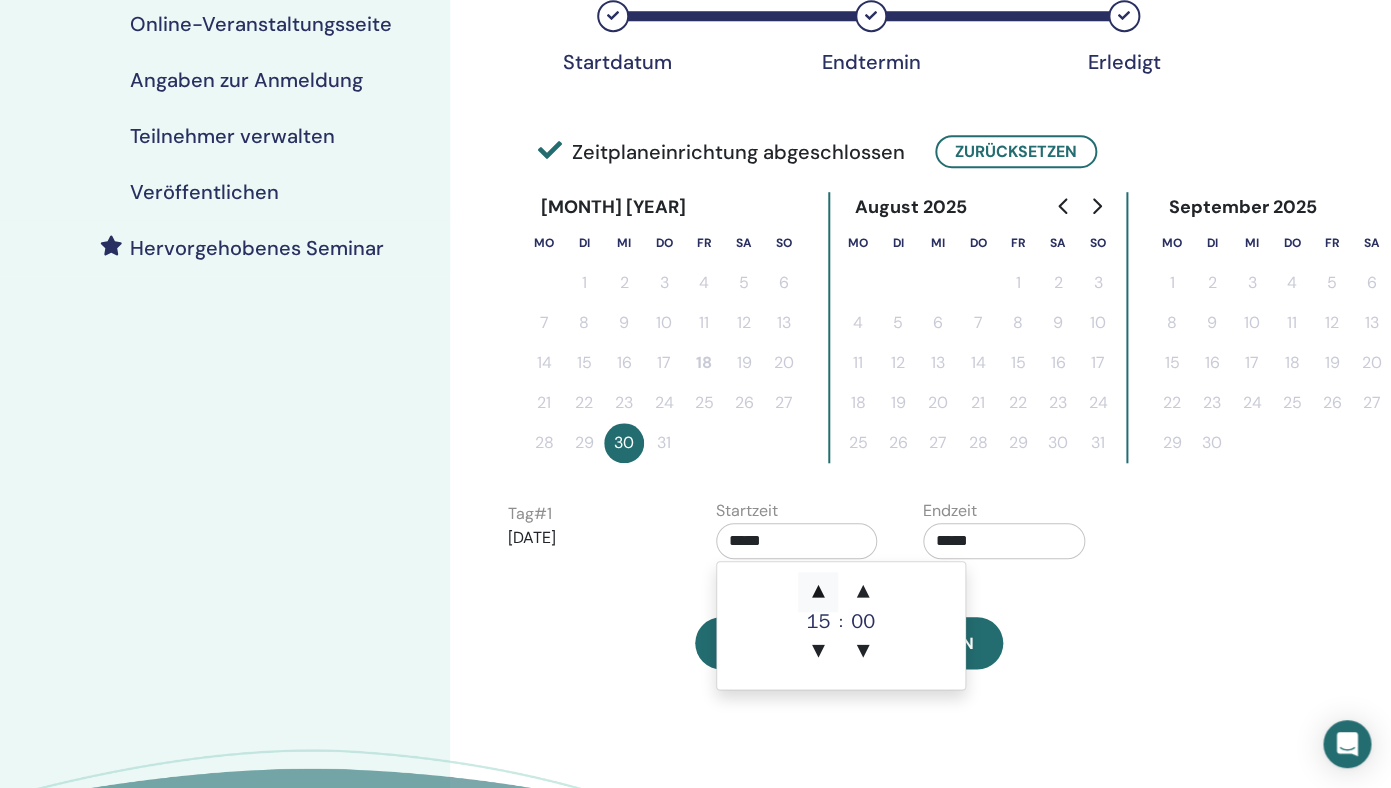 click on "▲" at bounding box center [818, 592] 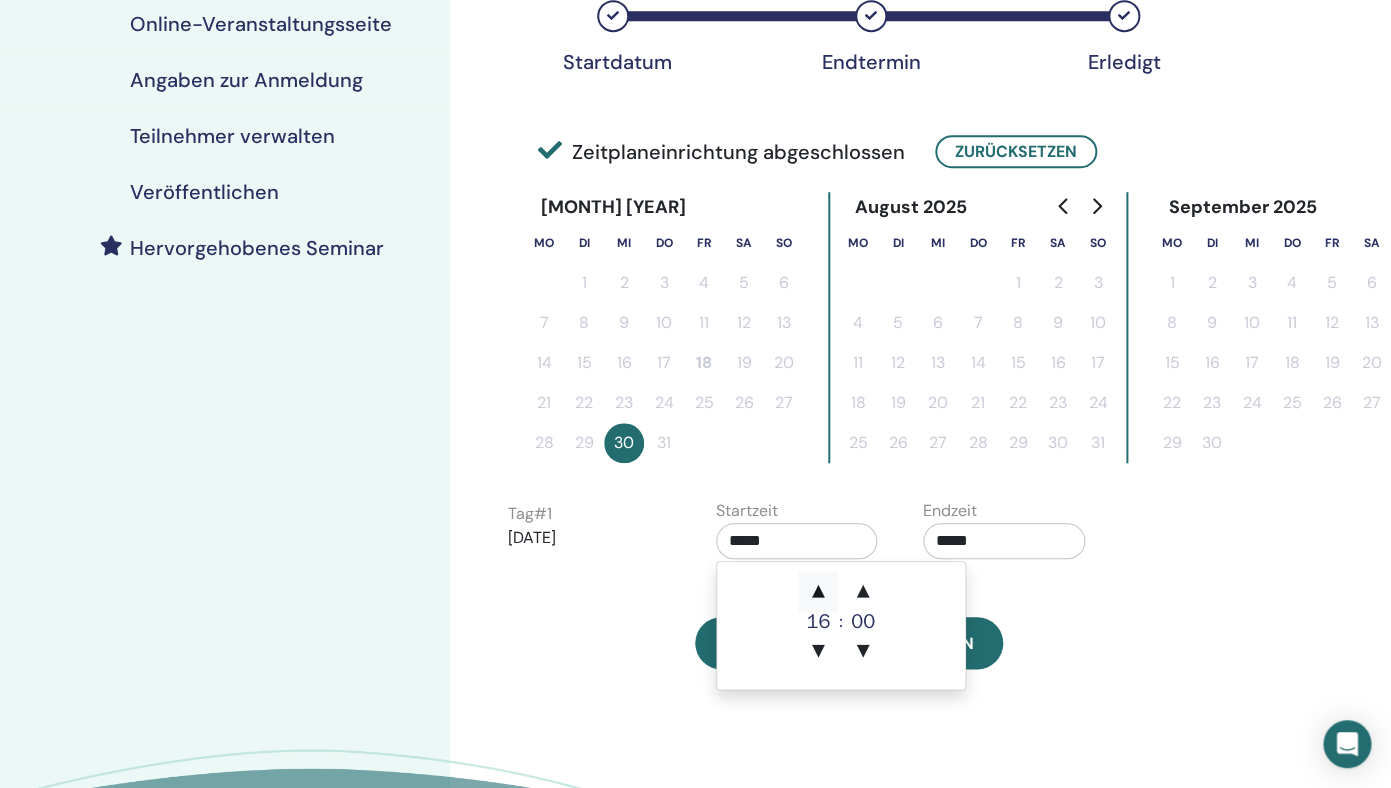 click on "▲" at bounding box center [818, 592] 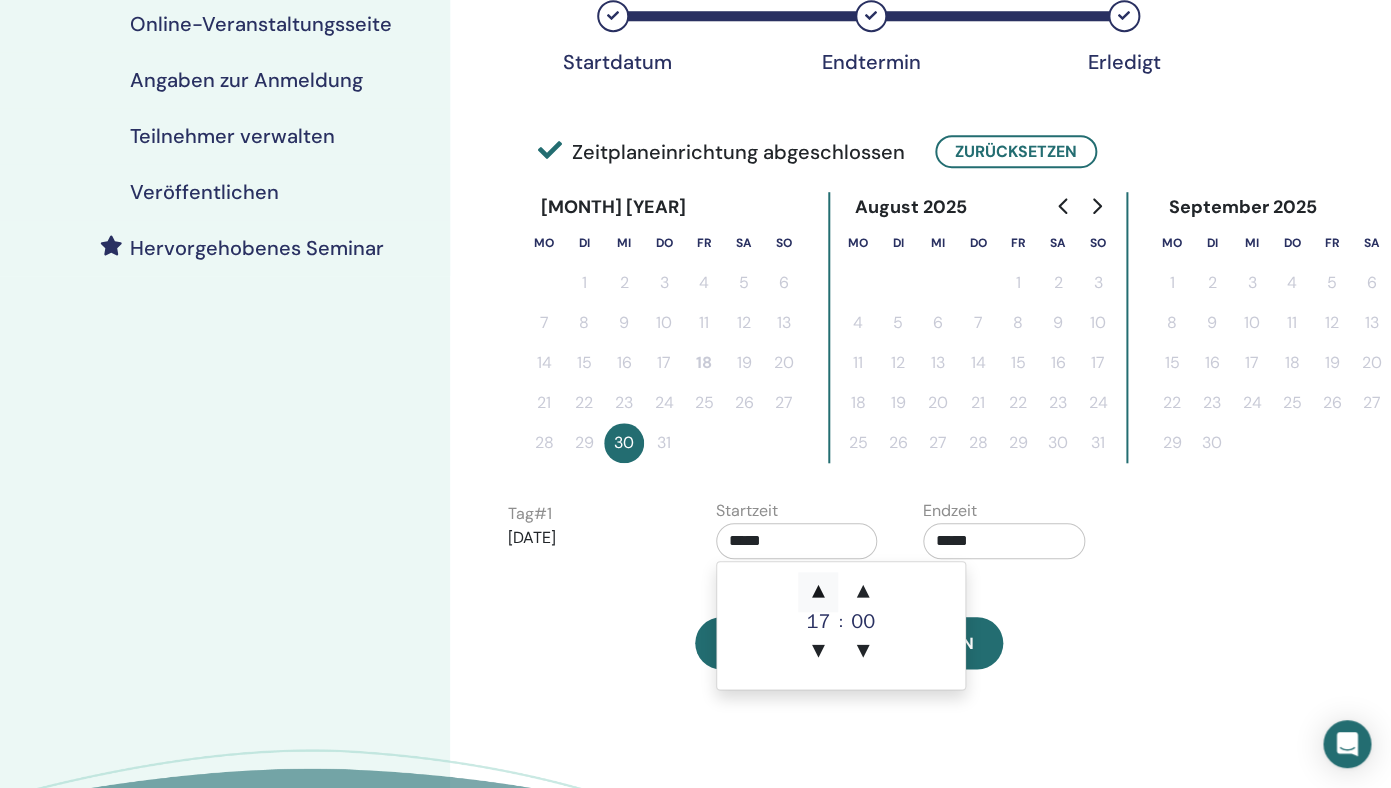 click on "▲" at bounding box center (818, 592) 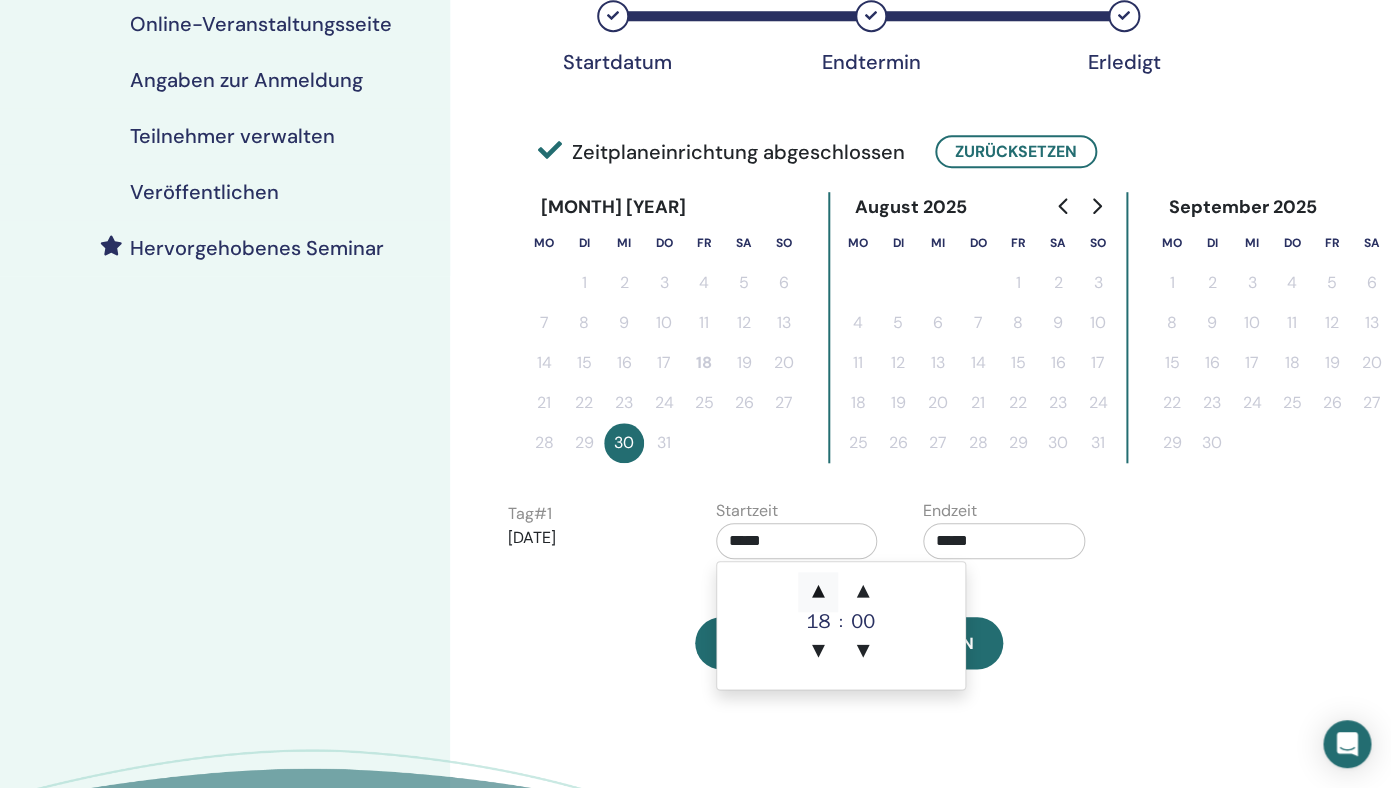 click on "▲" at bounding box center [818, 592] 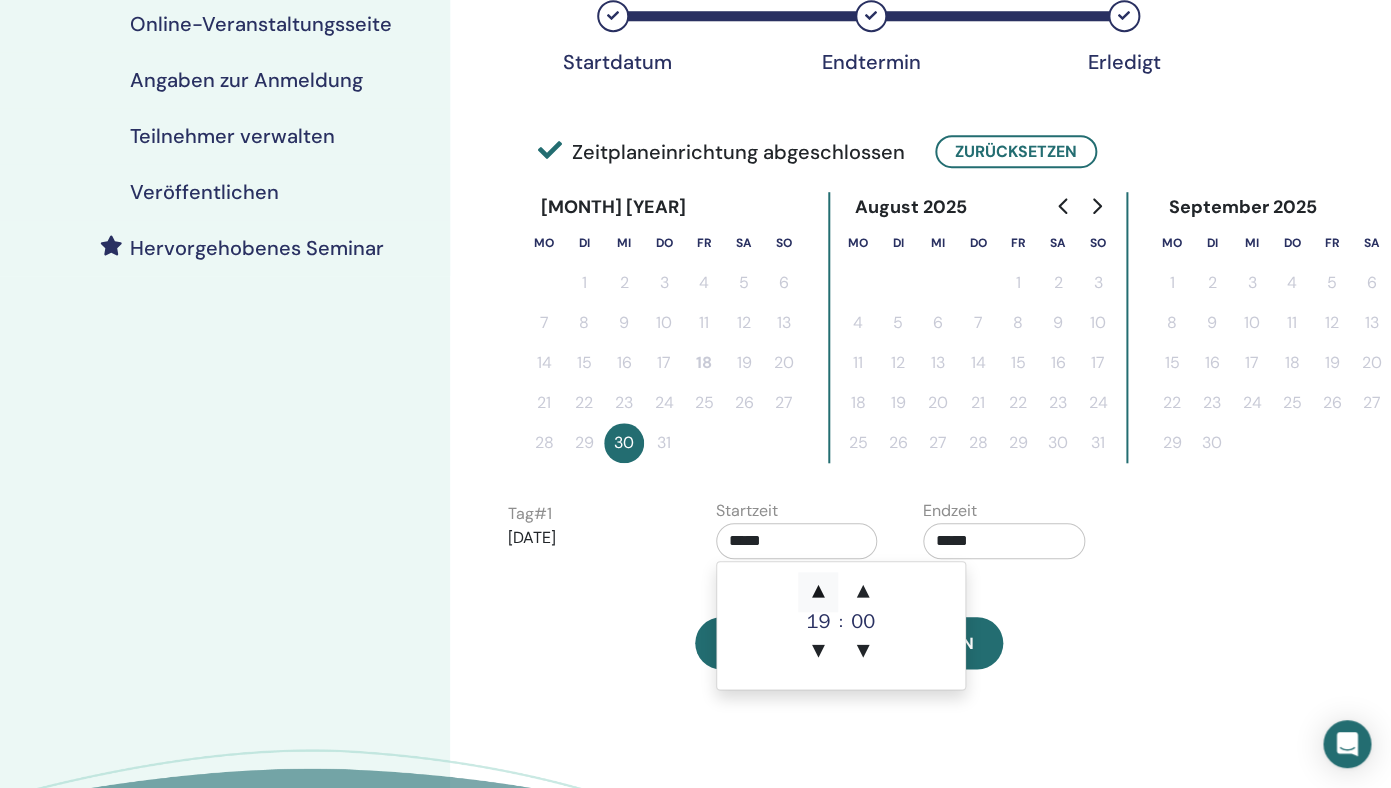 click on "▲" at bounding box center (818, 592) 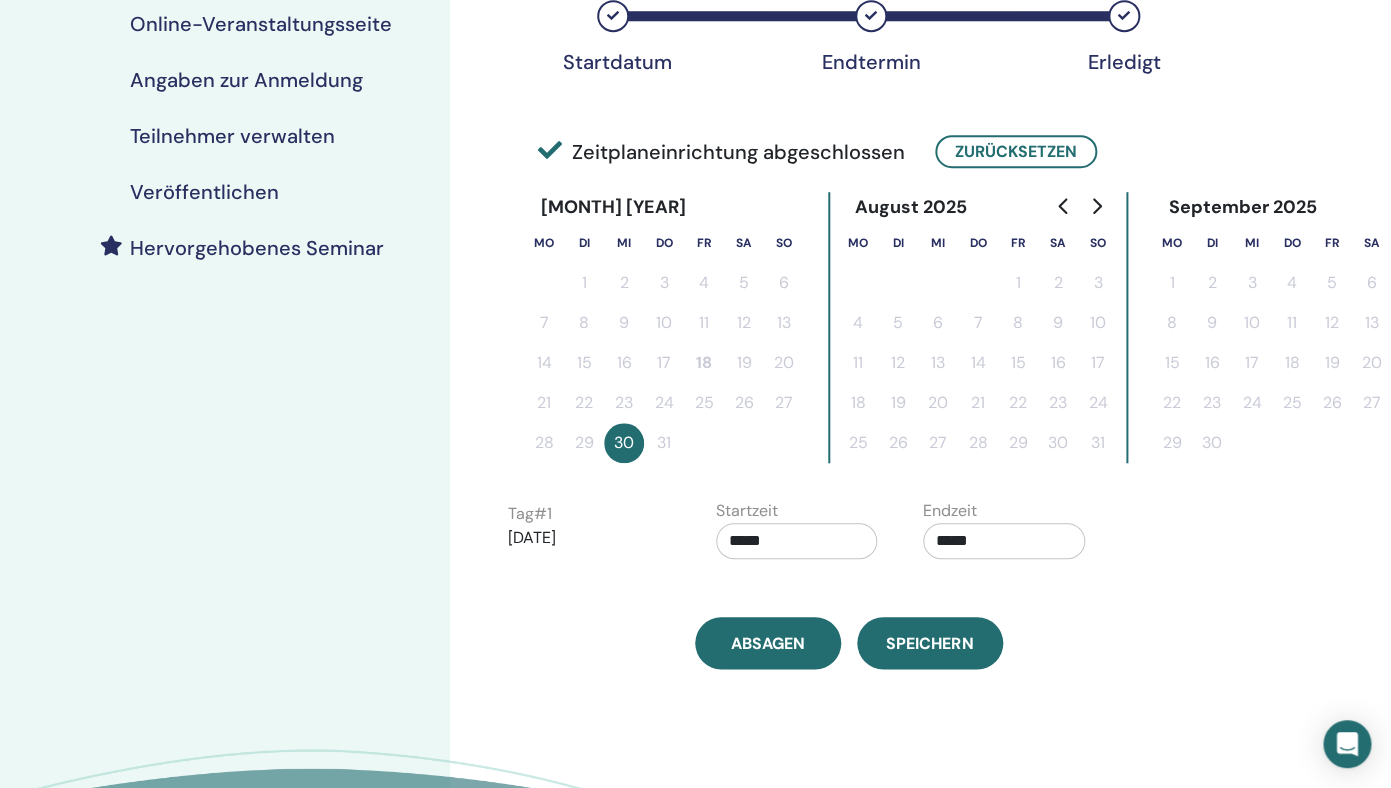 click on "Zeitzone (GMT+2) Europe/Berlin Datum und Uhrzeit des Seminars Startdatum Endtermin Erledigt Zeitplaneinrichtung abgeschlossen Zurücksetzen Juli 2025 Mo Di Mi Do Fr Sa So 1 2 3 4 5 6 7 8 9 10 11 12 13 14 15 16 17 18 19 20 21 22 23 24 25 26 27 28 29 30 31 August 2025 Mo Di Mi Do Fr Sa So 1 2 3 4 5 6 7 8 9 10 11 12 13 14 15 16 17 18 19 20 21 22 23 24 25 26 27 28 29 30 31 September 2025 Mo Di Mi Do Fr Sa So 1 2 3 4 5 6 7 8 9 10 11 12 13 14 15 16 17 18 19 20 21 22 23 24 25 26 27 28 29 30 Tag  # 1 2025/07/30 Startzeit ***** Endzeit ***** Absagen Speichern" at bounding box center [848, 172] 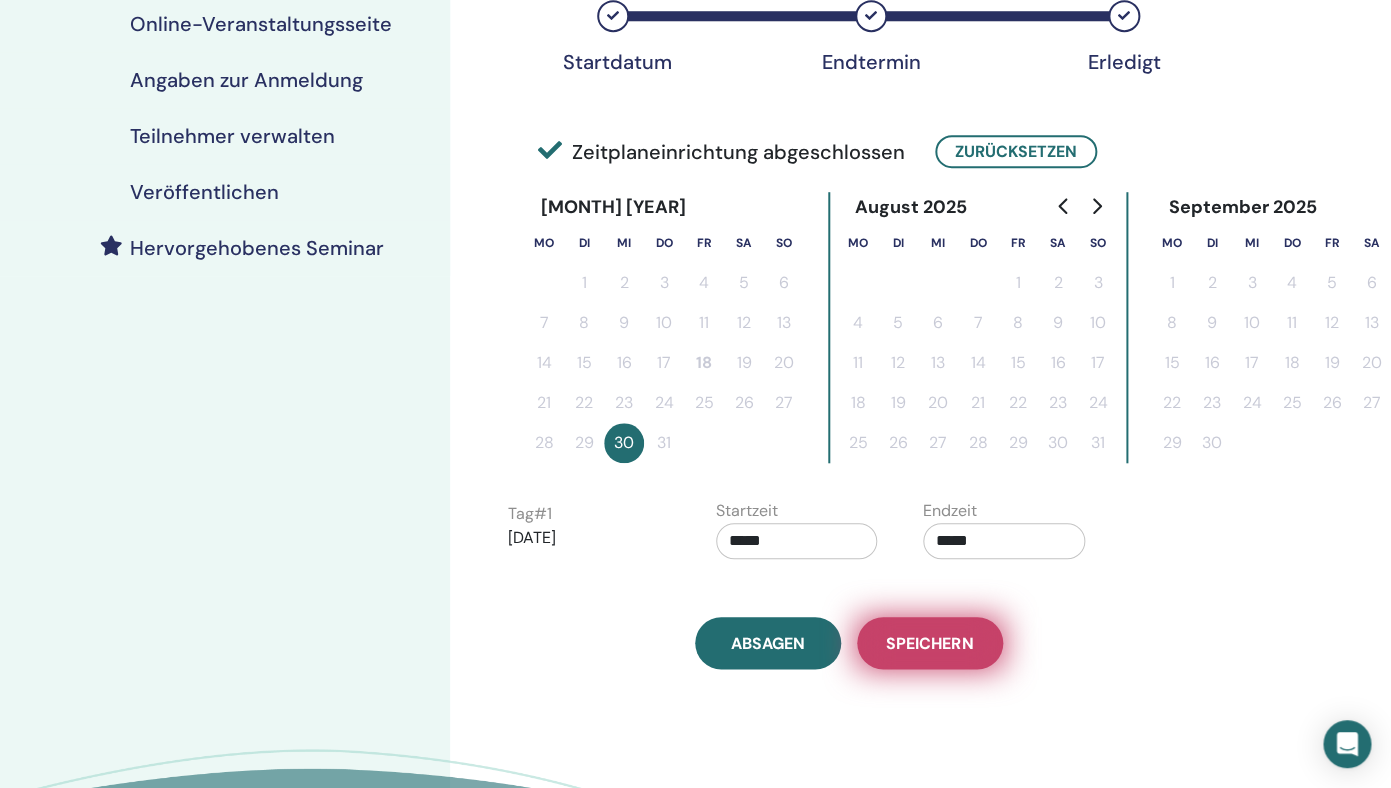 click on "Speichern" at bounding box center (929, 643) 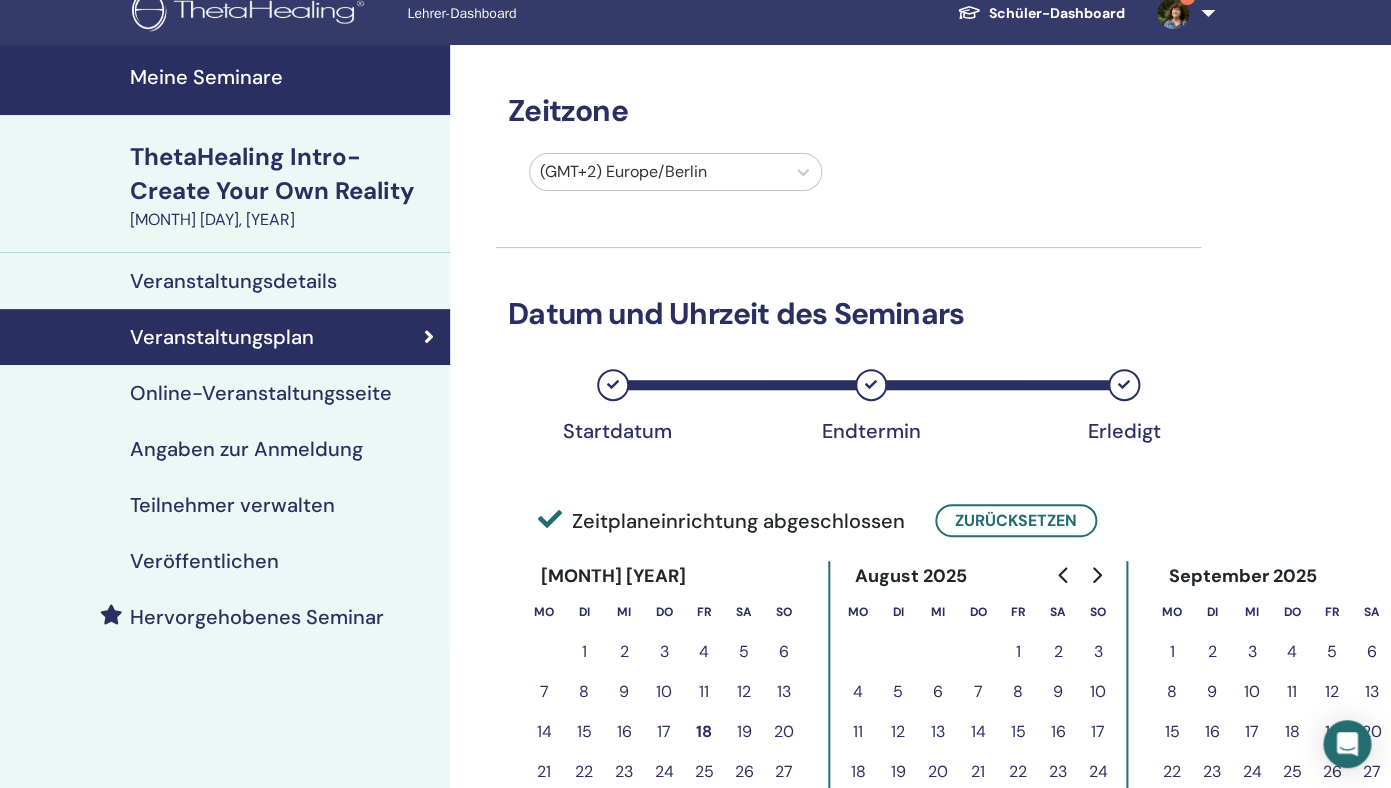 scroll, scrollTop: 17, scrollLeft: 0, axis: vertical 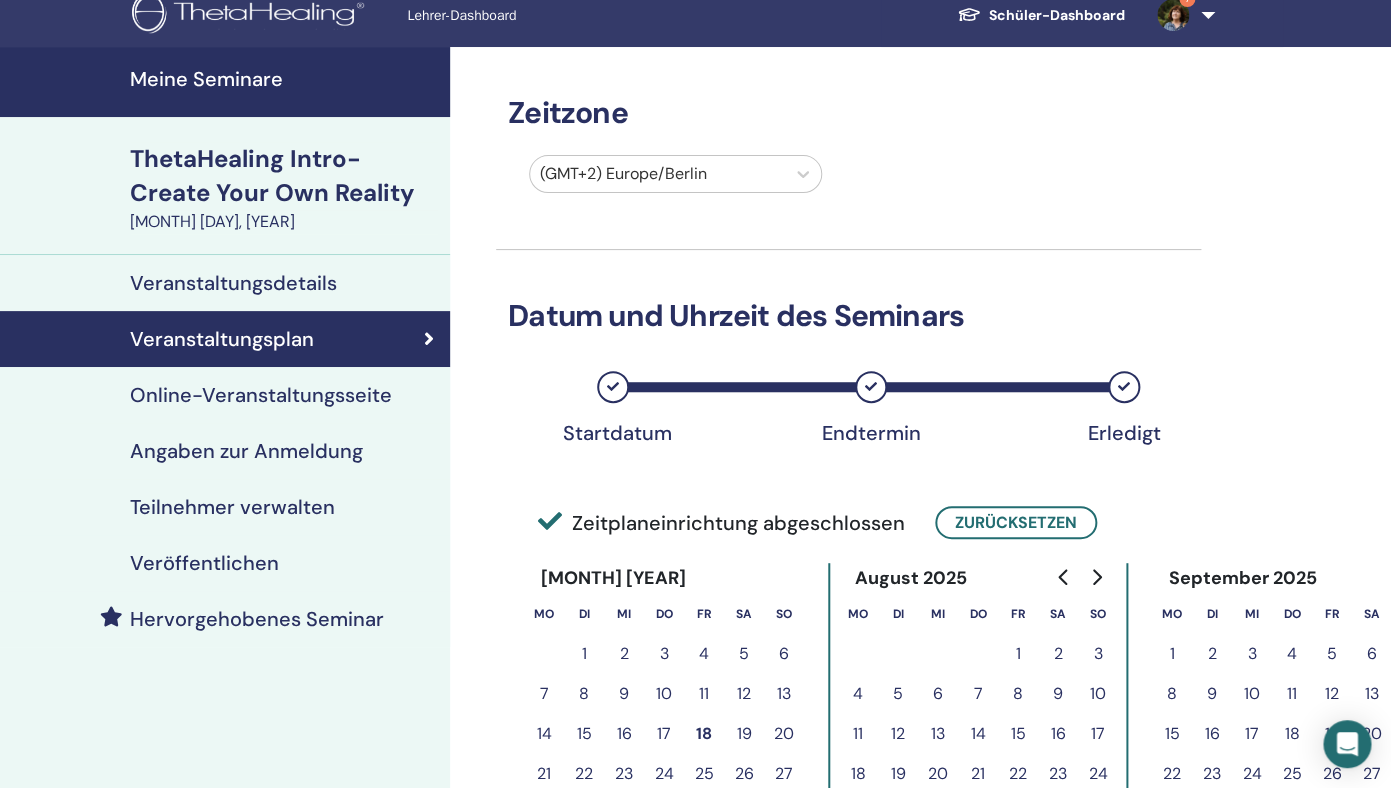 click on "Online-Veranstaltungsseite" at bounding box center [261, 395] 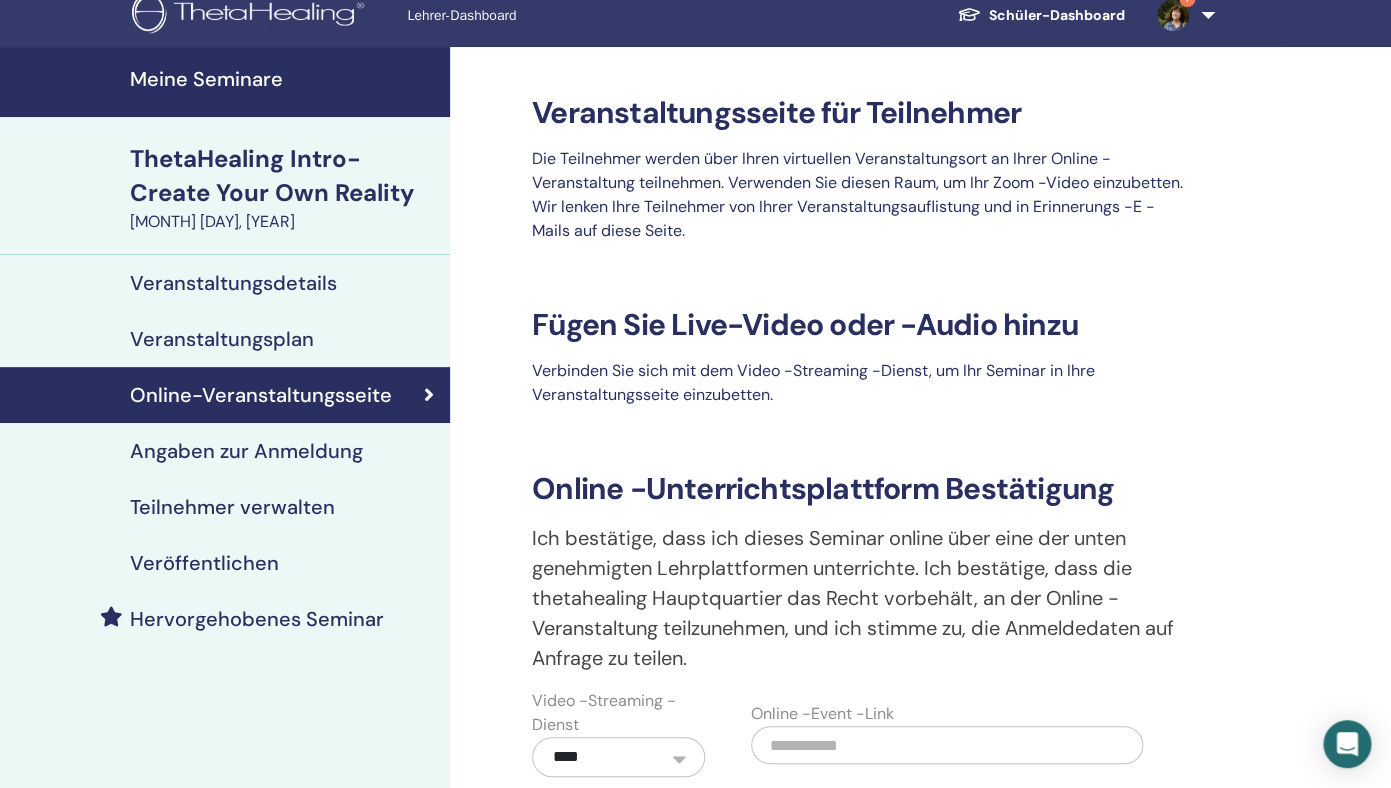 scroll, scrollTop: 50, scrollLeft: 0, axis: vertical 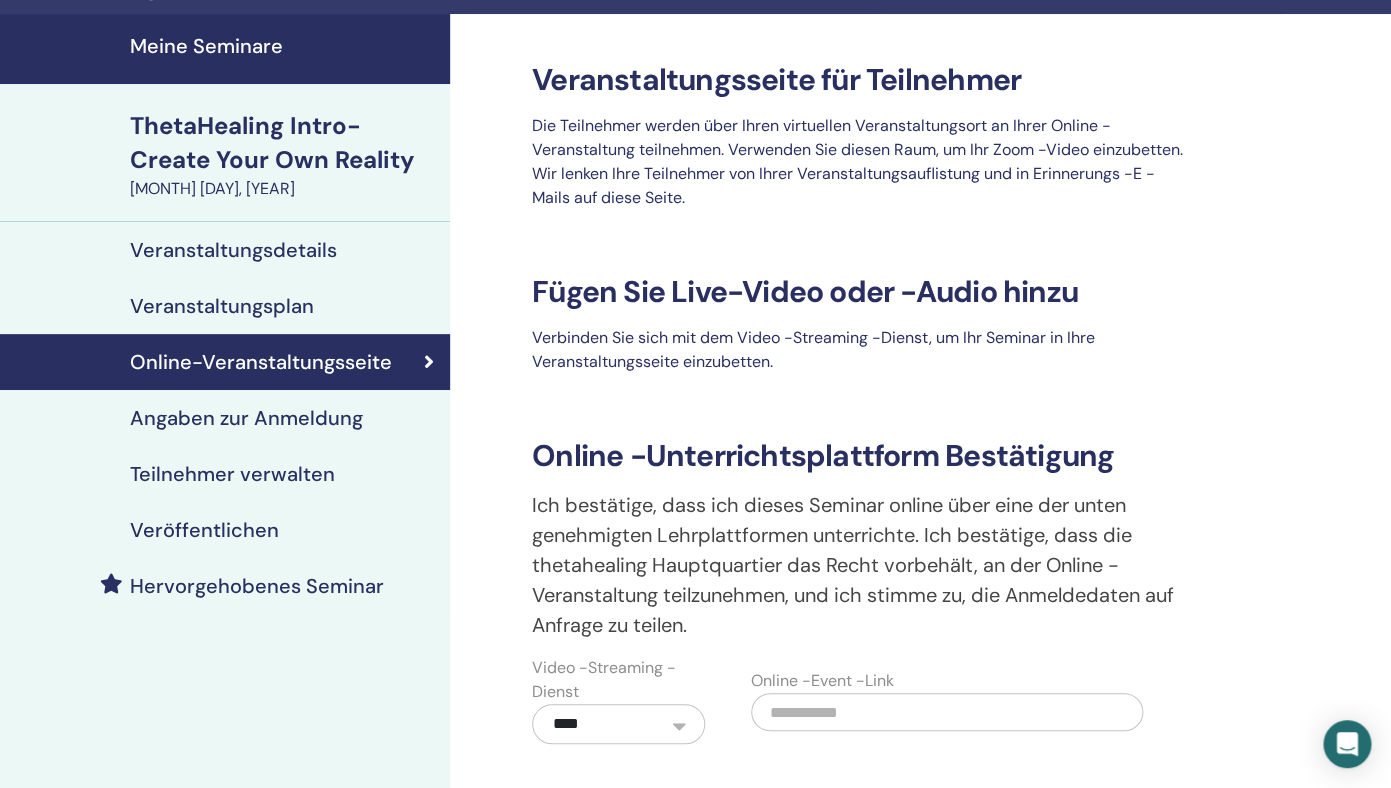 click on "Veranstaltungsdetails" at bounding box center [233, 250] 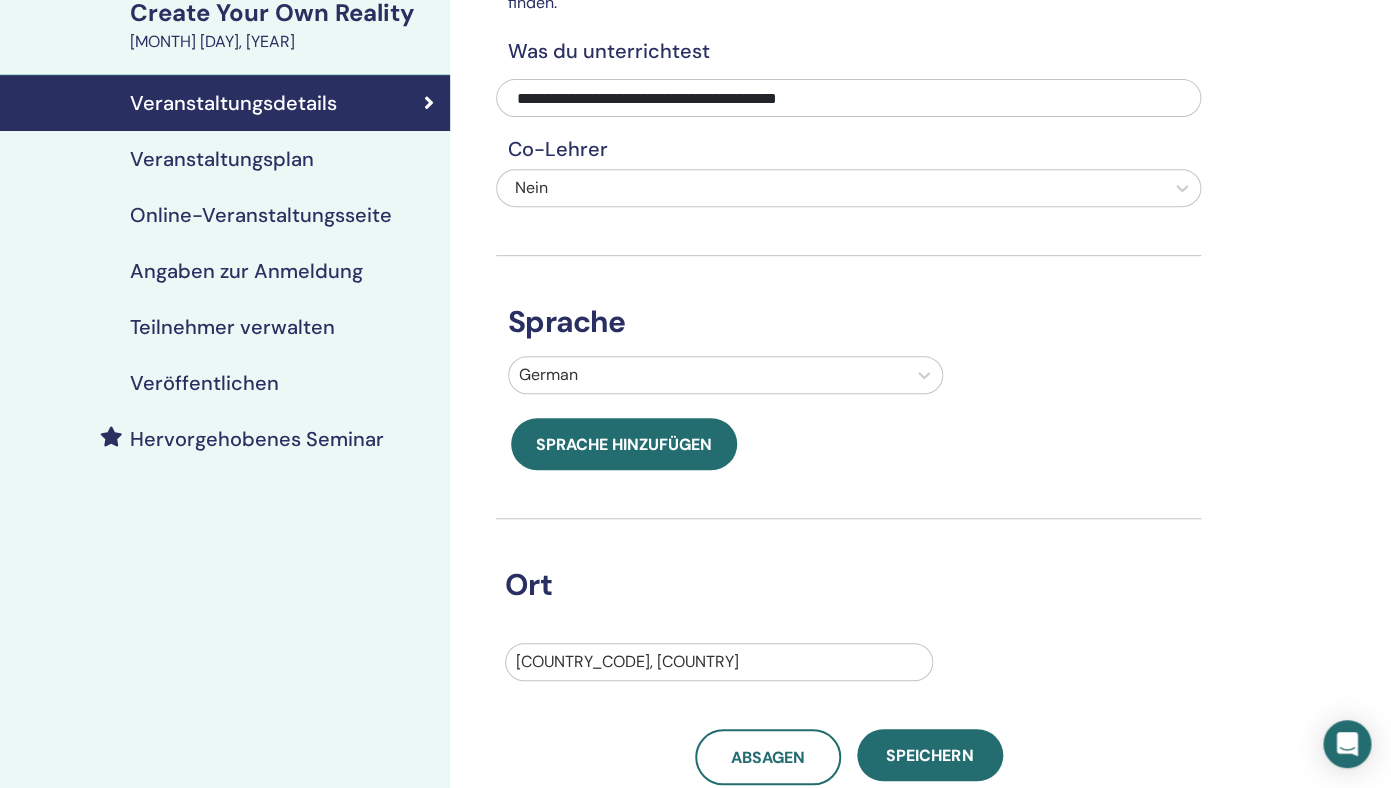 scroll, scrollTop: 178, scrollLeft: 0, axis: vertical 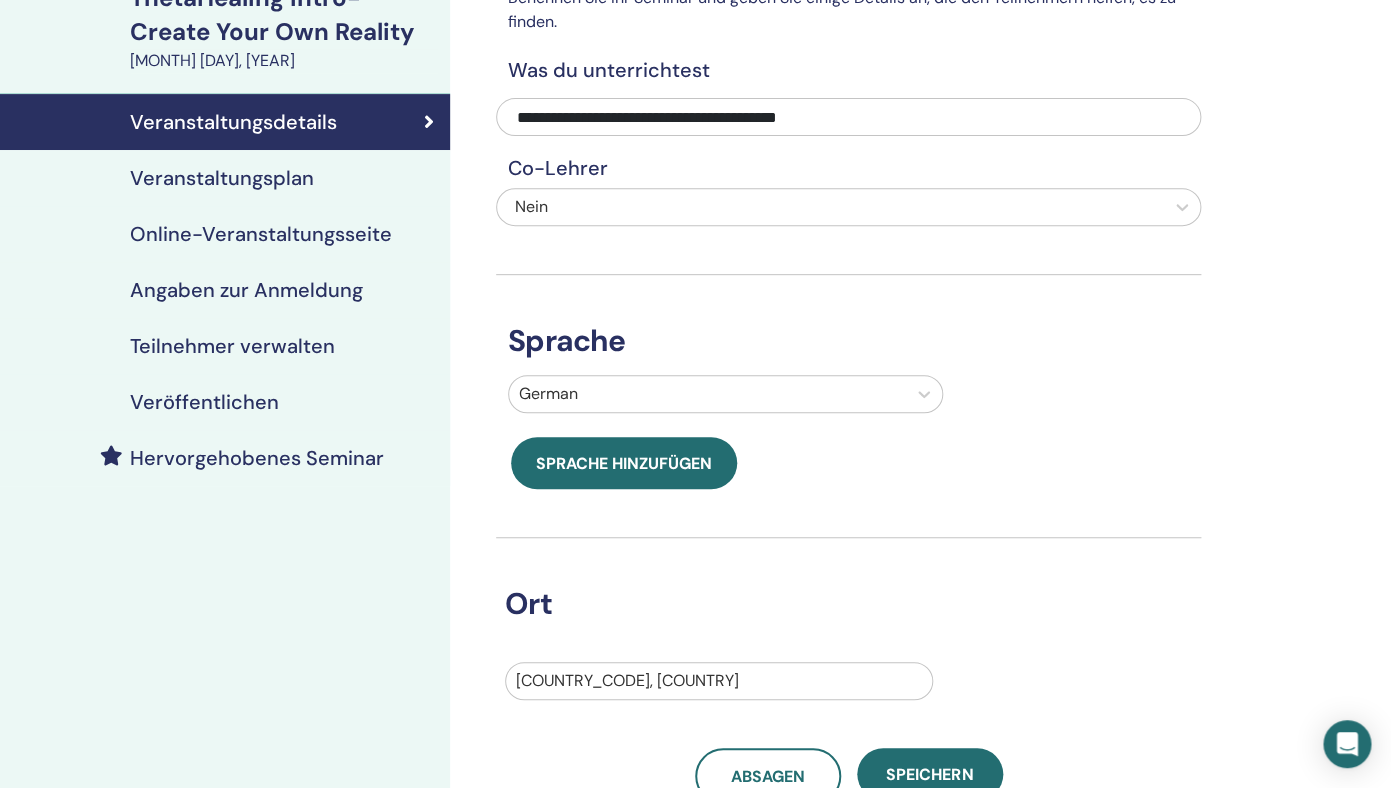 click on "Angaben zur Anmeldung" at bounding box center (246, 290) 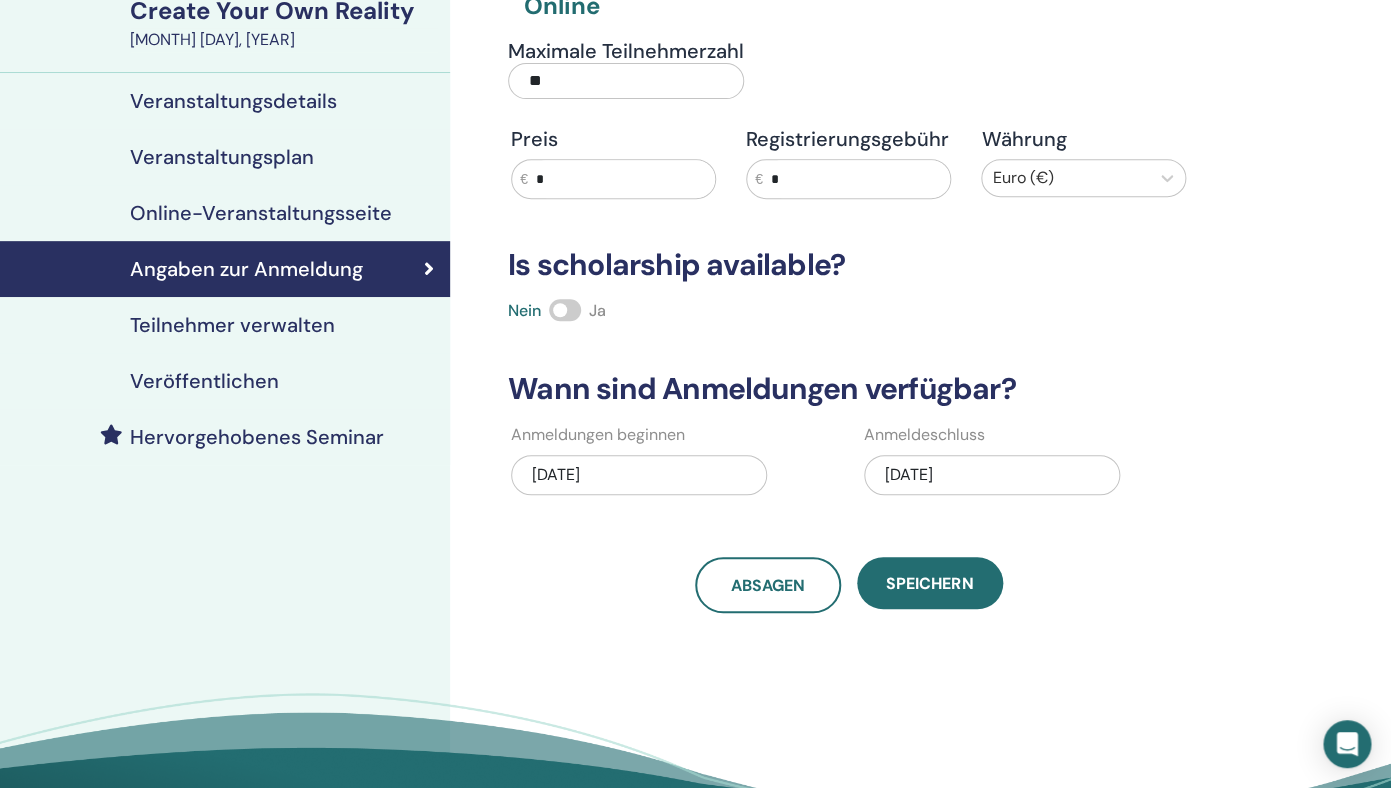 scroll, scrollTop: 201, scrollLeft: 0, axis: vertical 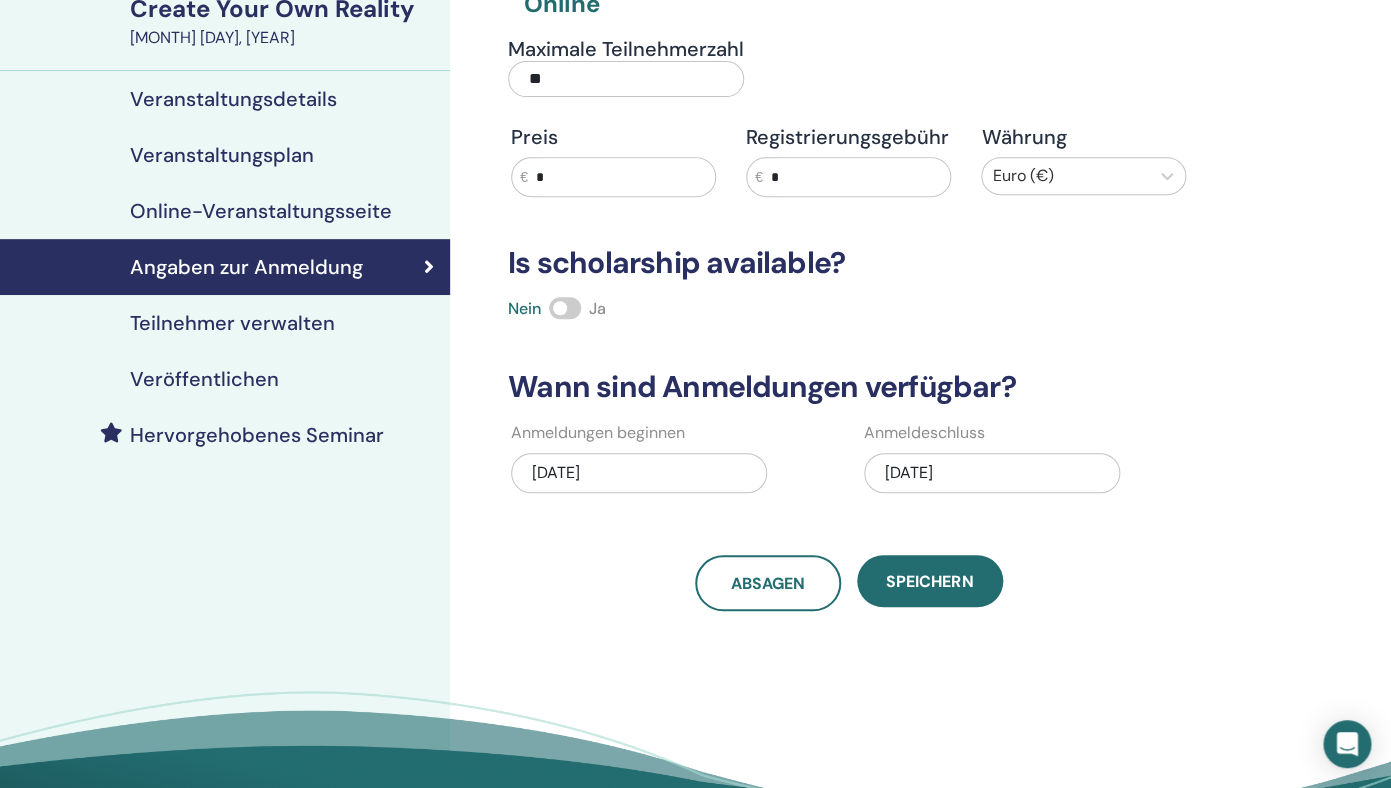 click on "07/16/2025" at bounding box center (992, 473) 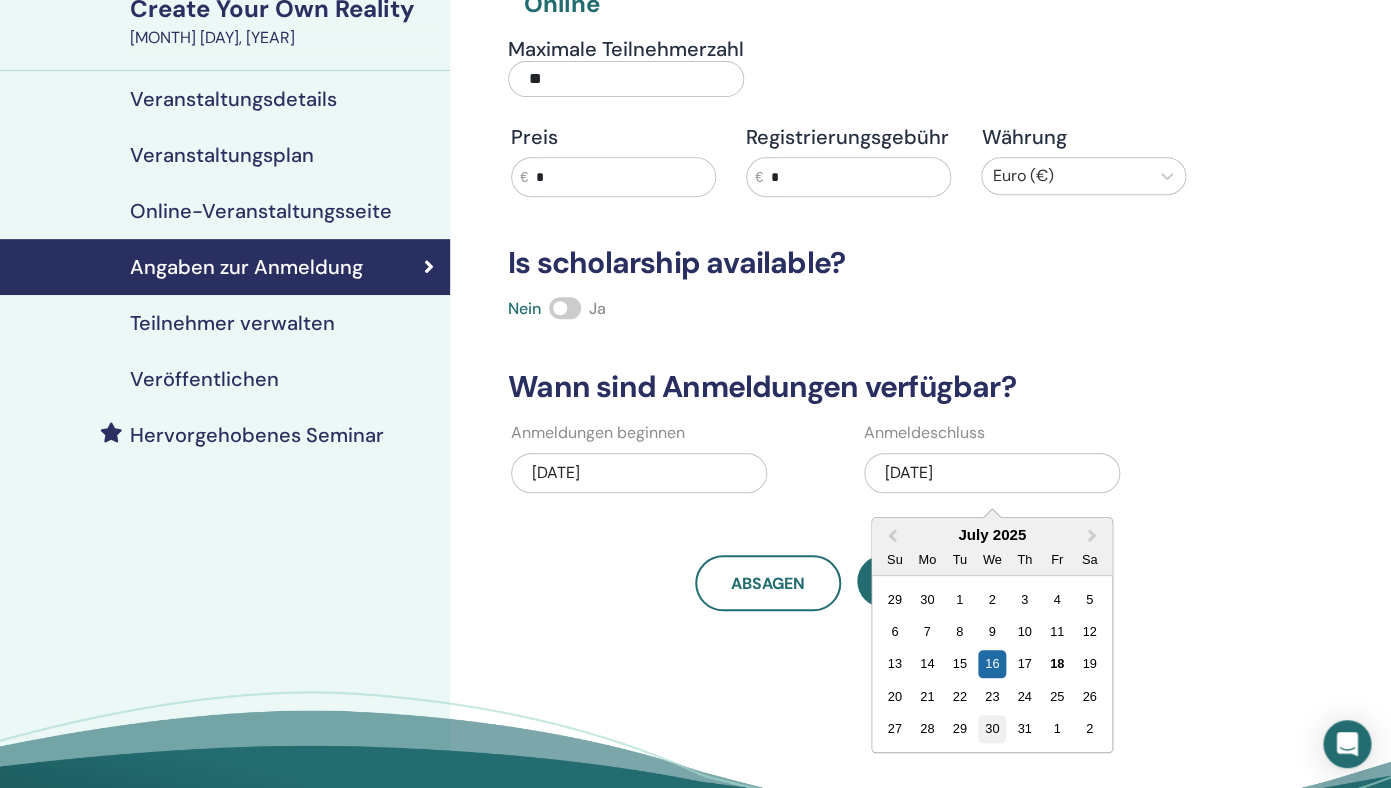 click on "30" at bounding box center [991, 729] 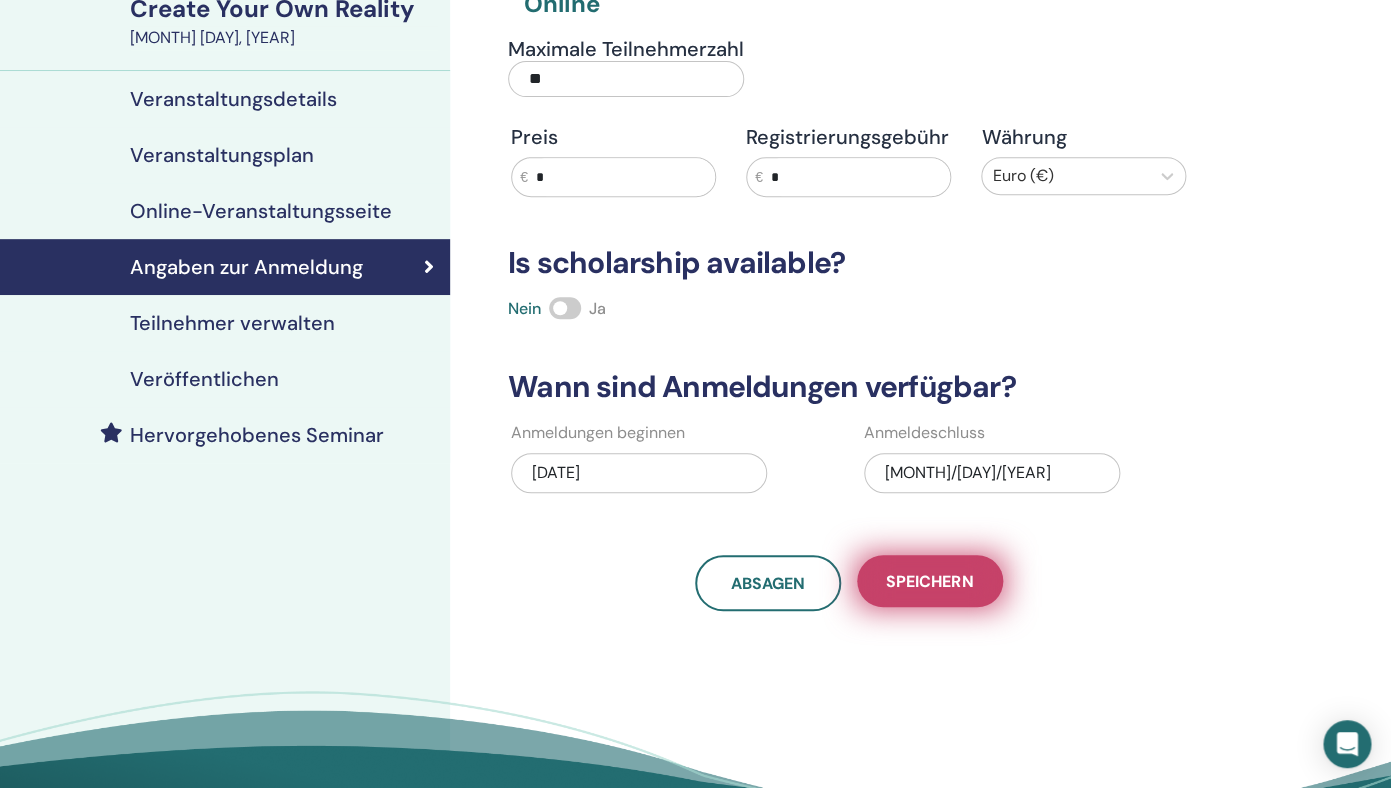 click on "Speichern" at bounding box center [929, 581] 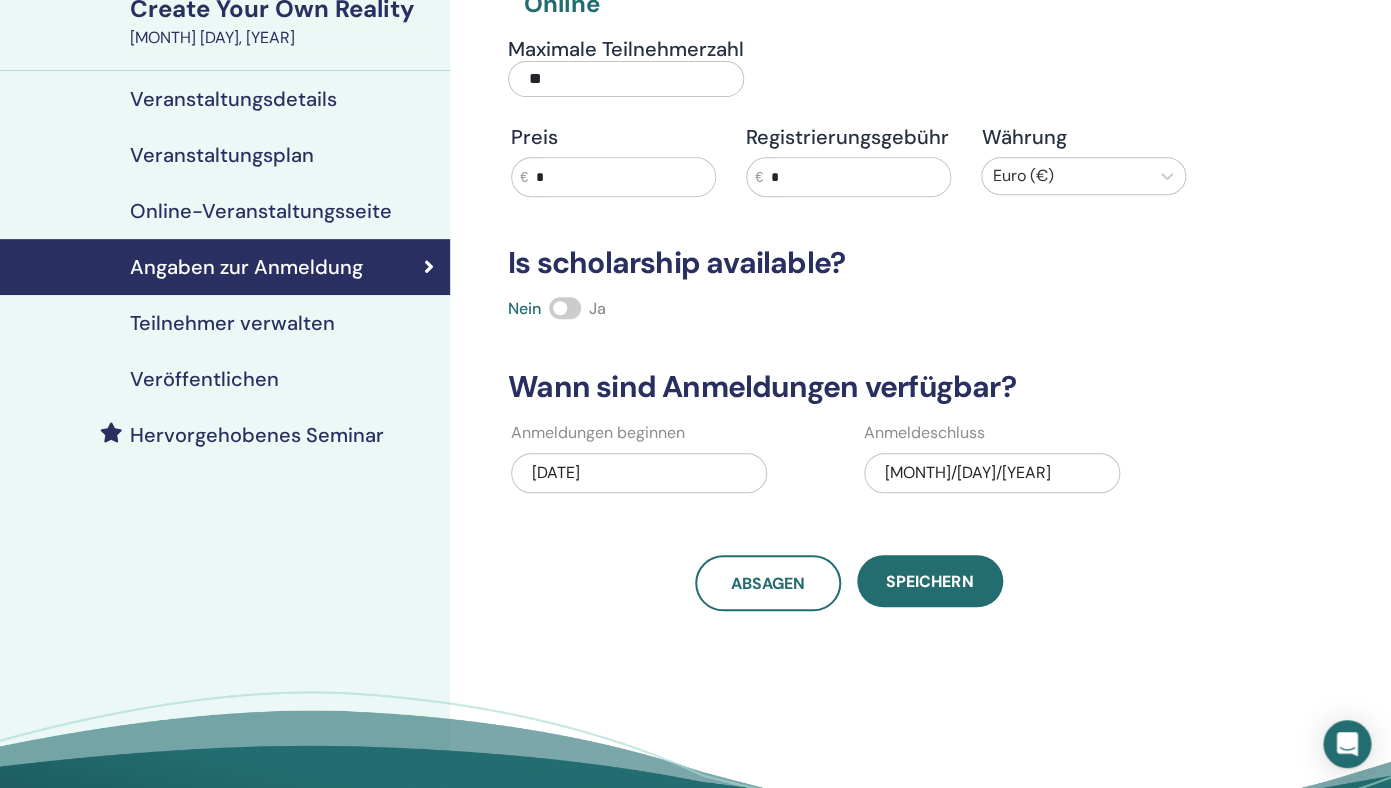 click on "Veröffentlichen" at bounding box center (204, 379) 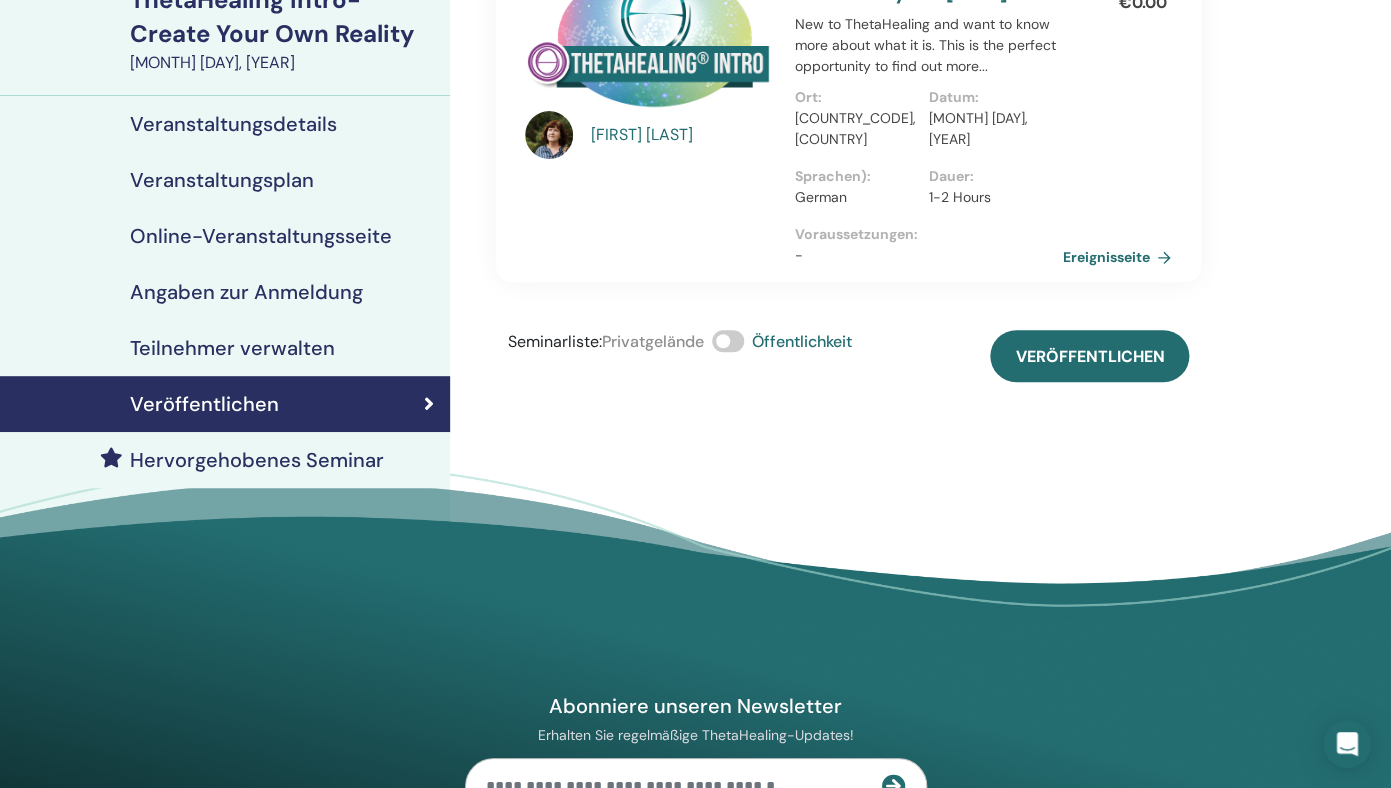 scroll, scrollTop: 179, scrollLeft: 0, axis: vertical 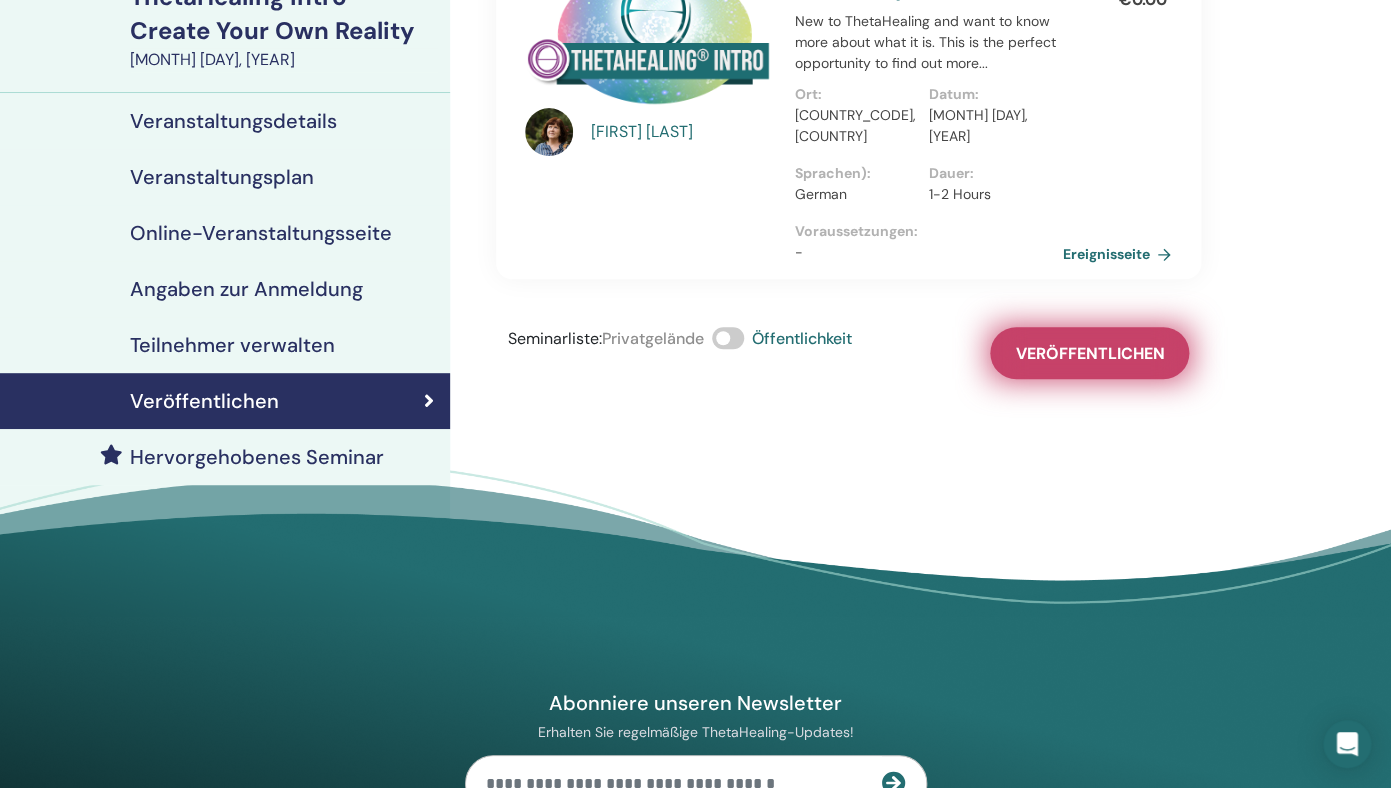 click on "Veröffentlichen" at bounding box center [1089, 353] 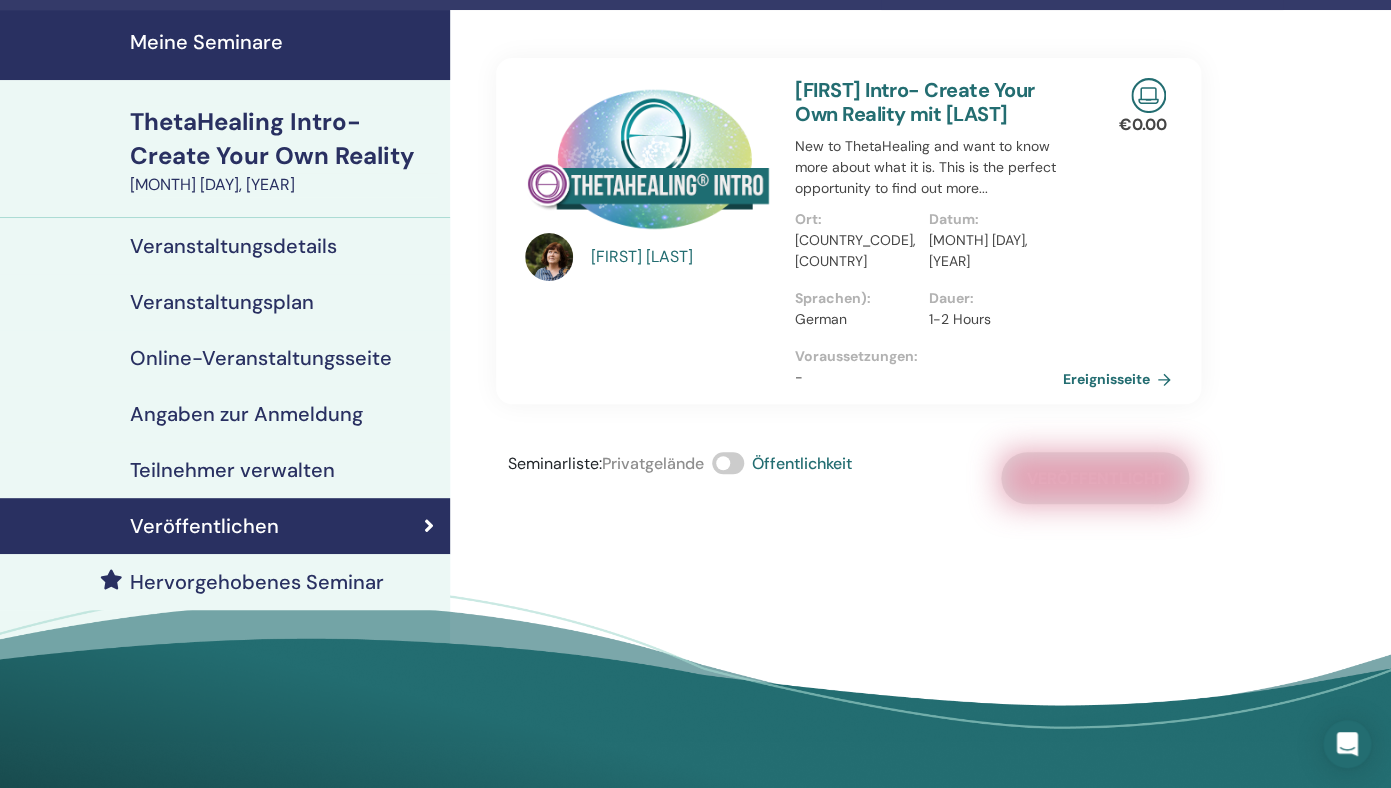 scroll, scrollTop: 48, scrollLeft: 0, axis: vertical 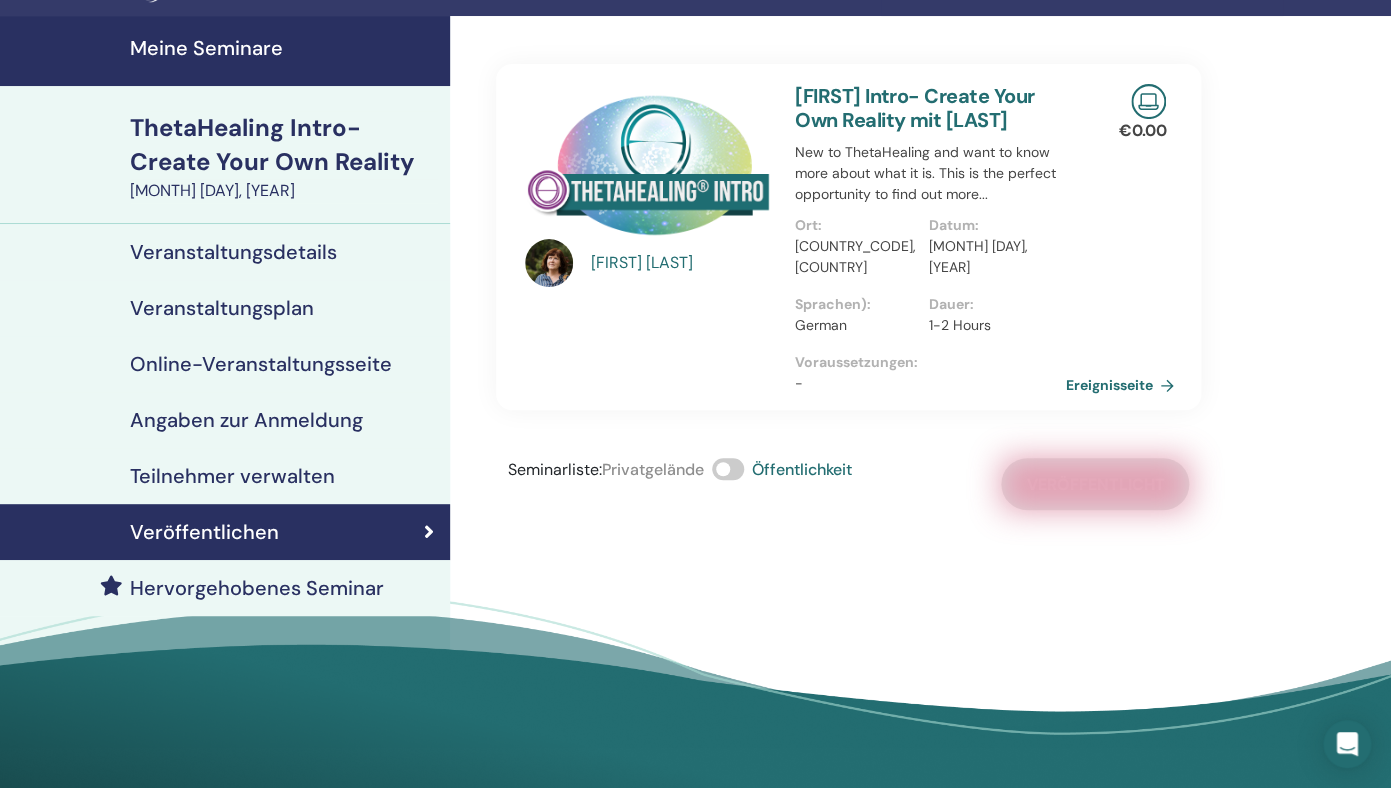 click on "Ereignisseite" at bounding box center [1123, 385] 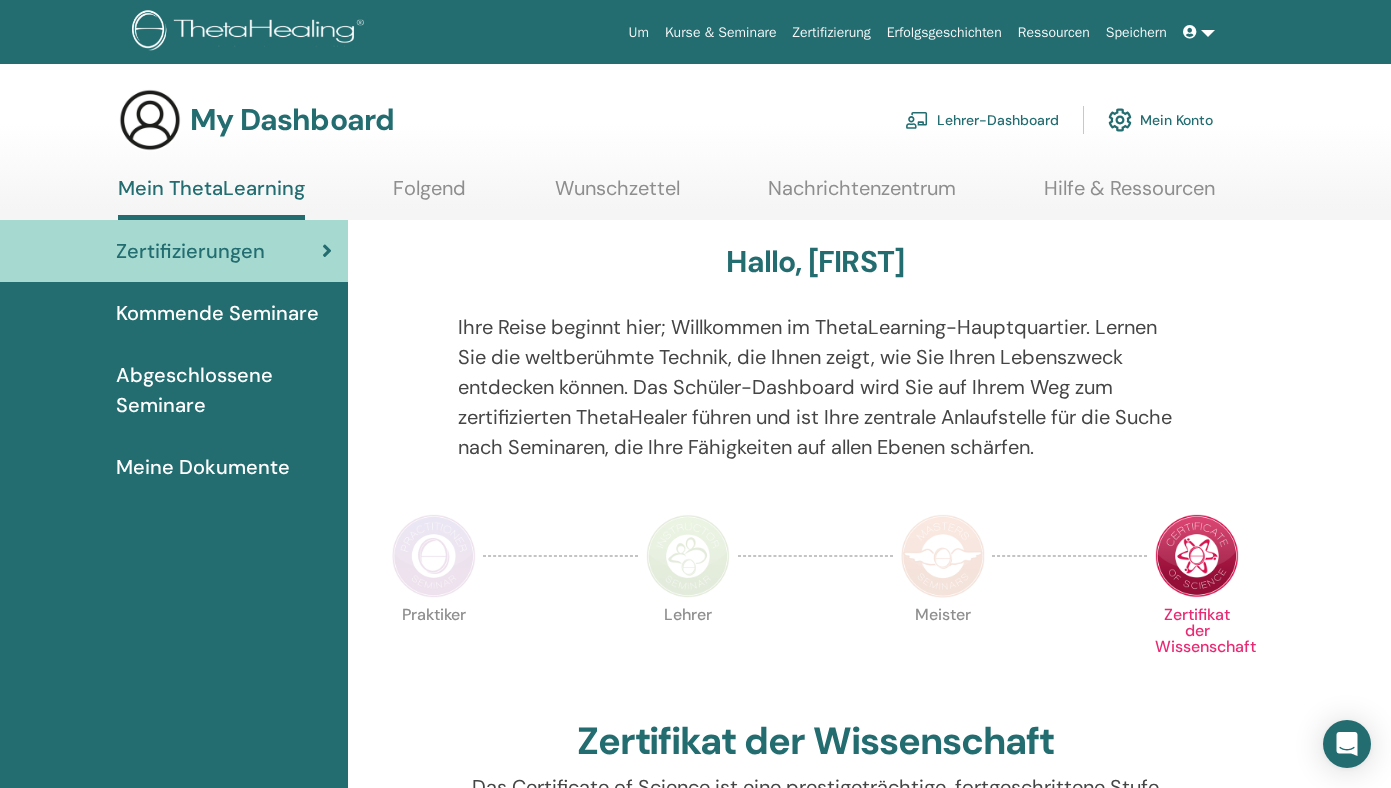 scroll, scrollTop: 0, scrollLeft: 0, axis: both 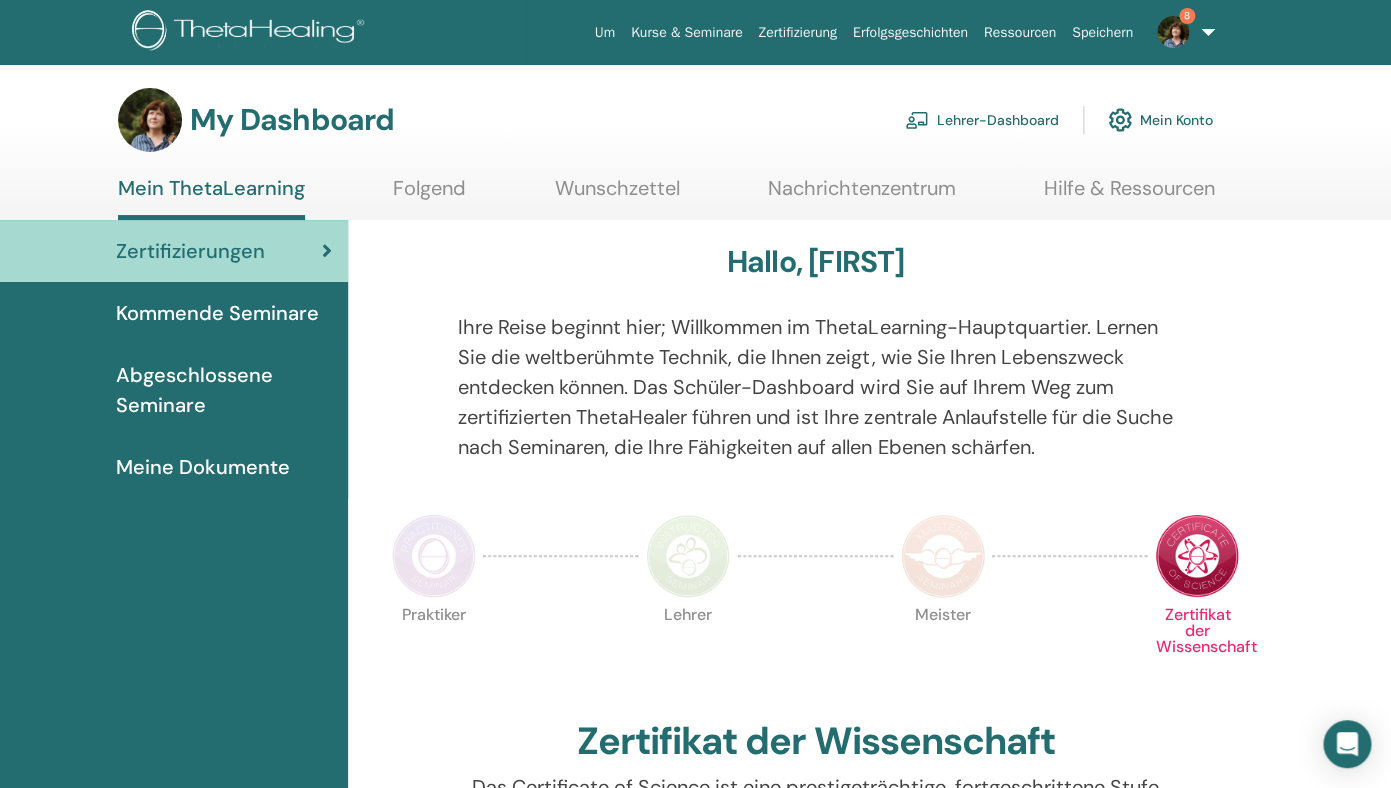 click on "Lehrer-Dashboard" at bounding box center (982, 120) 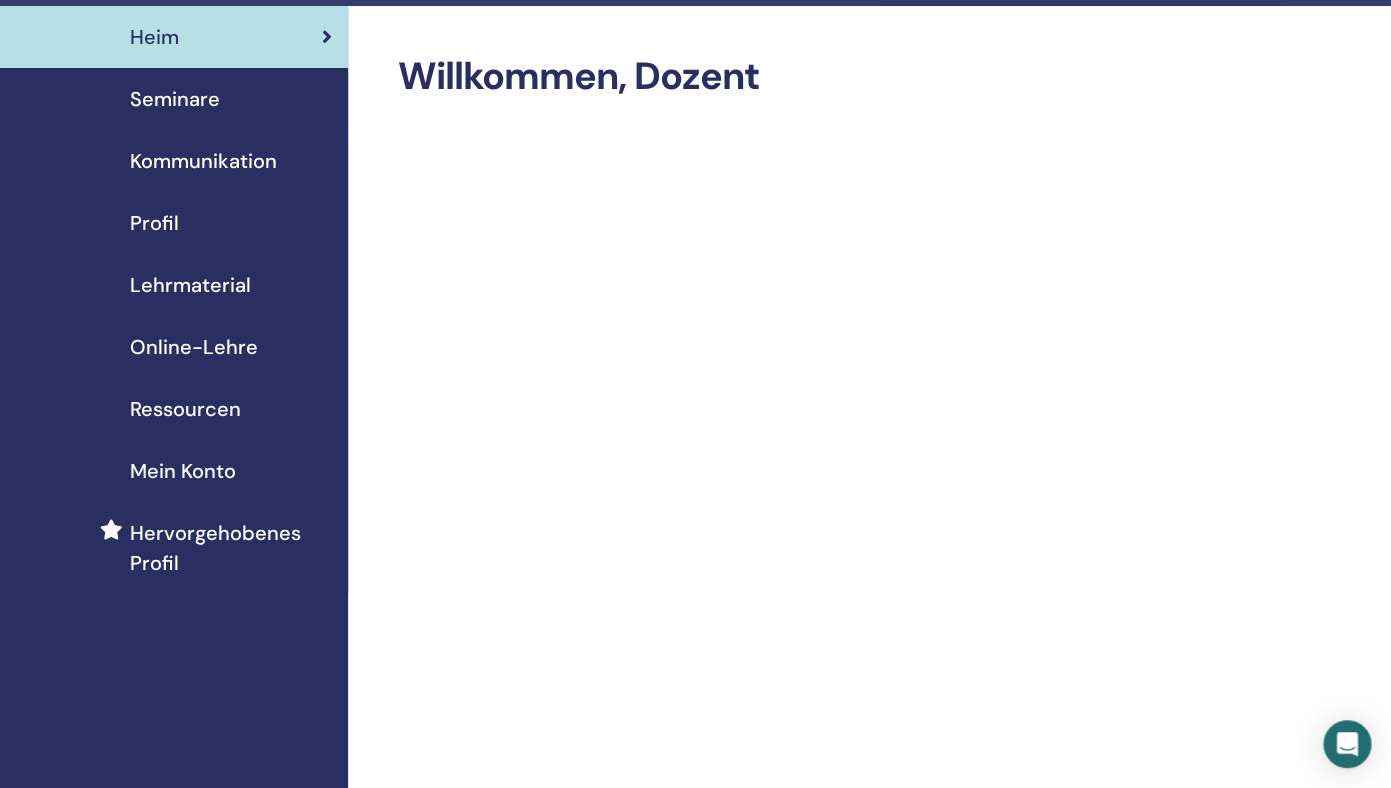scroll, scrollTop: 0, scrollLeft: 0, axis: both 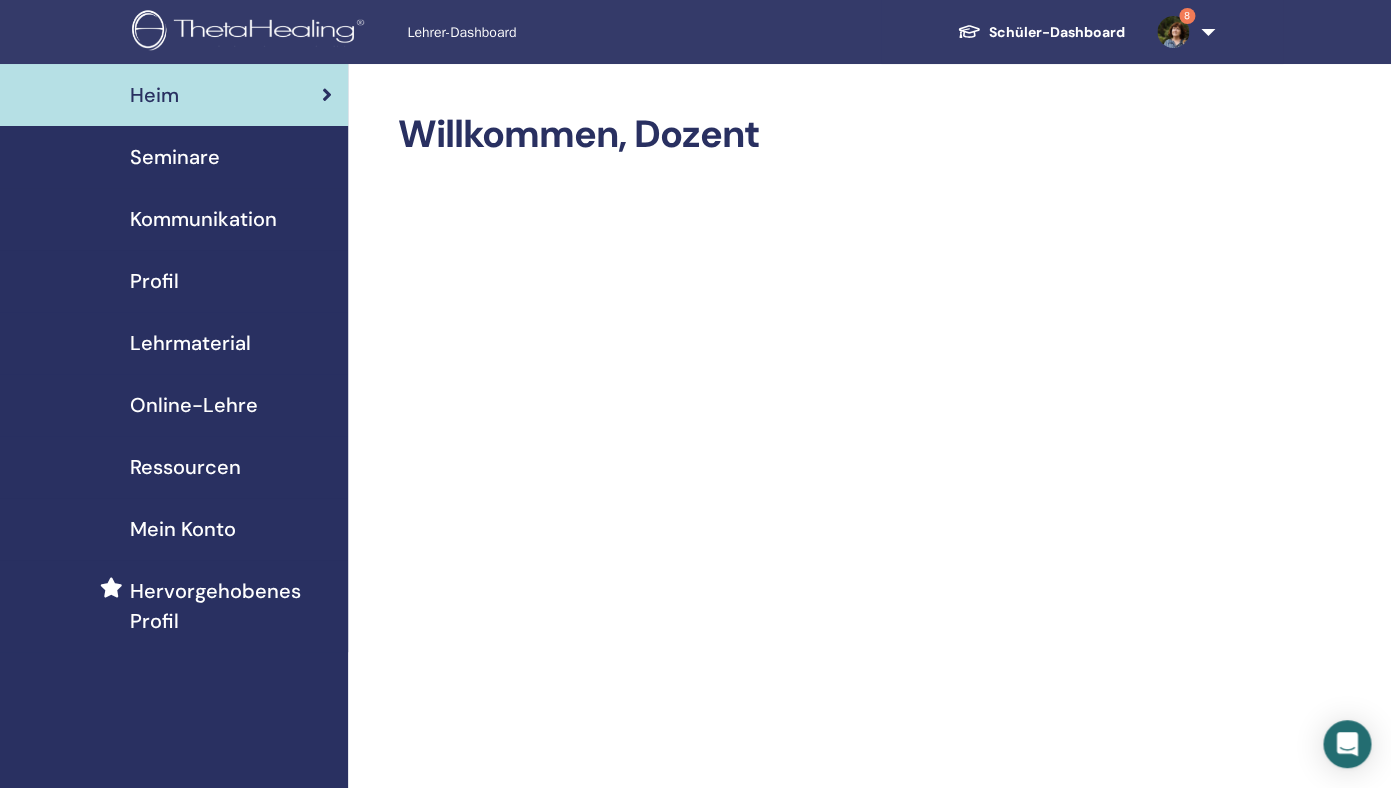 click on "Seminare" at bounding box center (175, 157) 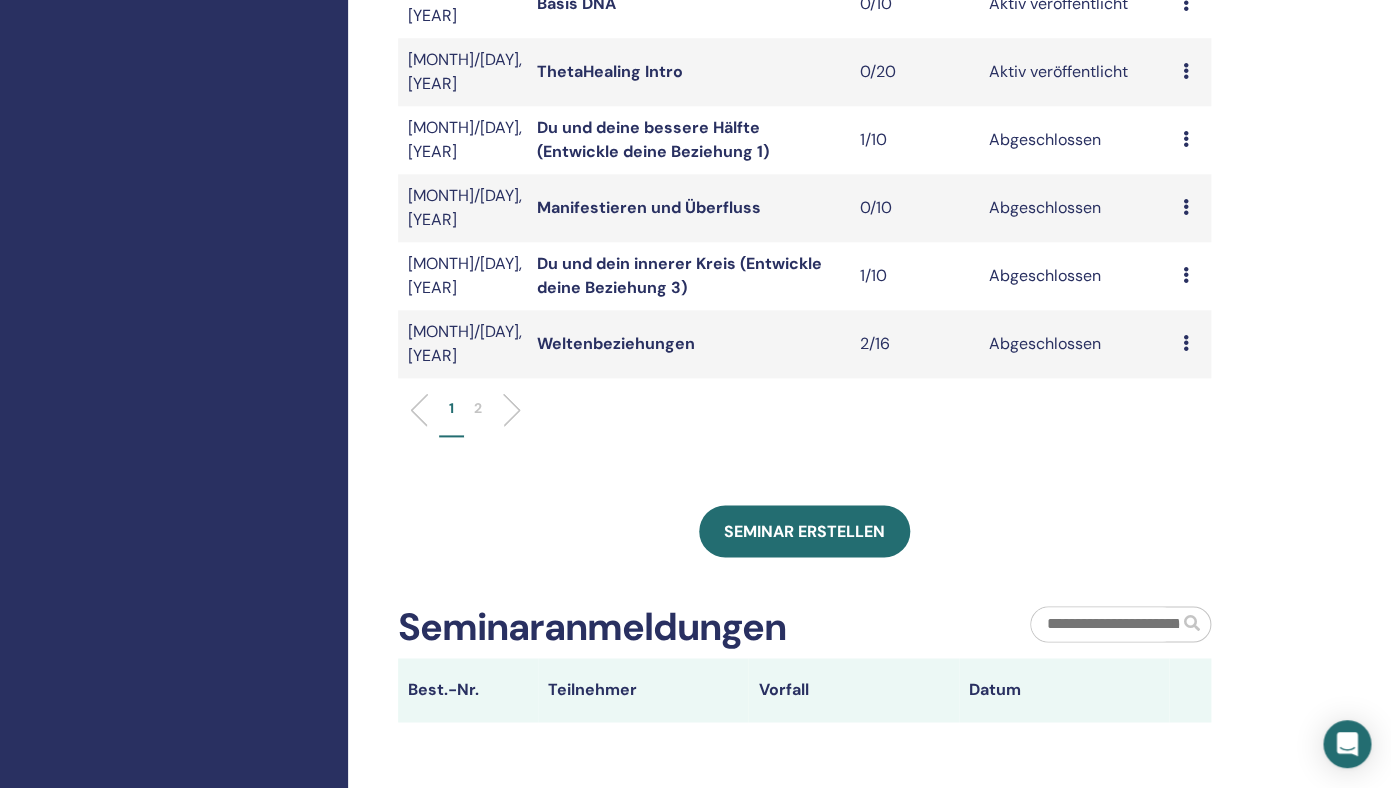 scroll, scrollTop: 704, scrollLeft: 0, axis: vertical 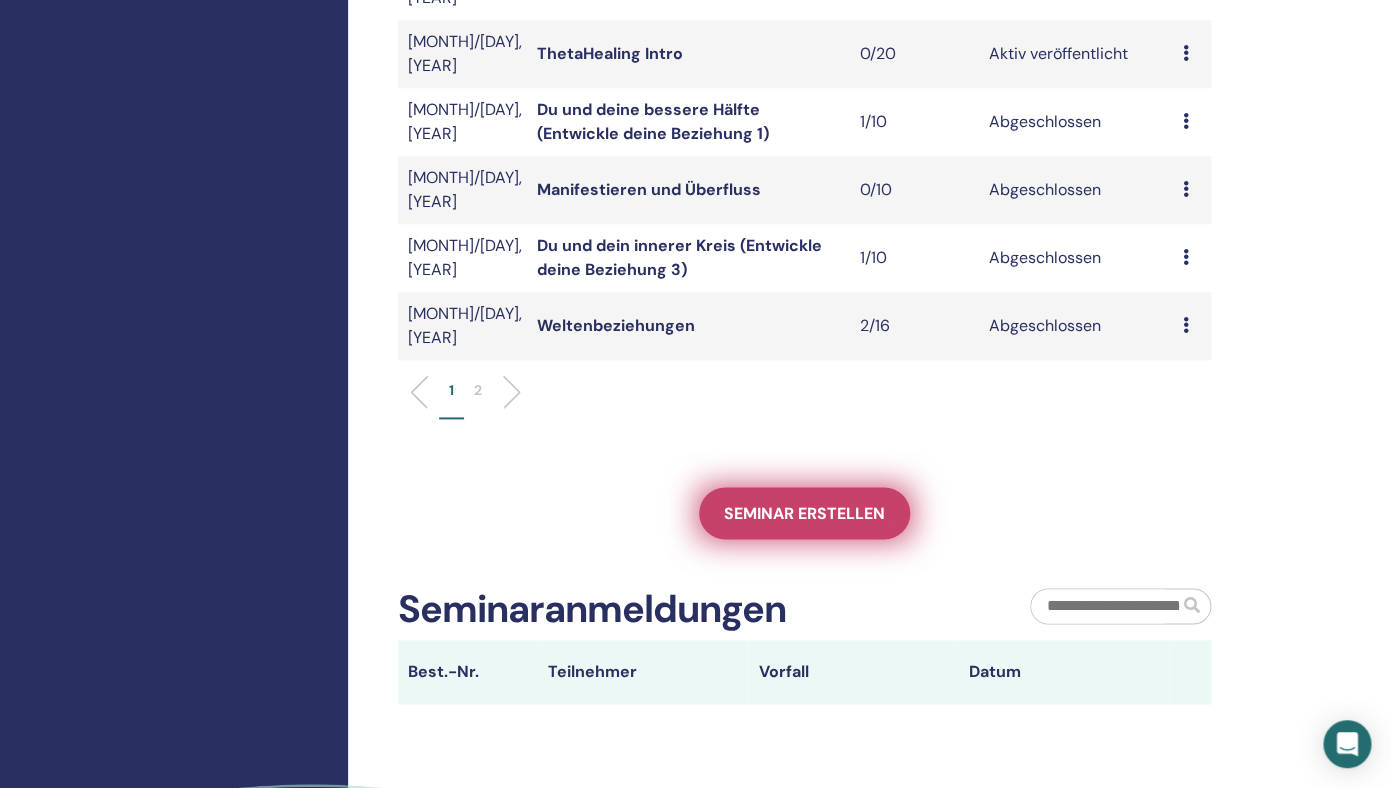 click on "Seminar erstellen" at bounding box center [804, 513] 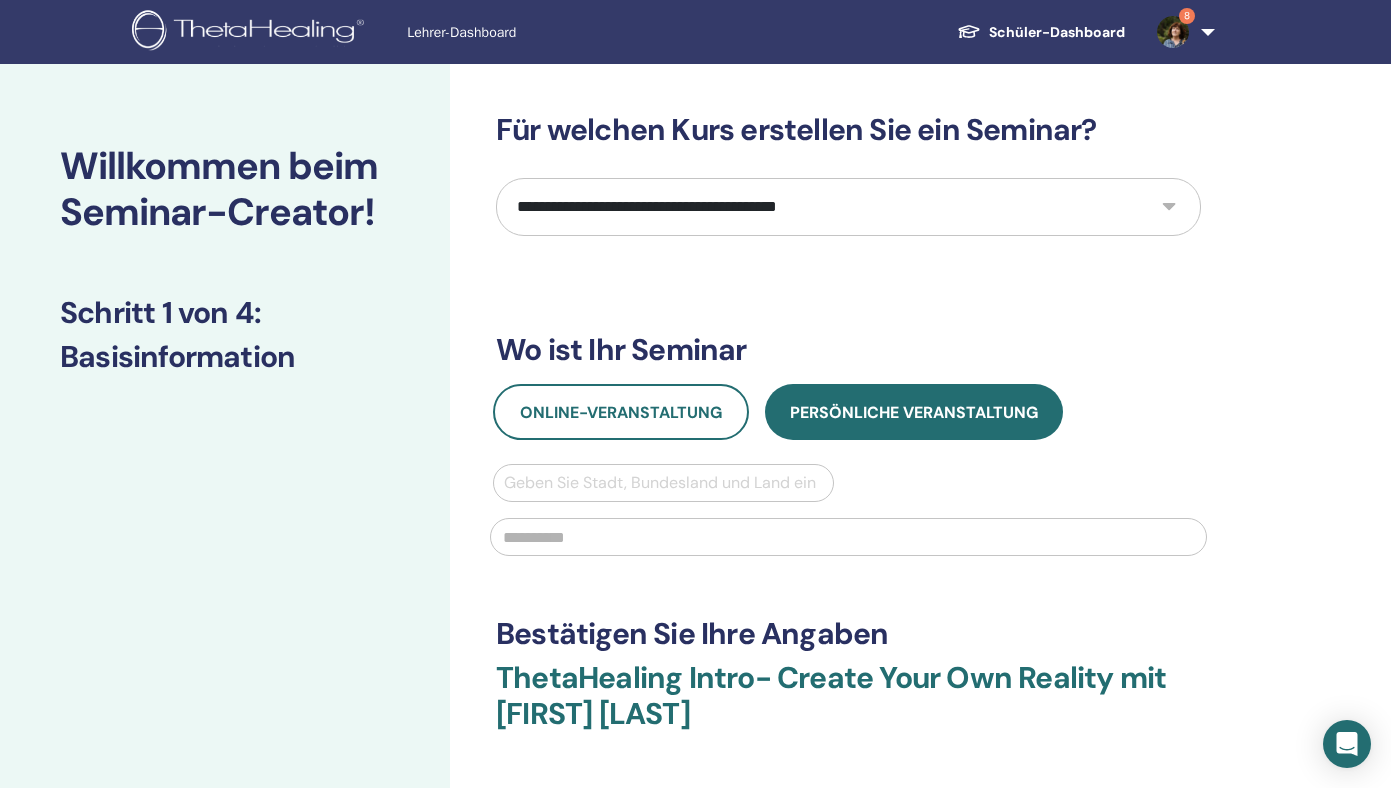 scroll, scrollTop: 0, scrollLeft: 0, axis: both 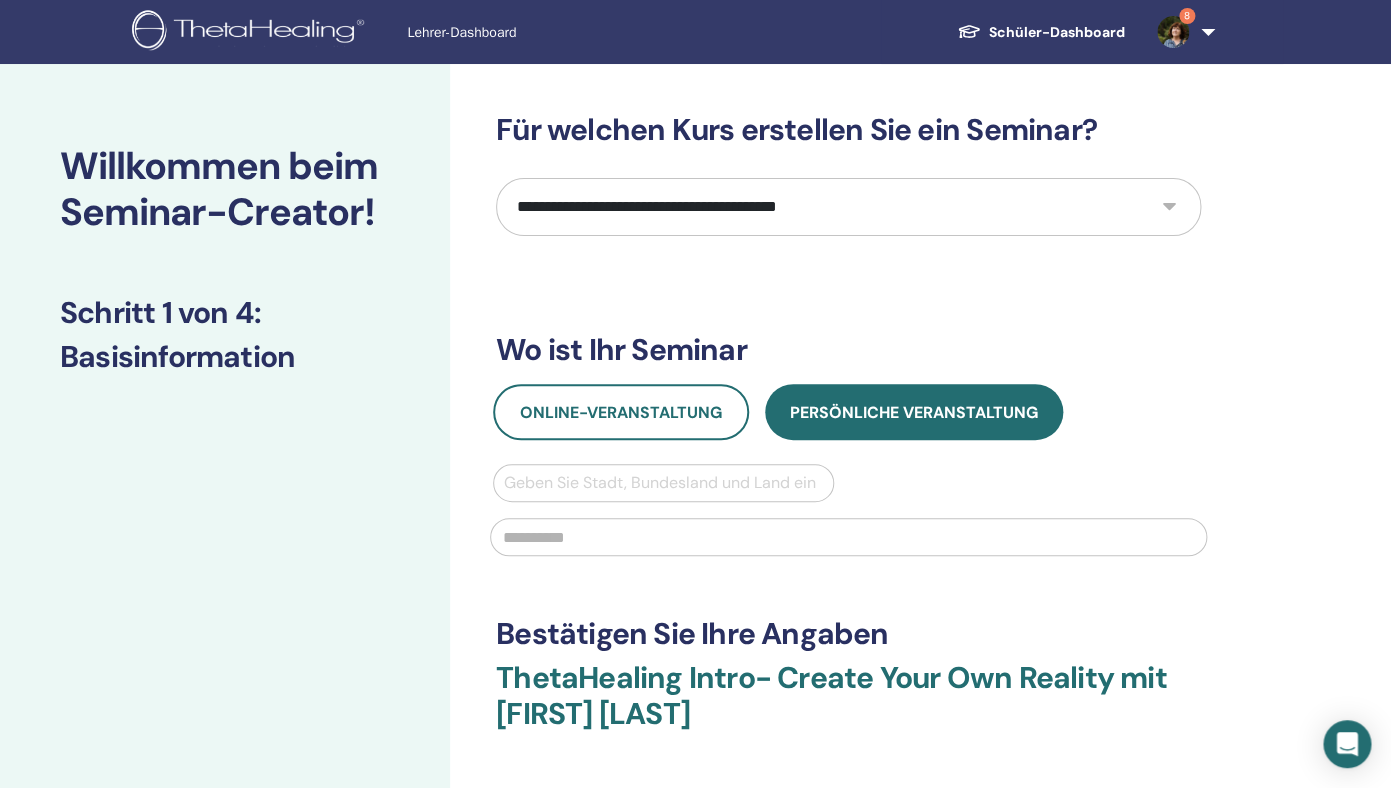 select on "**" 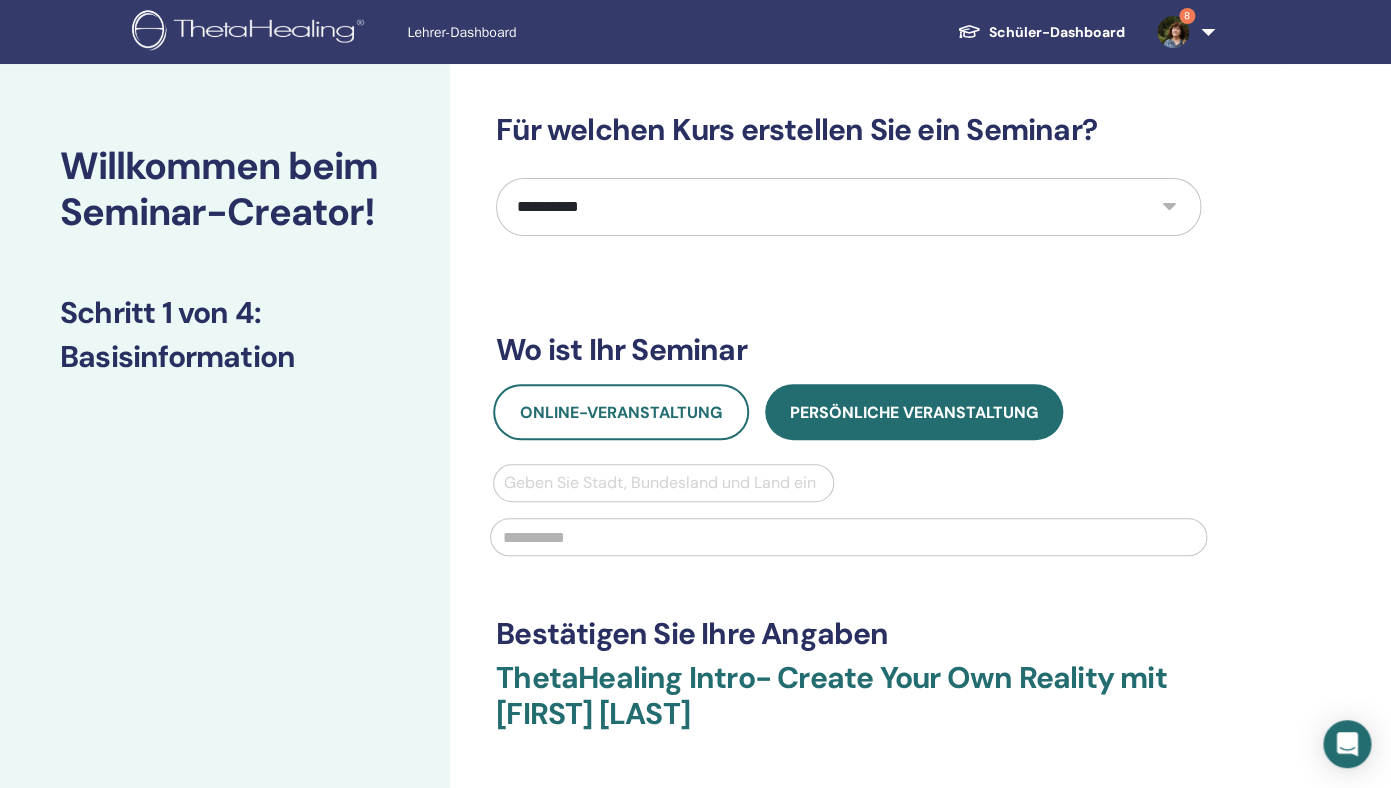 click on "*********" at bounding box center (0, 0) 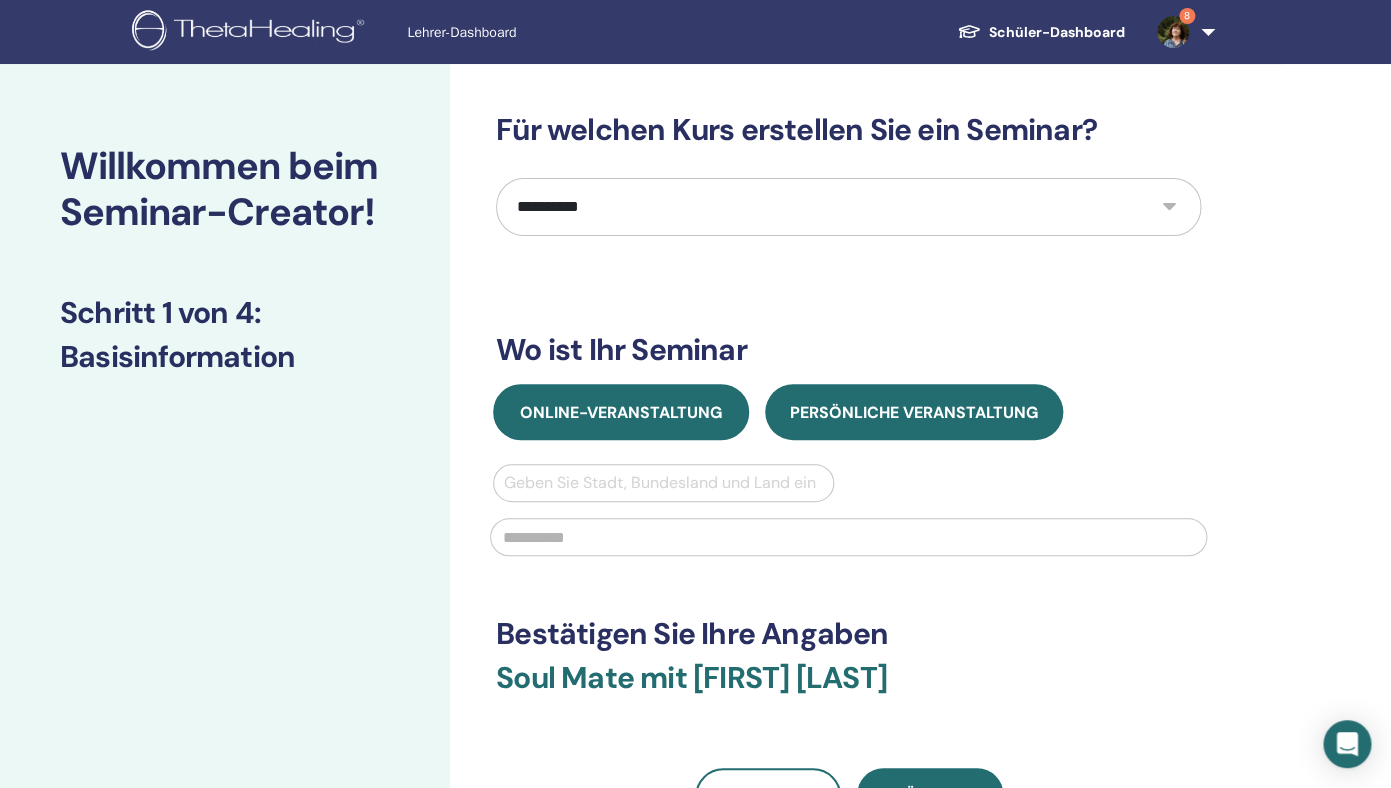 click on "Online-Veranstaltung" at bounding box center [621, 412] 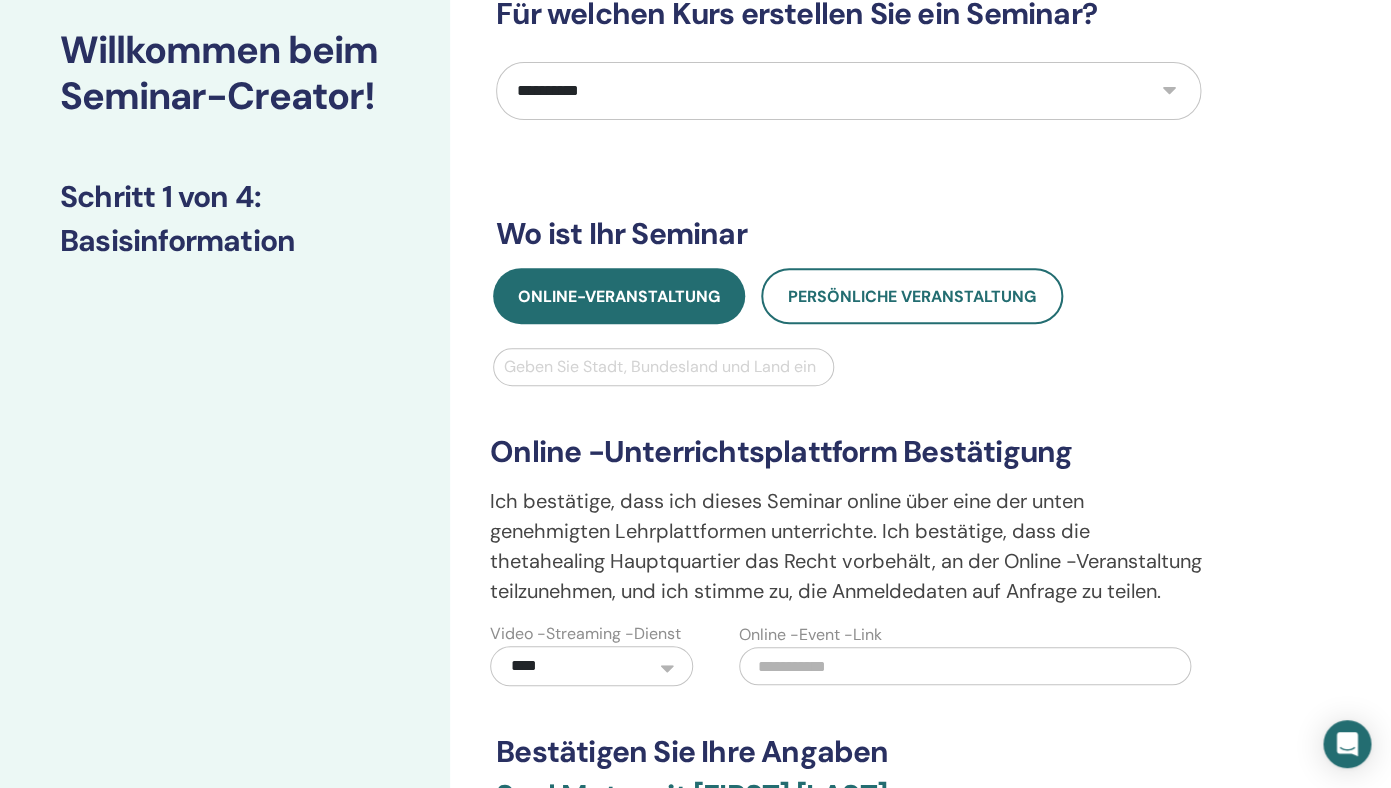 scroll, scrollTop: 119, scrollLeft: 0, axis: vertical 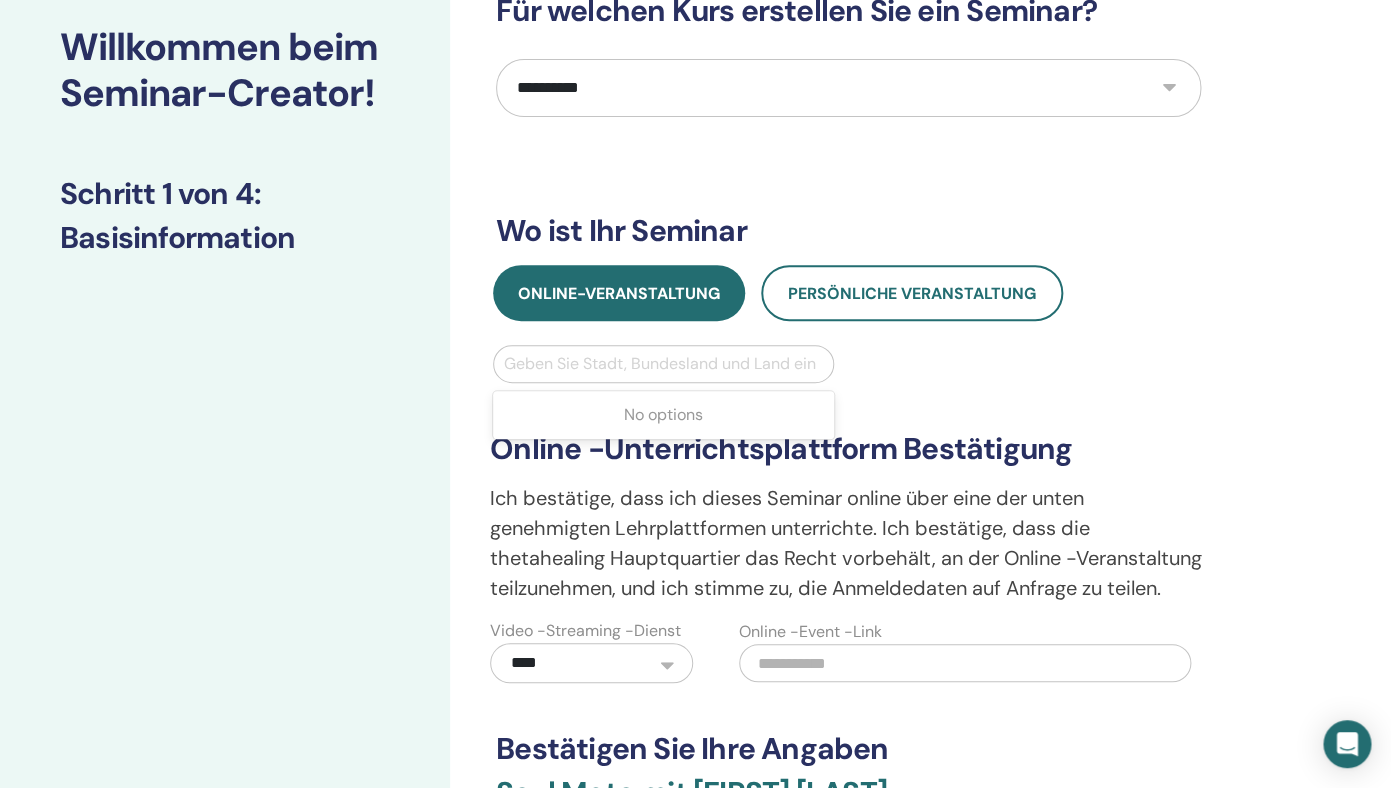 click at bounding box center [663, 364] 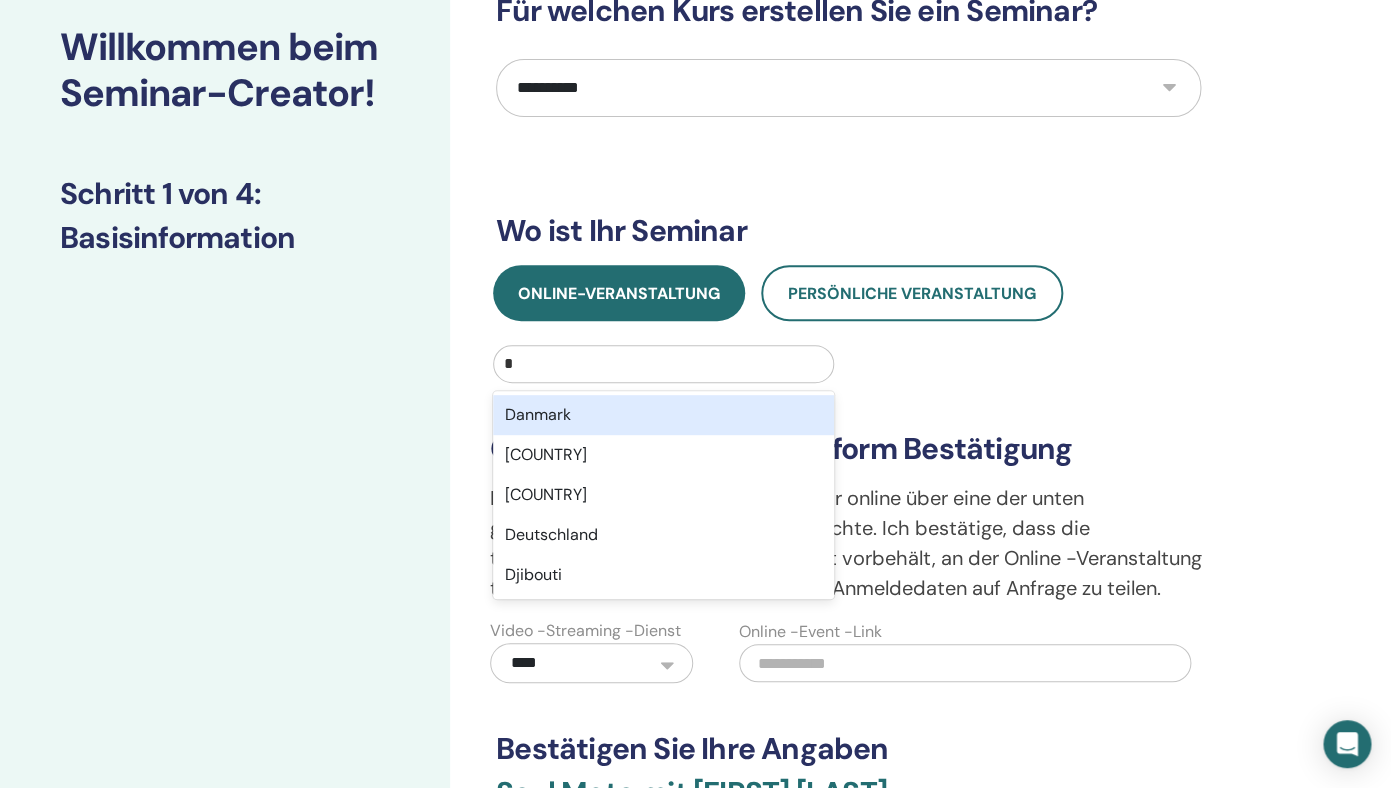 type on "**" 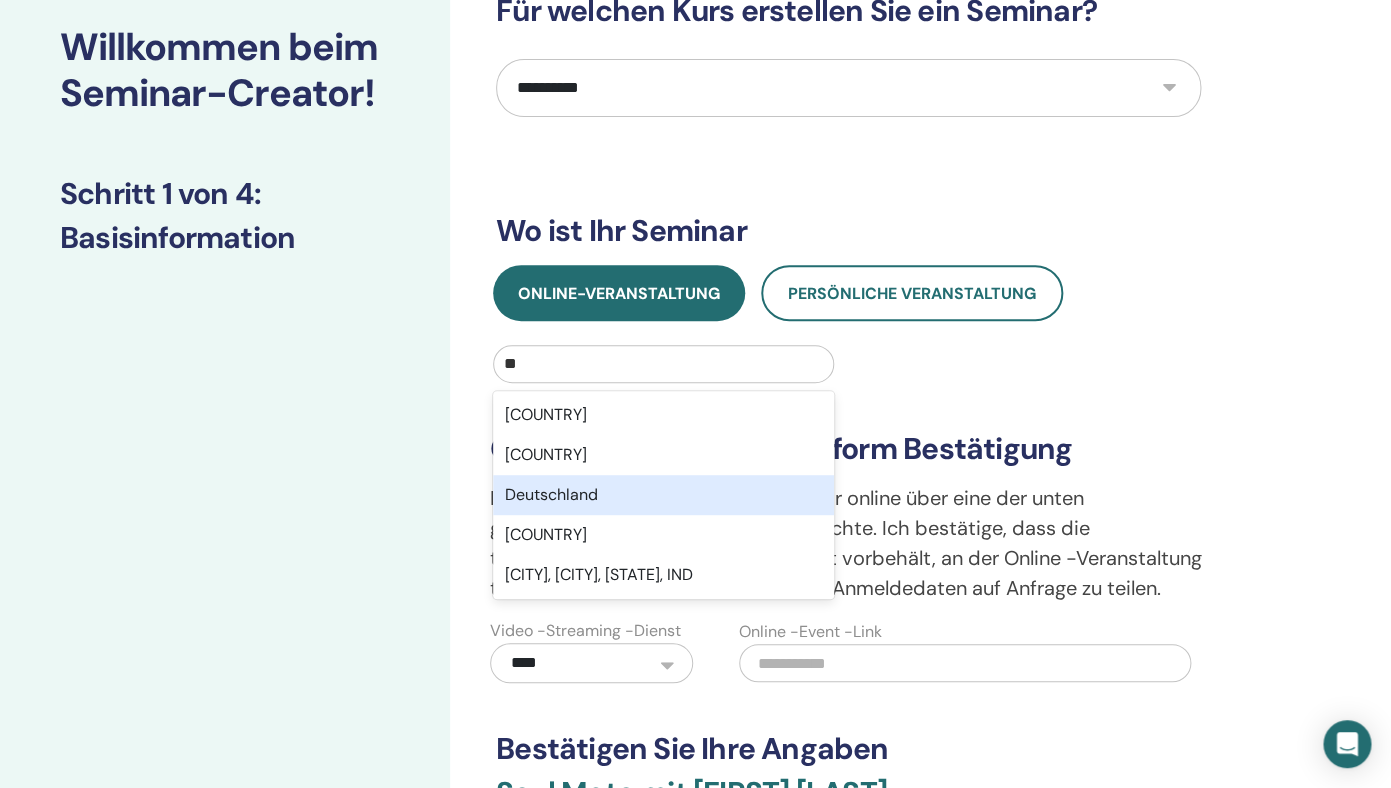 click on "Deutschland" at bounding box center [663, 495] 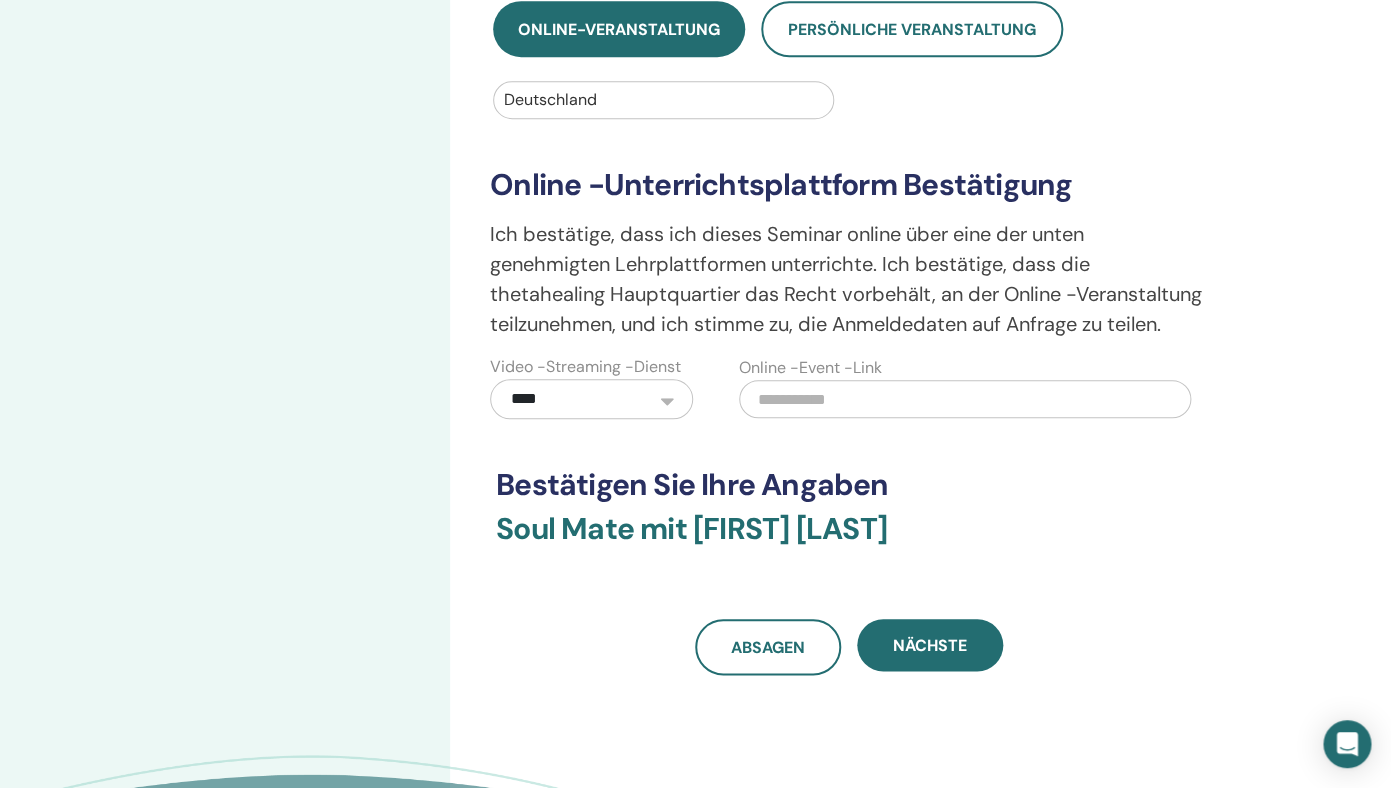 scroll, scrollTop: 390, scrollLeft: 0, axis: vertical 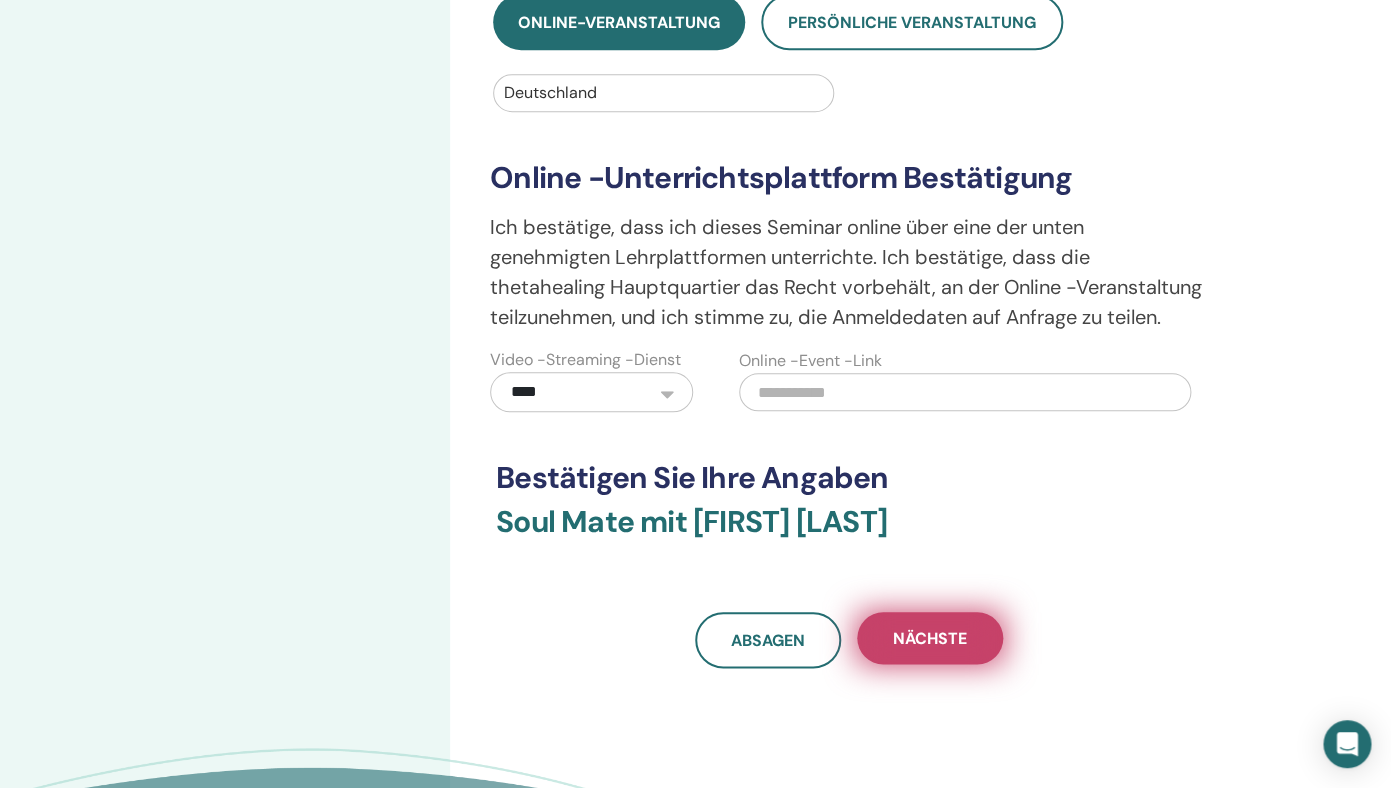 click on "Nächste" at bounding box center [930, 638] 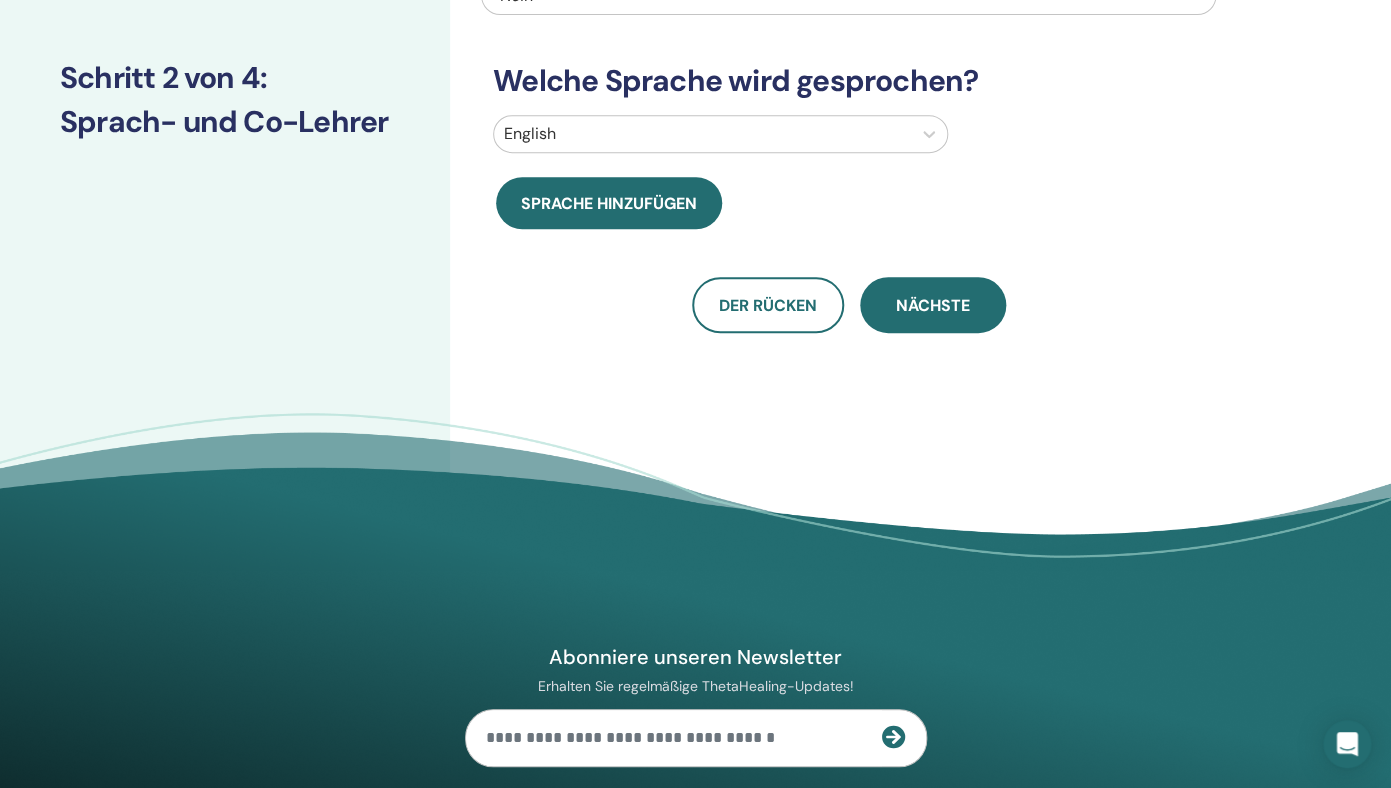 scroll, scrollTop: 0, scrollLeft: 0, axis: both 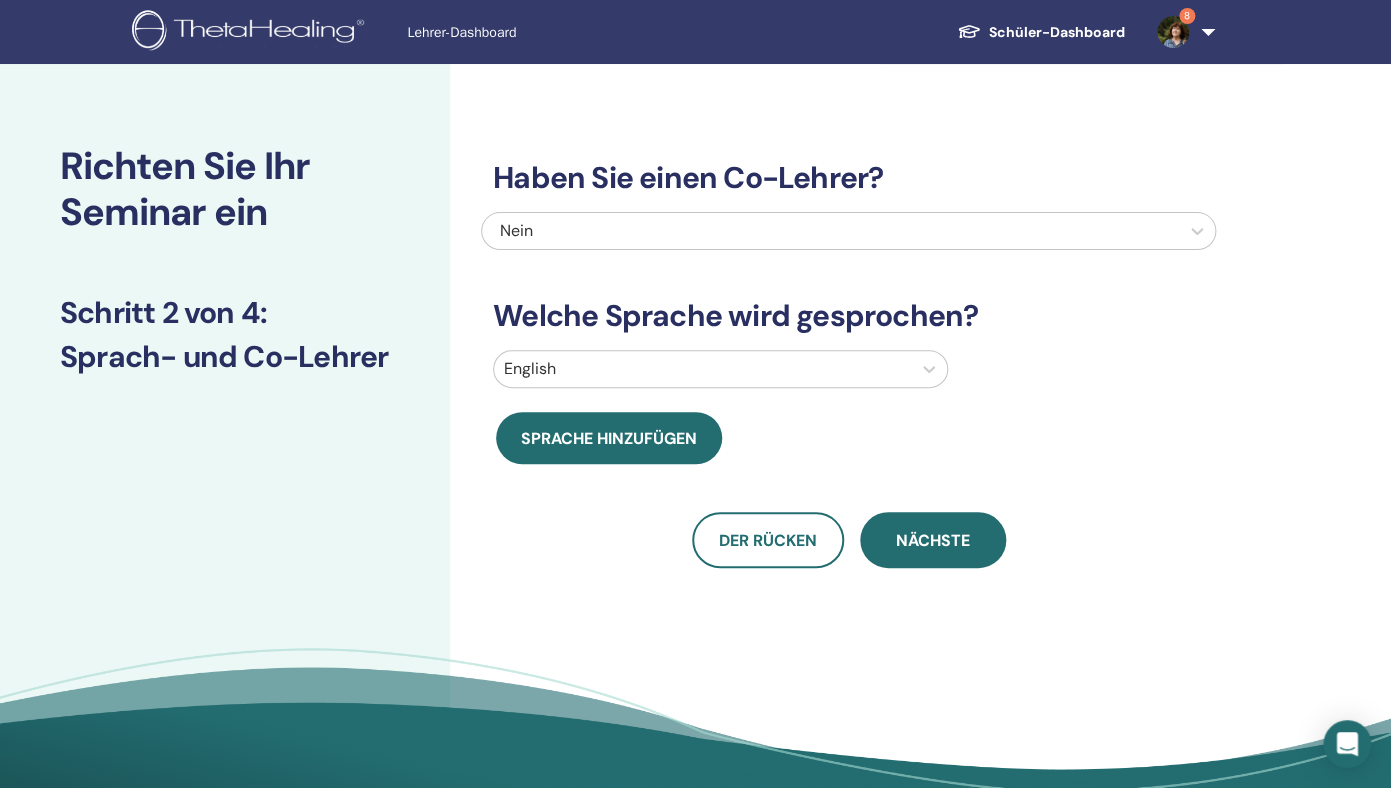 click at bounding box center [702, 369] 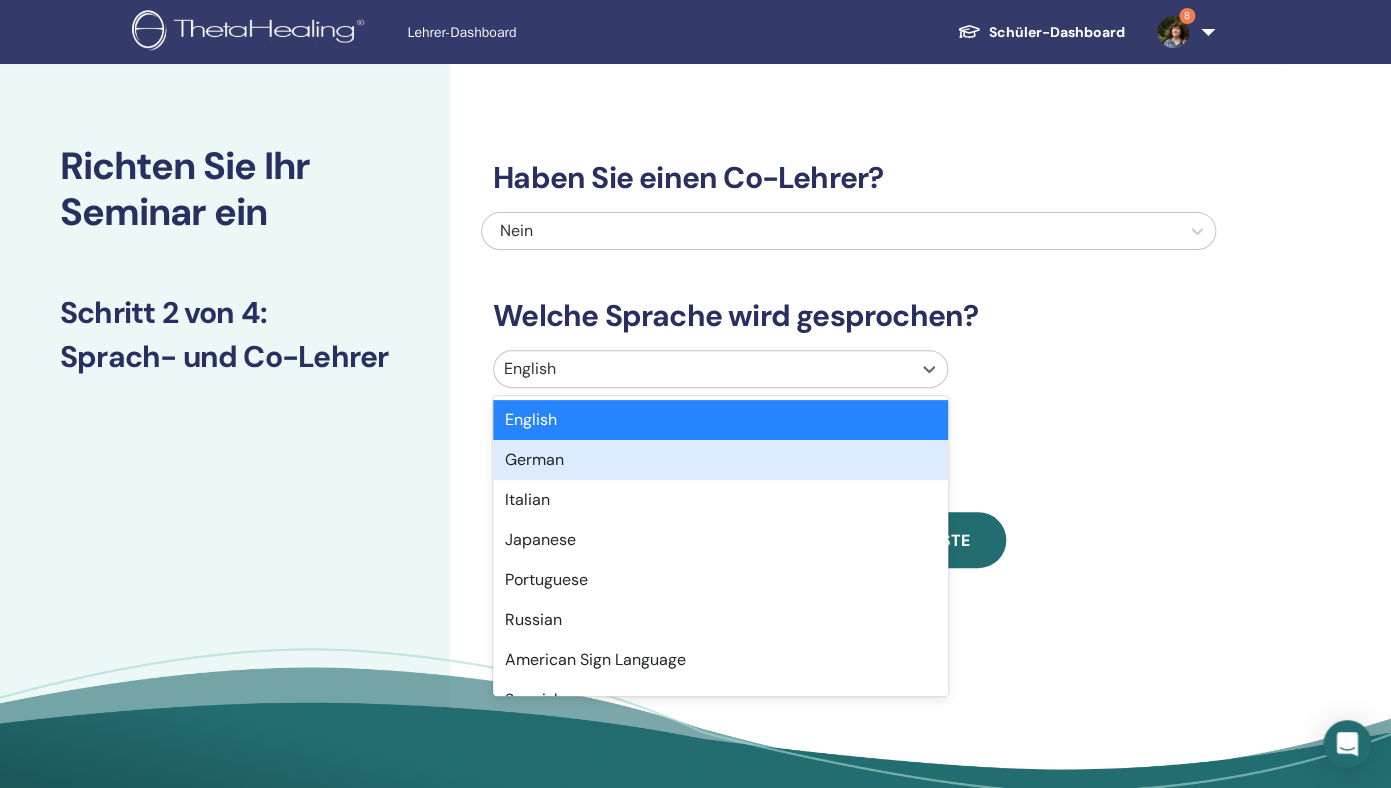 click on "German" at bounding box center [720, 460] 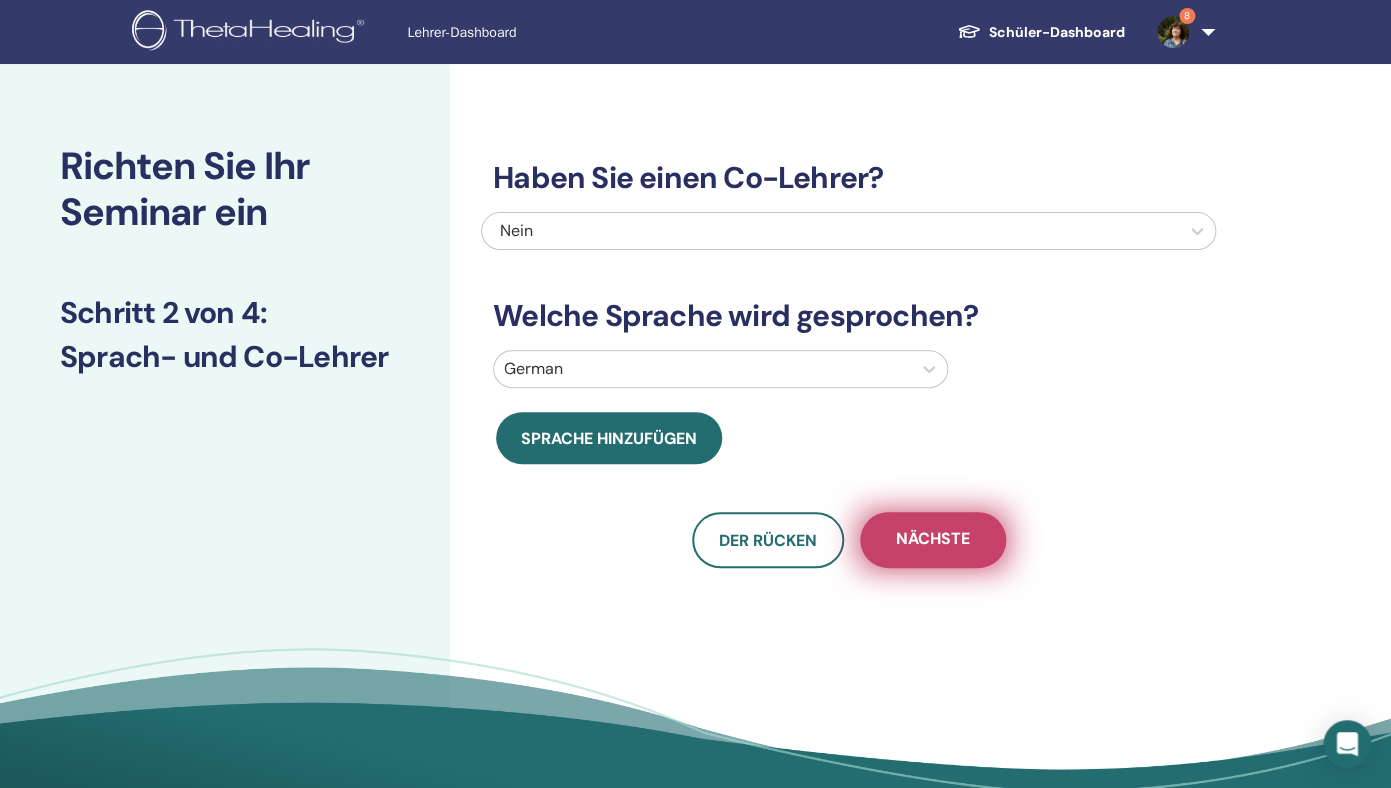 click on "Nächste" at bounding box center (933, 540) 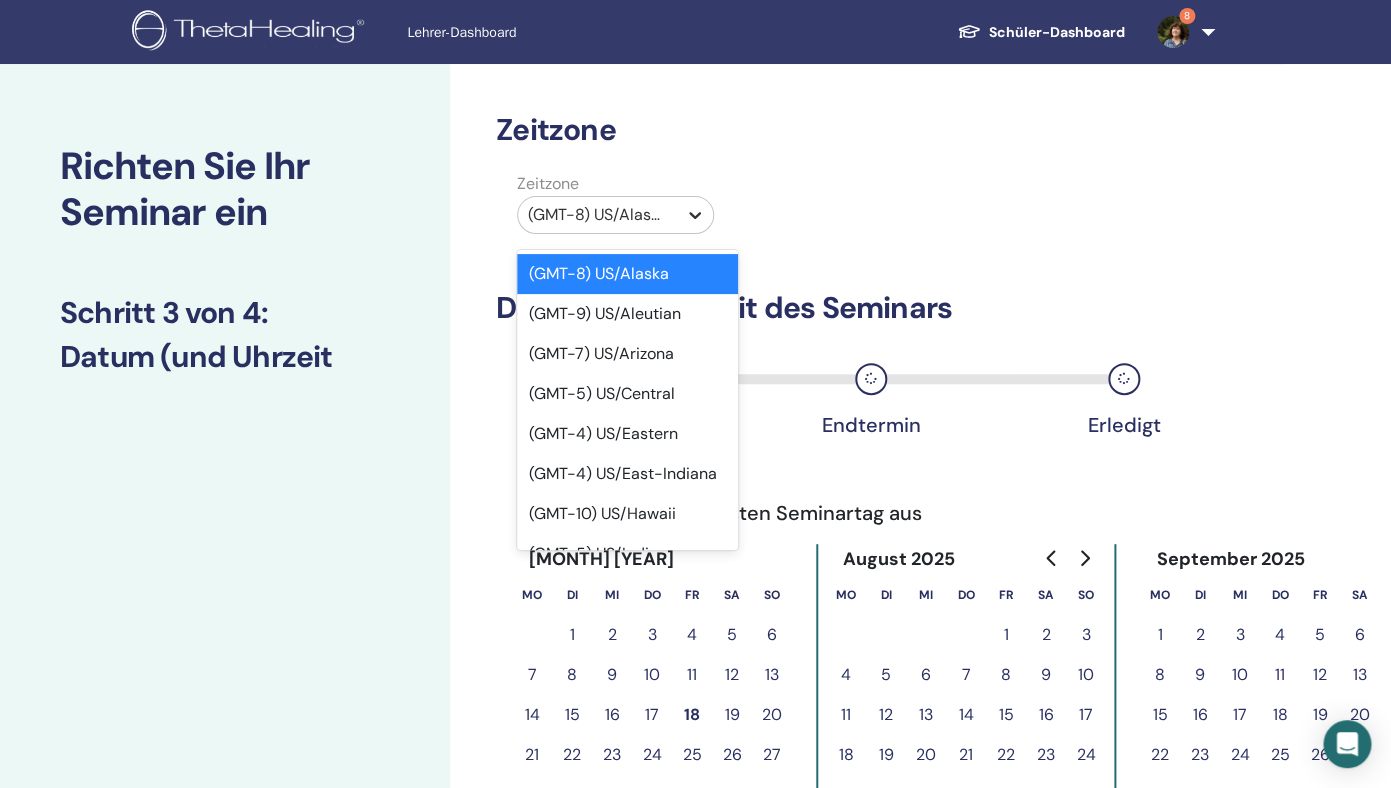 click 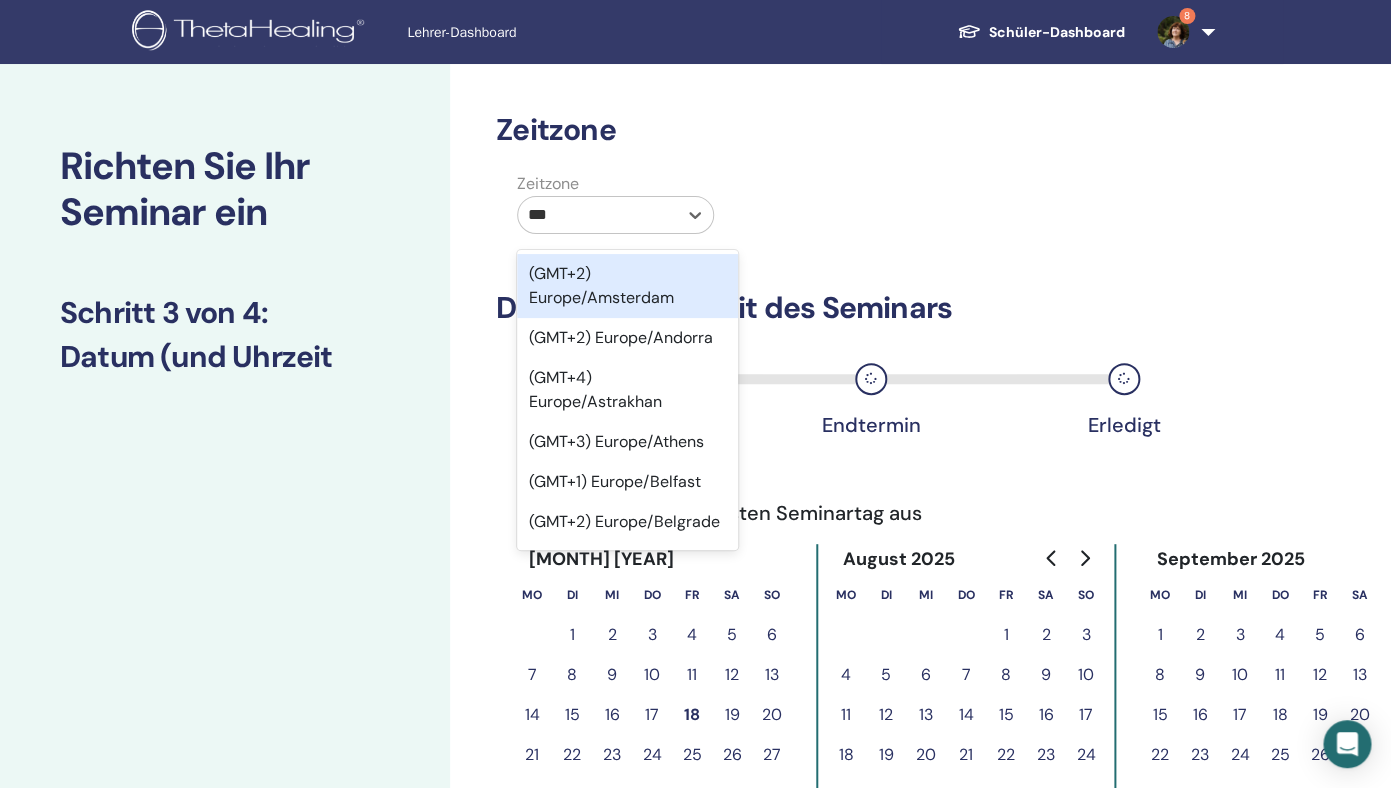 type on "****" 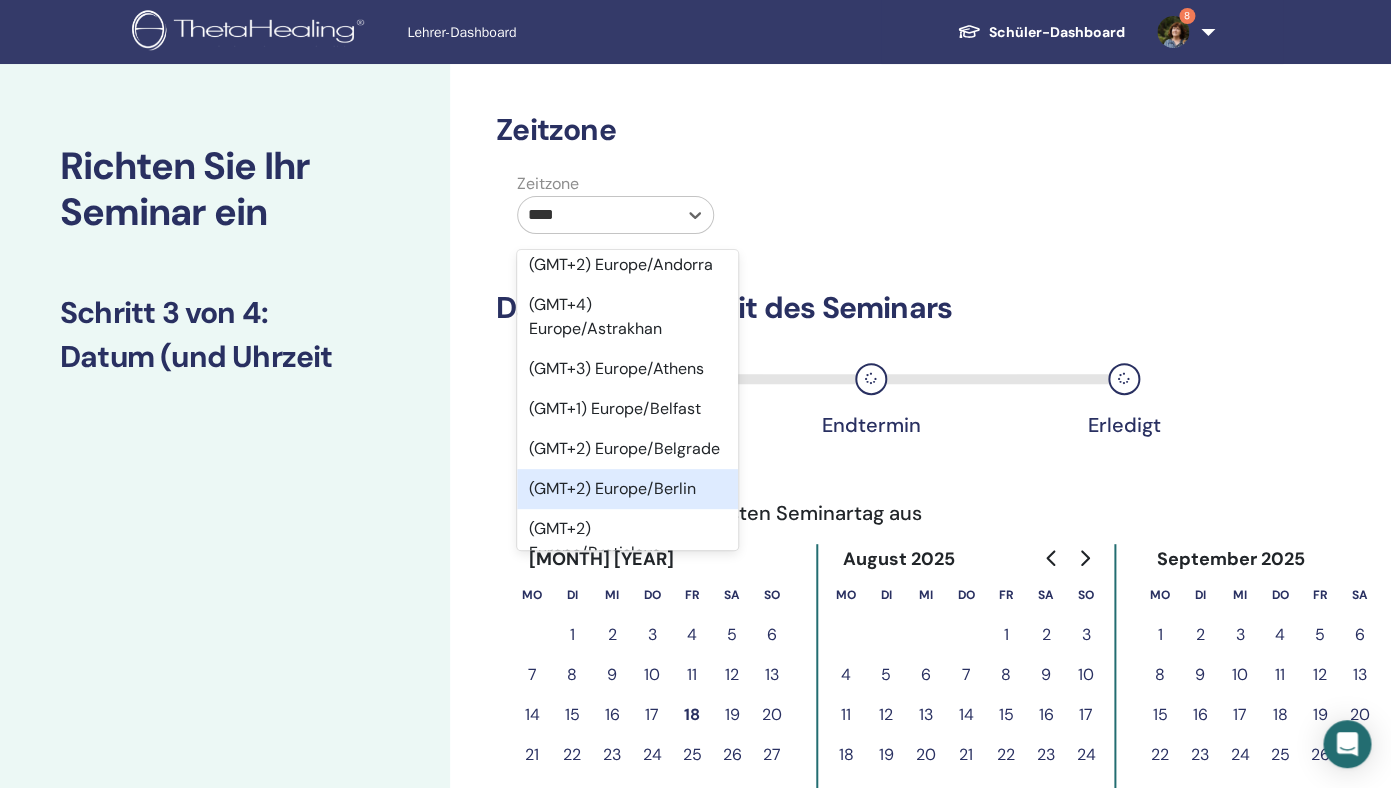 scroll, scrollTop: 81, scrollLeft: 0, axis: vertical 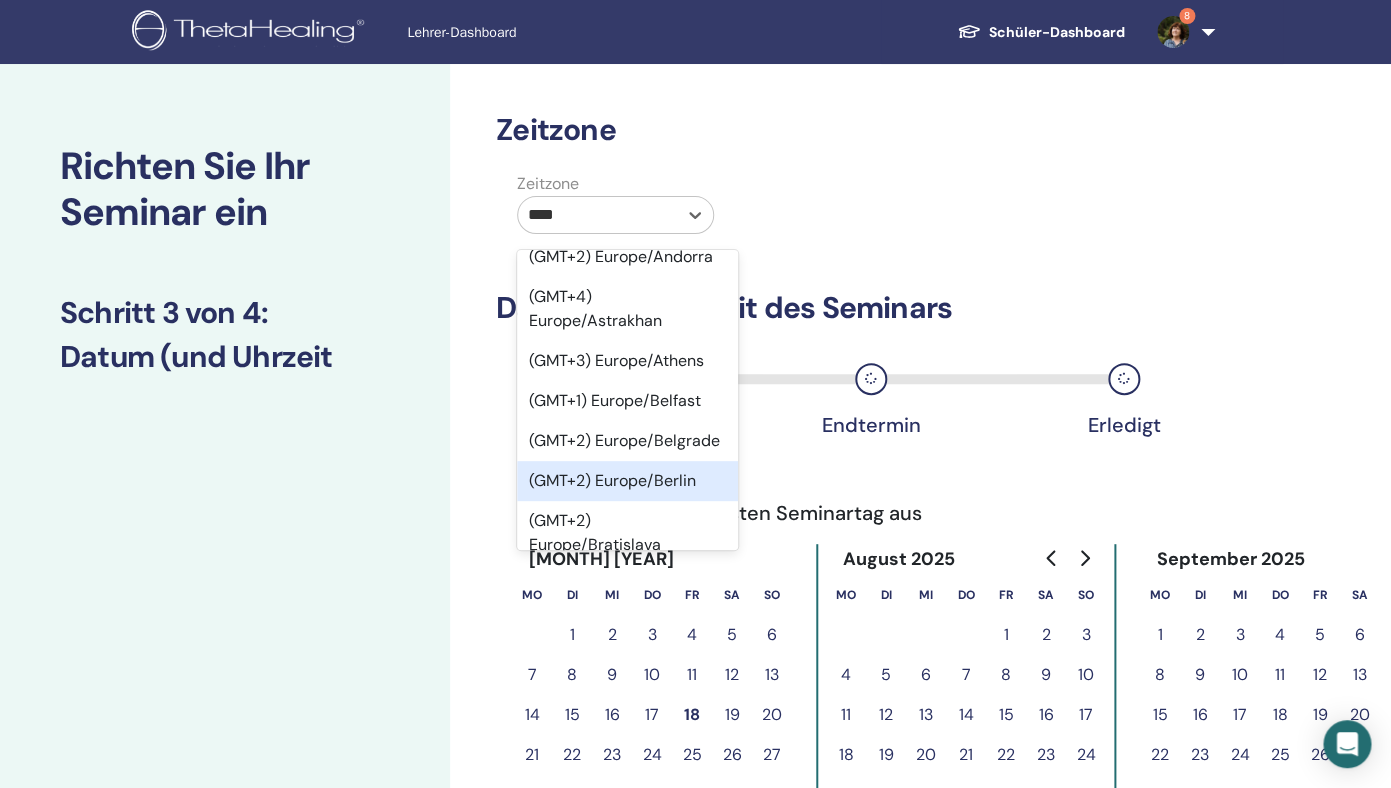 click on "(GMT+2) Europe/Berlin" at bounding box center (627, 481) 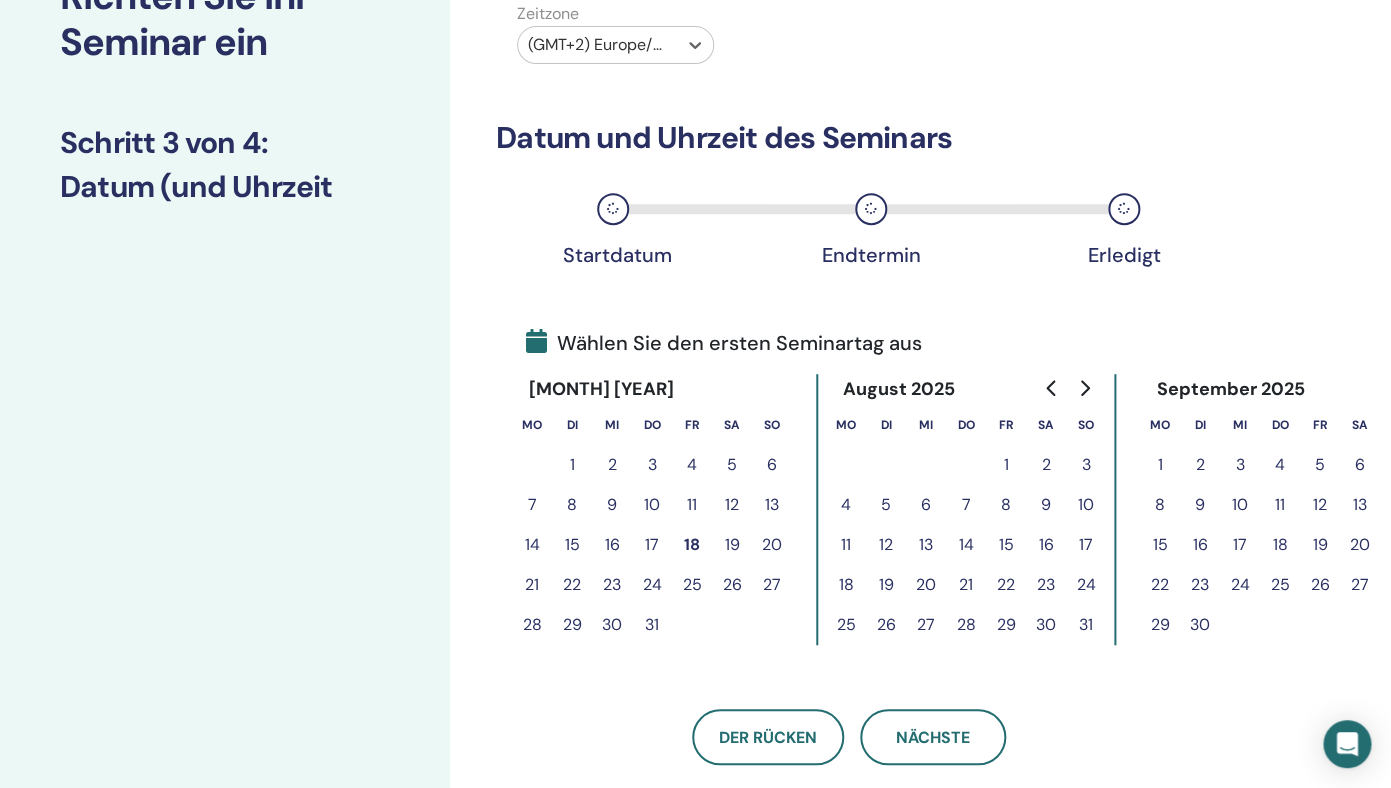 scroll, scrollTop: 176, scrollLeft: 0, axis: vertical 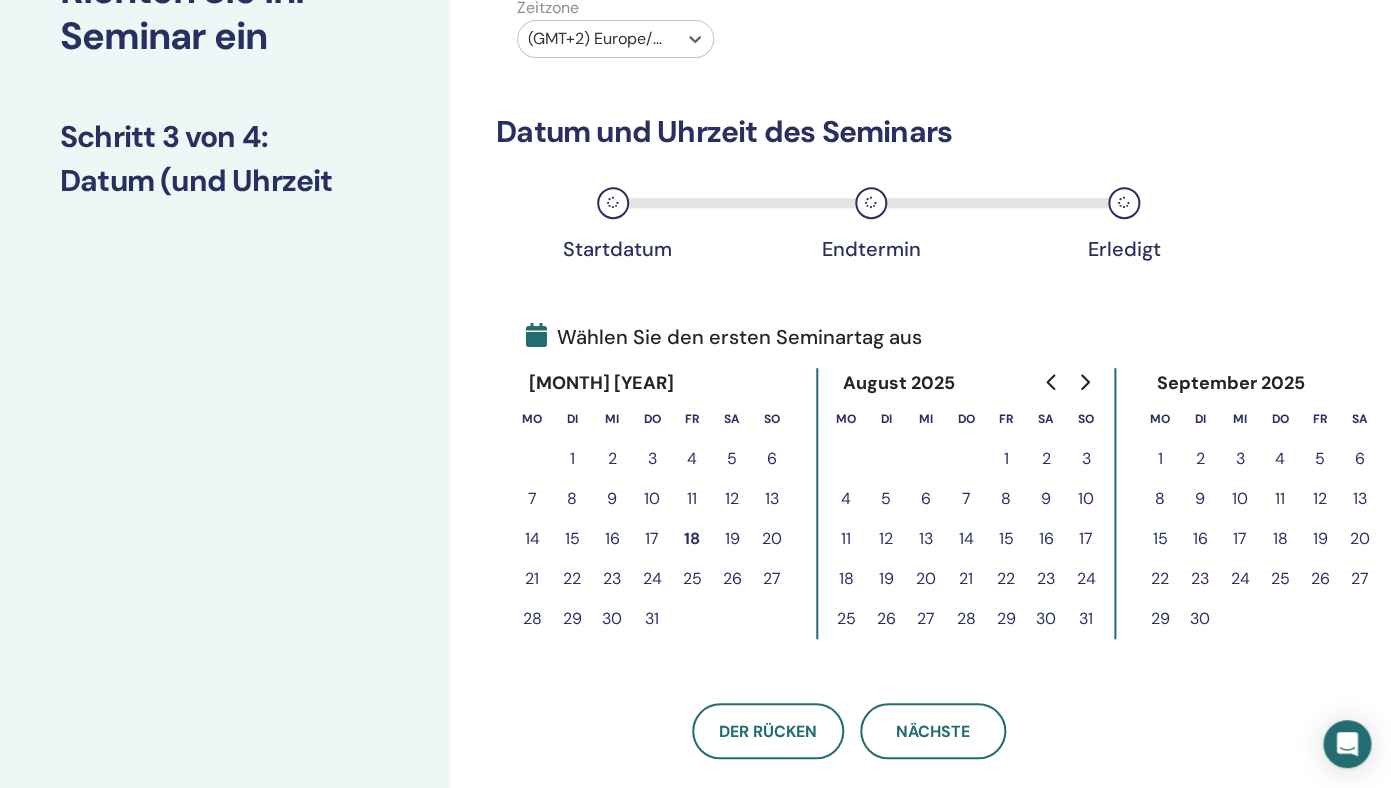 click on "19" at bounding box center (886, 579) 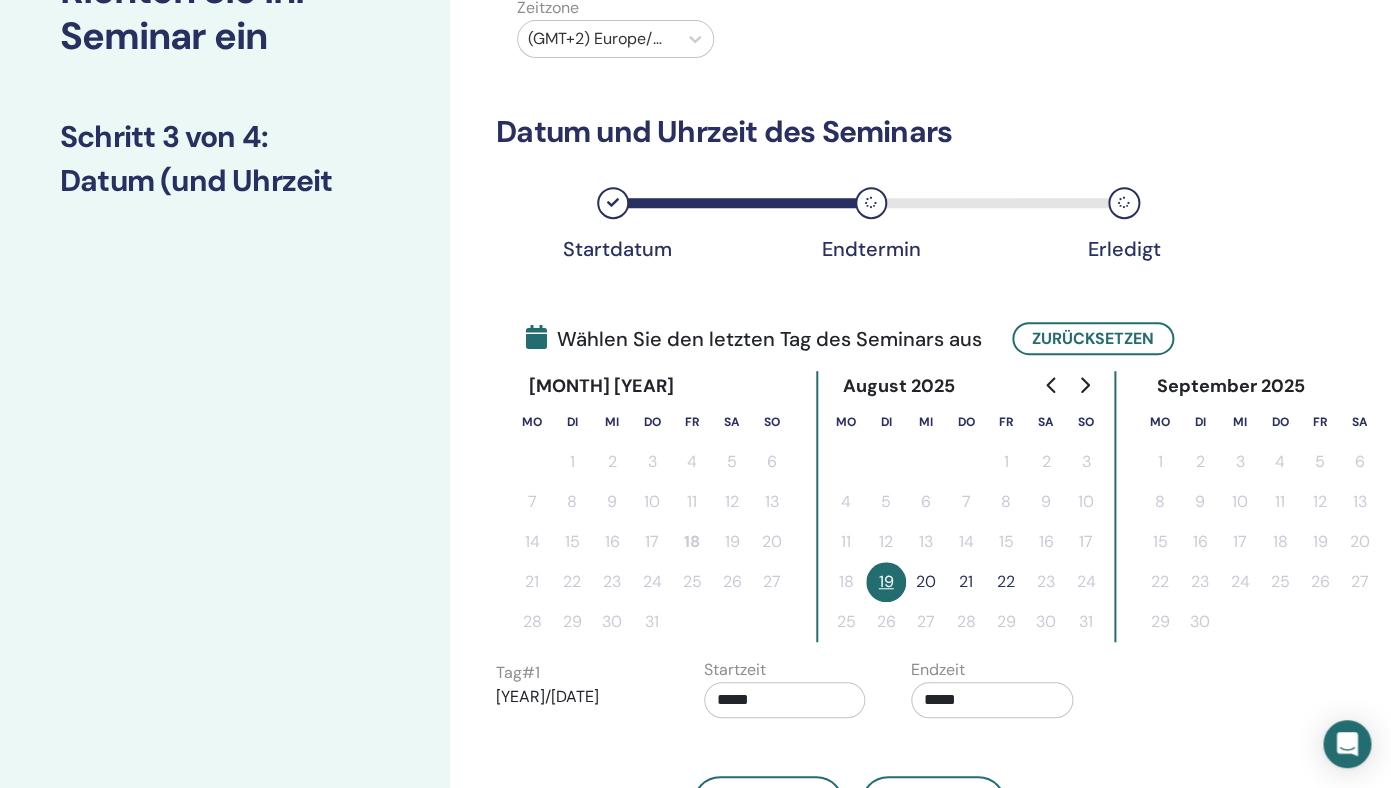 click on "20" at bounding box center (926, 582) 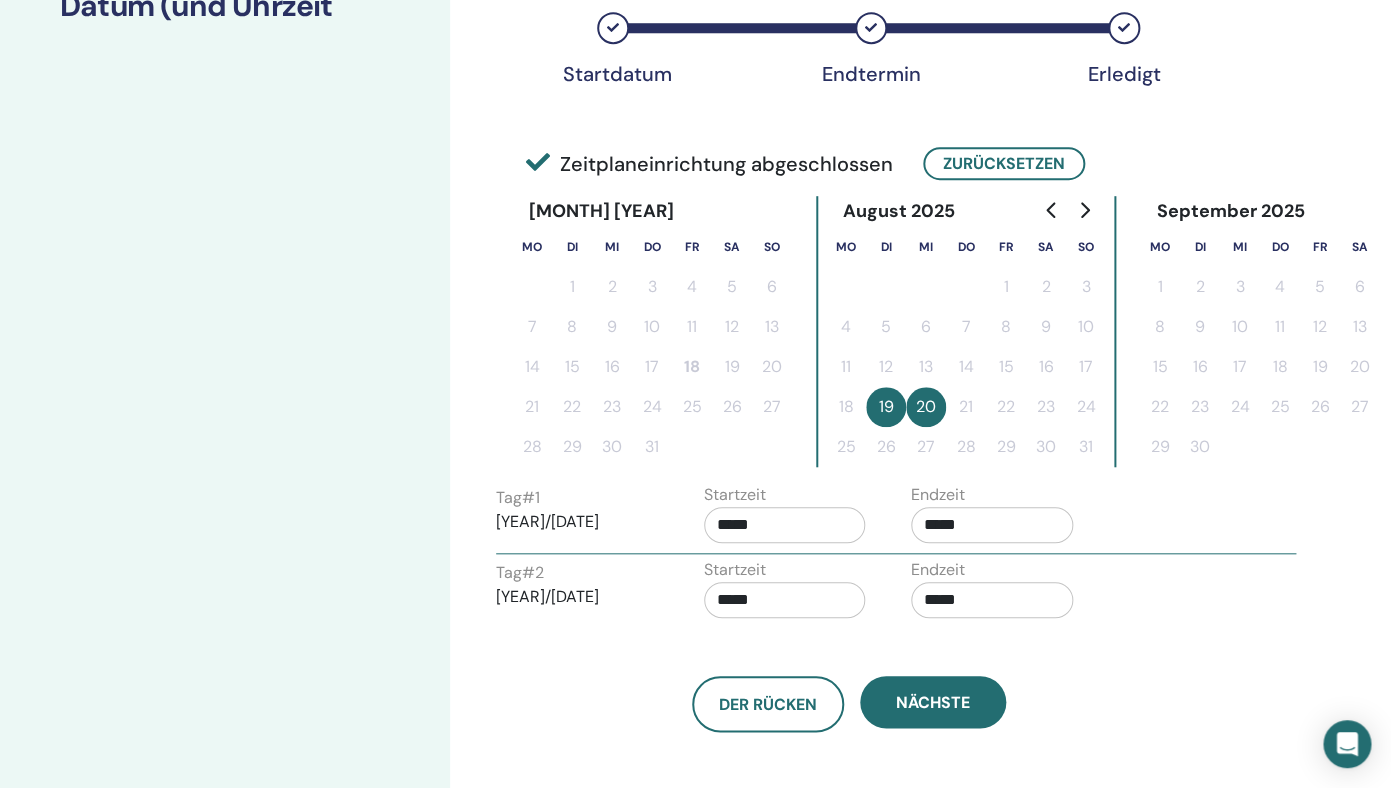 scroll, scrollTop: 354, scrollLeft: 0, axis: vertical 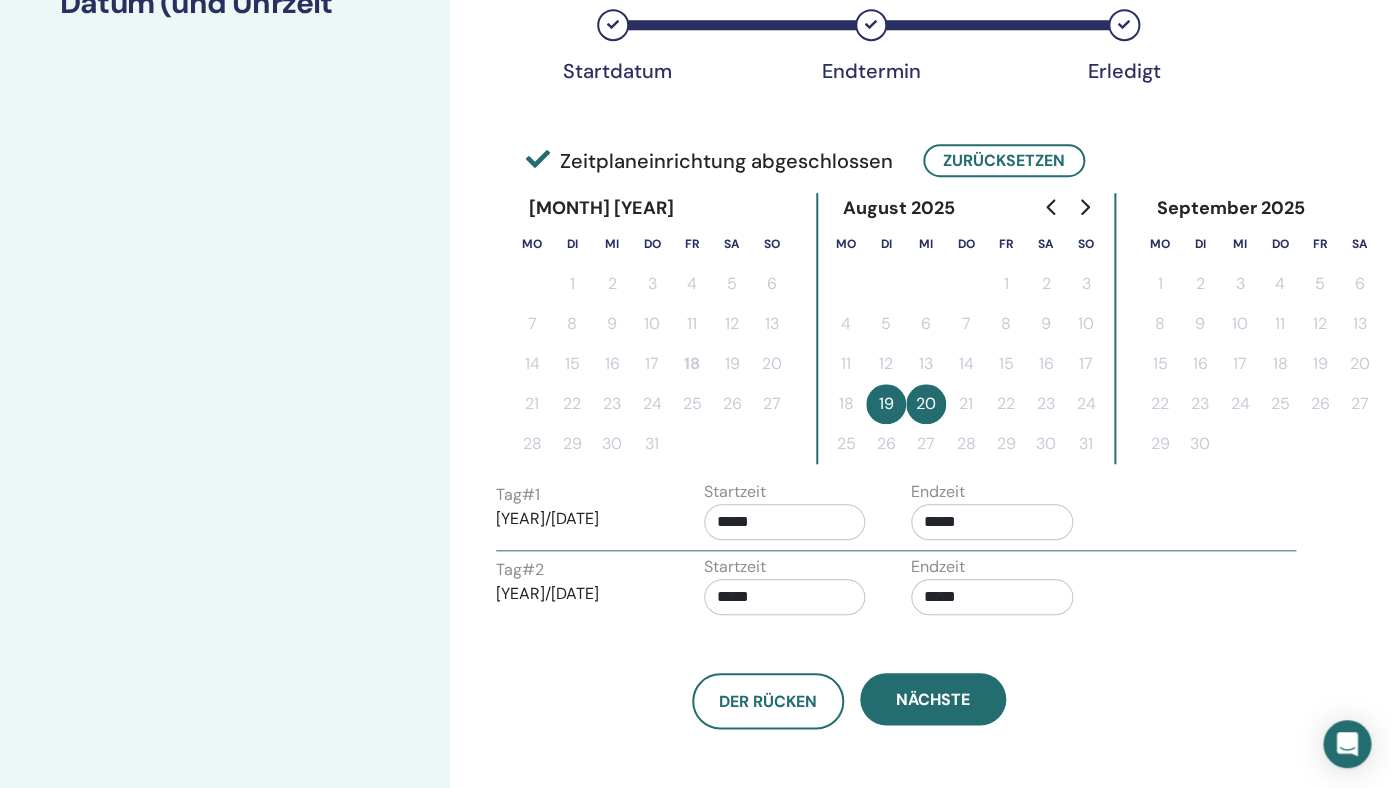click on "*****" at bounding box center [992, 522] 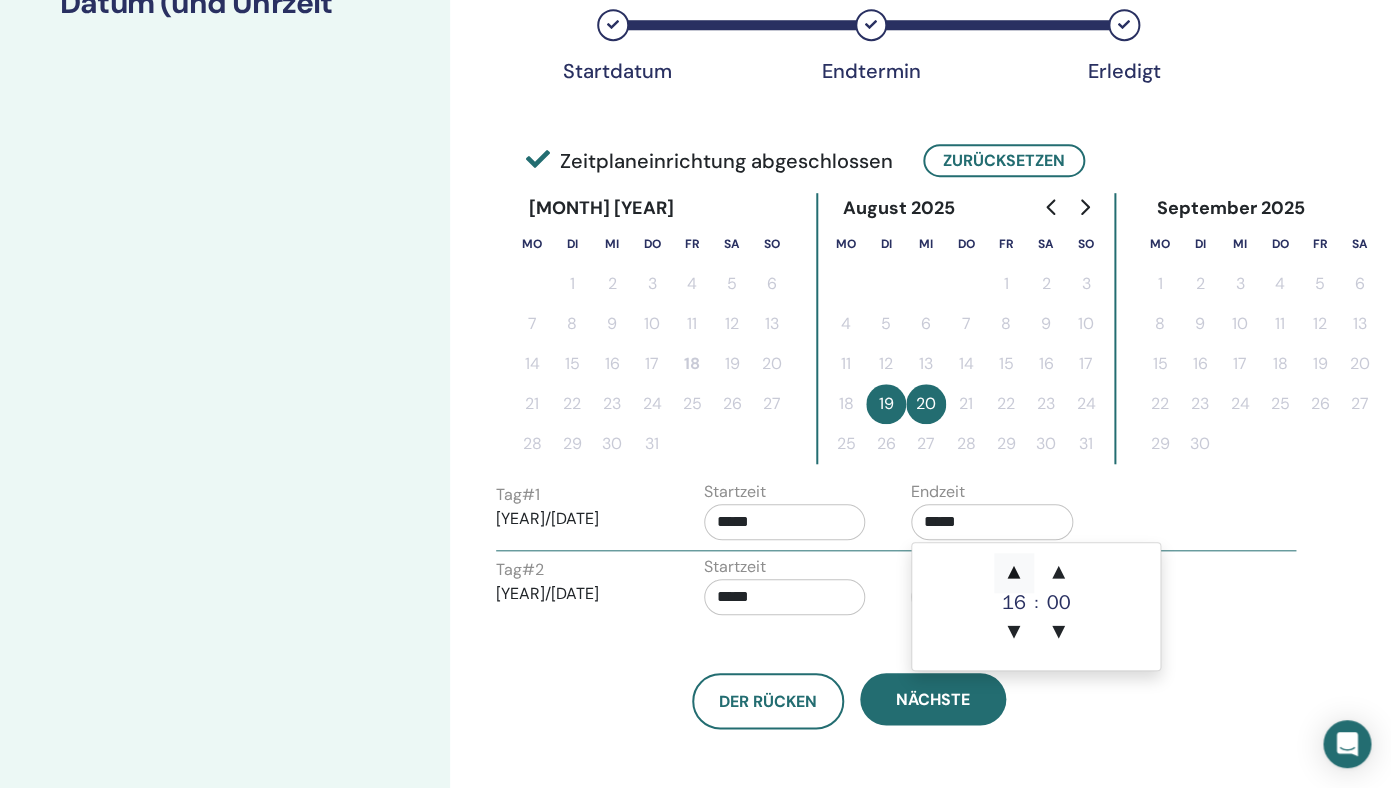 click on "▲" at bounding box center (1014, 573) 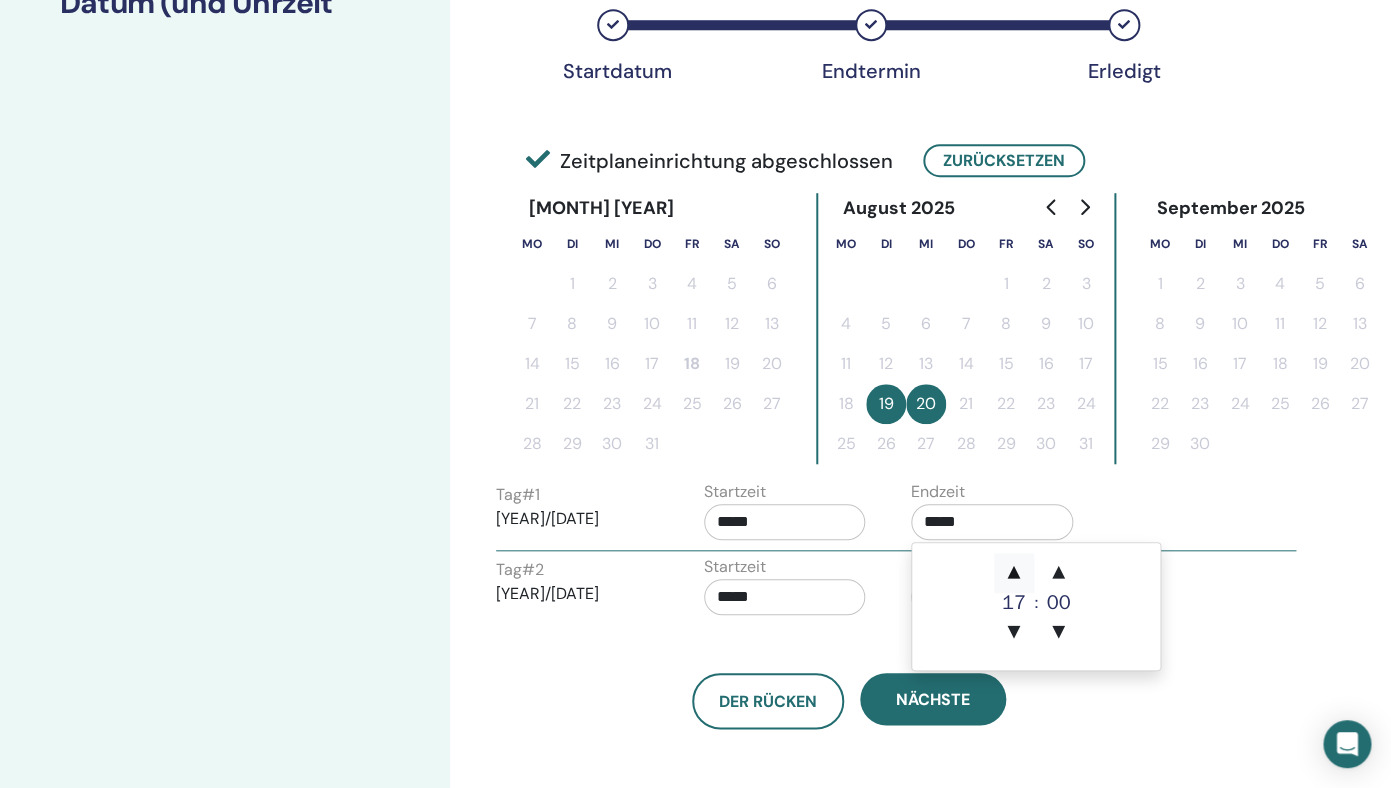 click on "▲" at bounding box center (1014, 573) 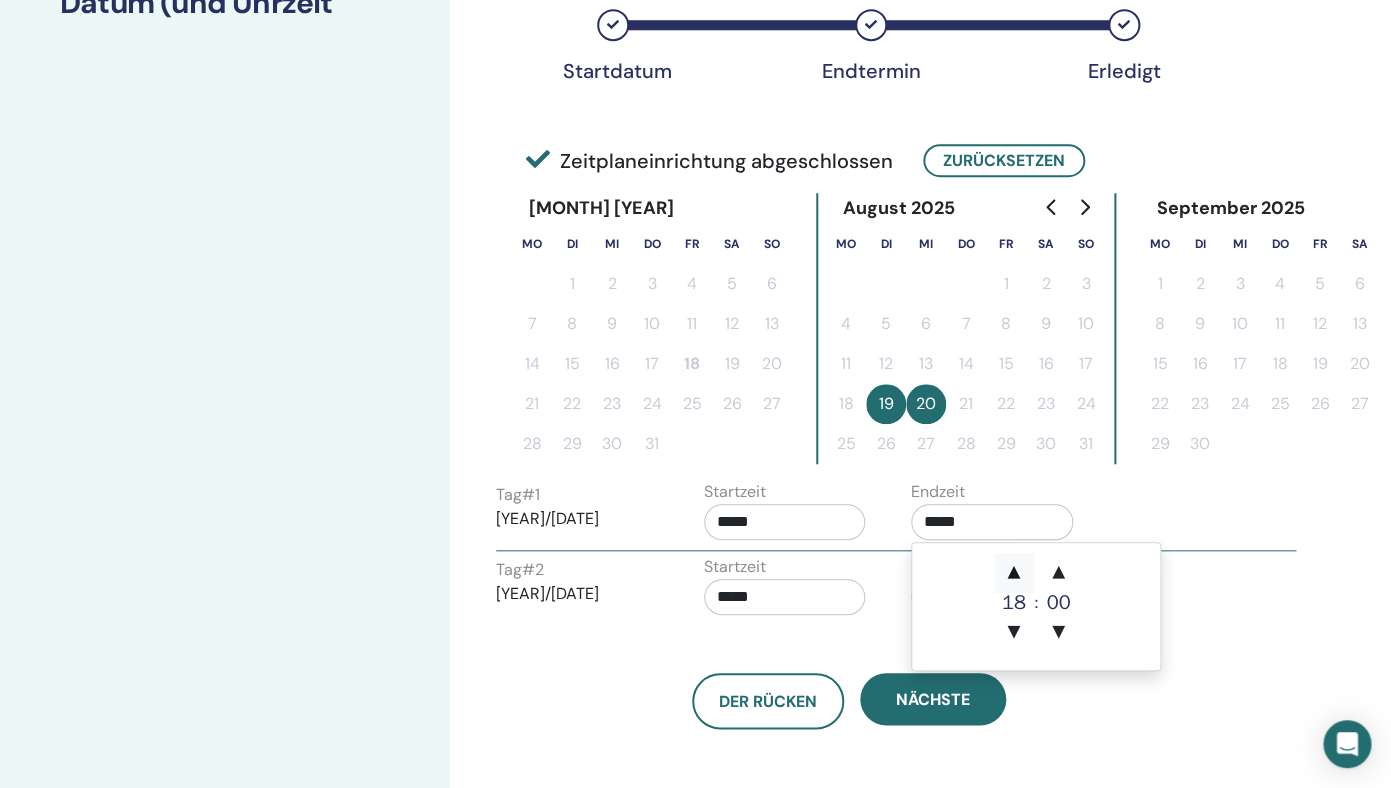 click on "▲" at bounding box center (1014, 573) 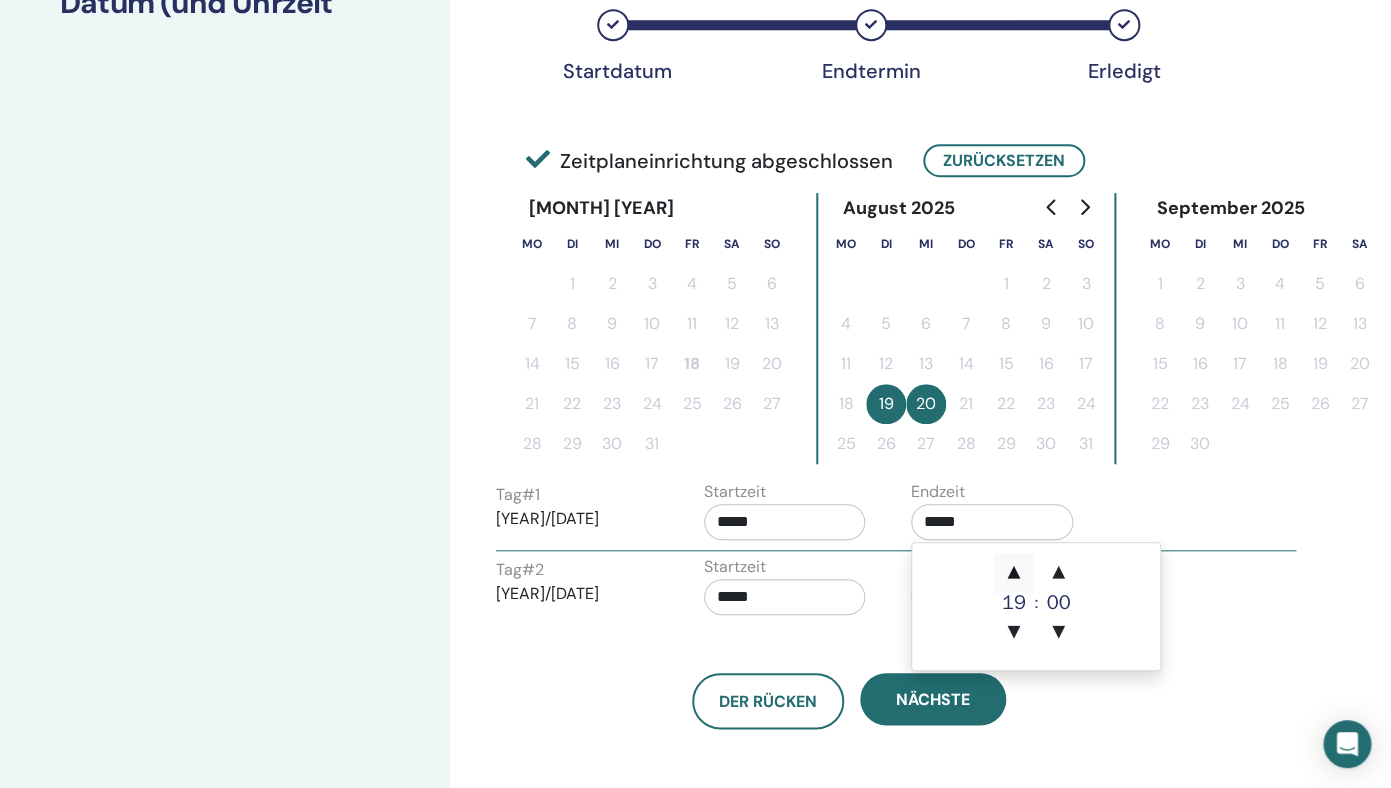 click on "▲" at bounding box center (1014, 573) 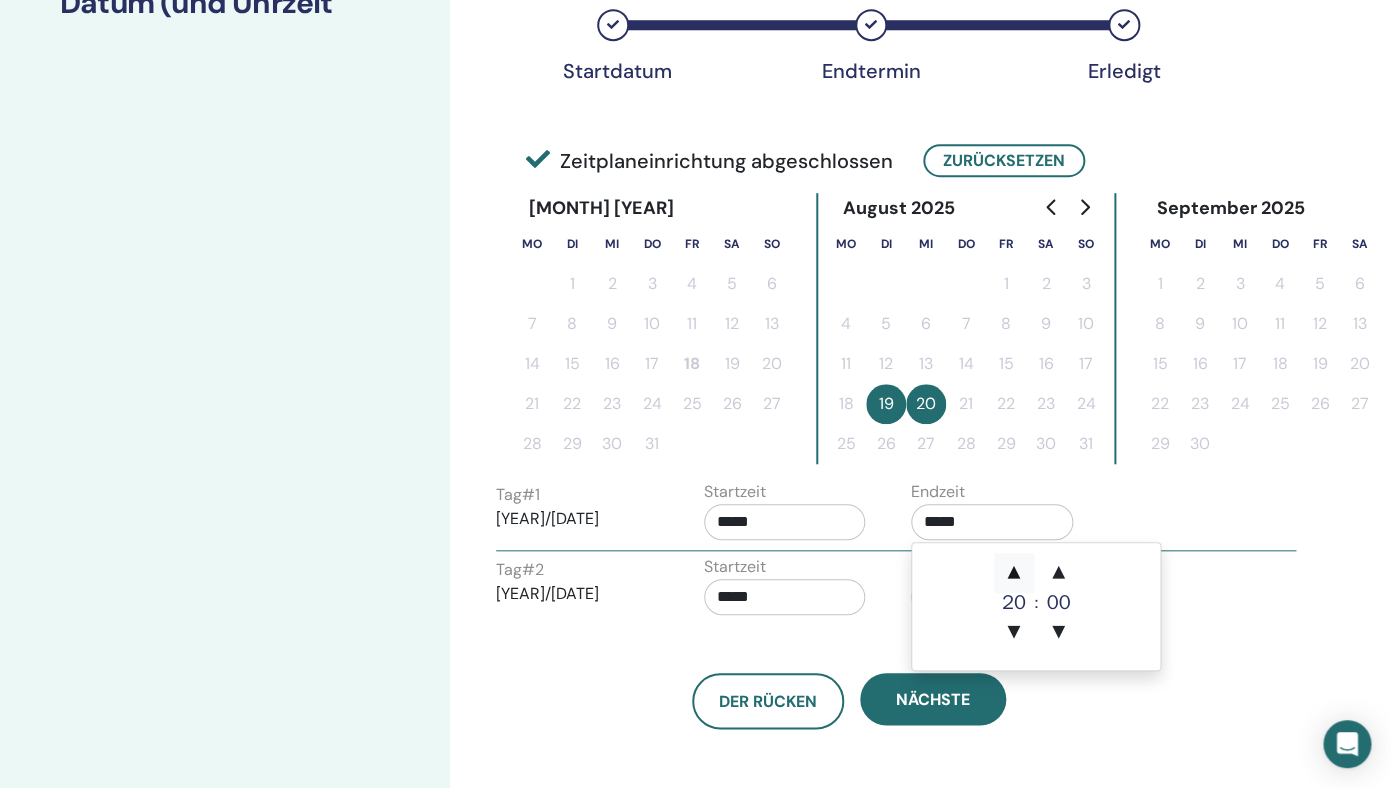 click on "▲" at bounding box center [1014, 573] 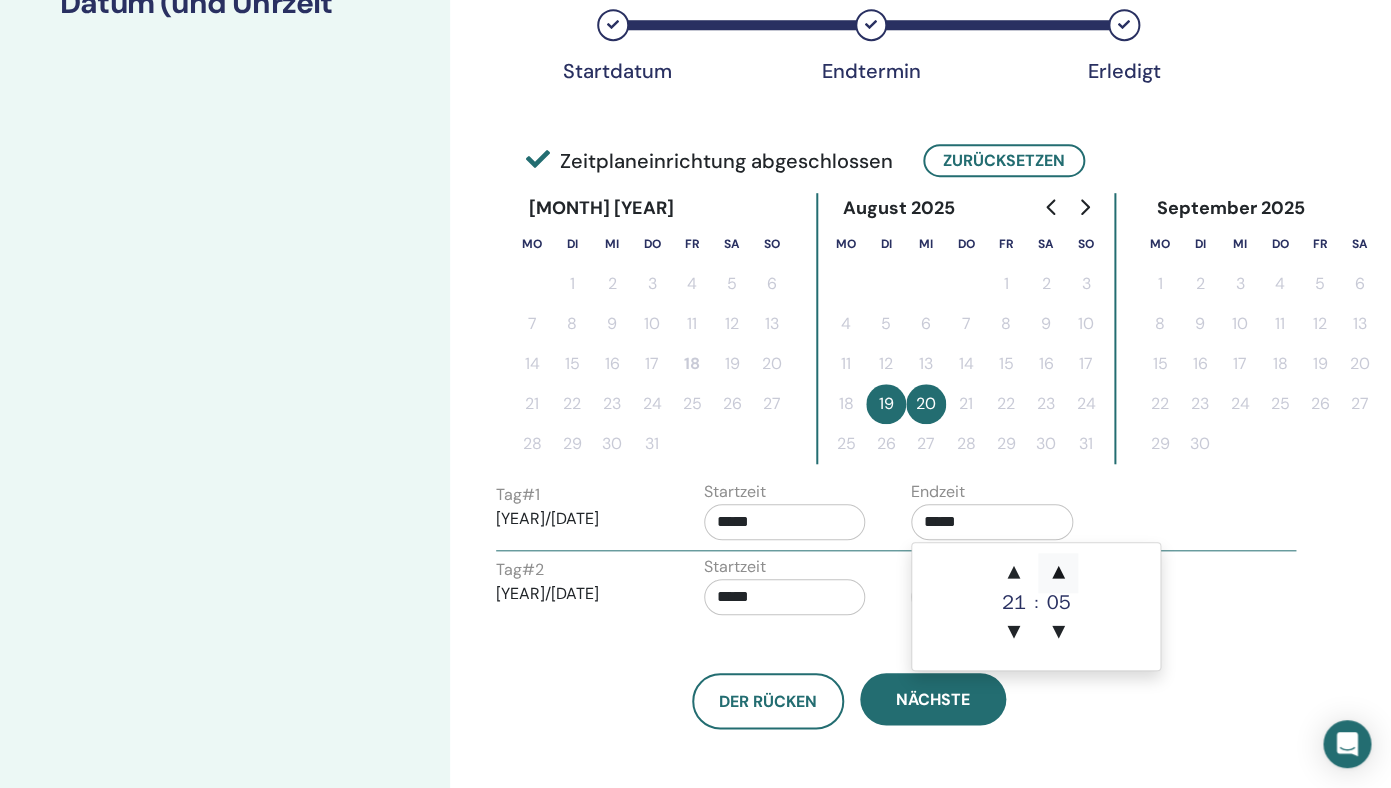 click on "▲" at bounding box center (1058, 573) 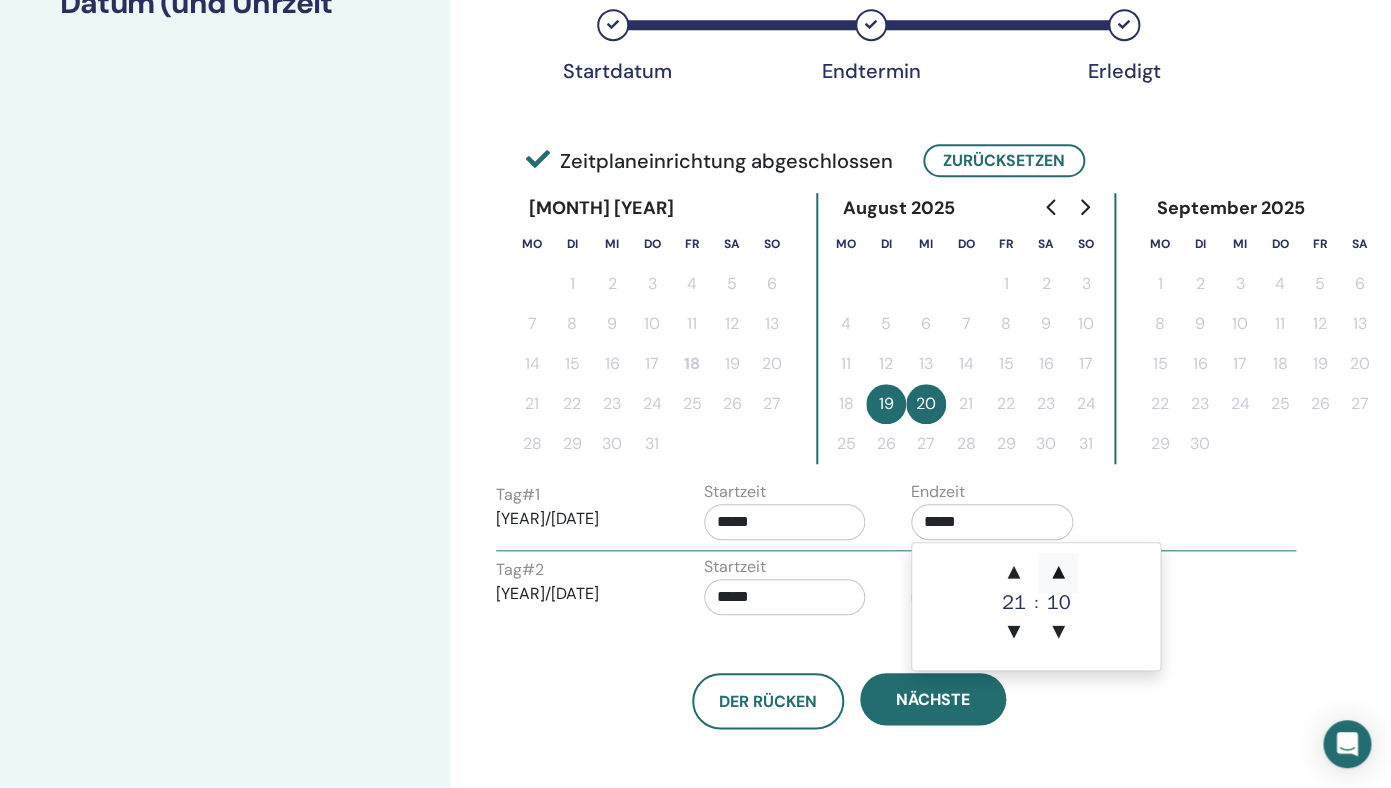 click on "▲" at bounding box center (1058, 573) 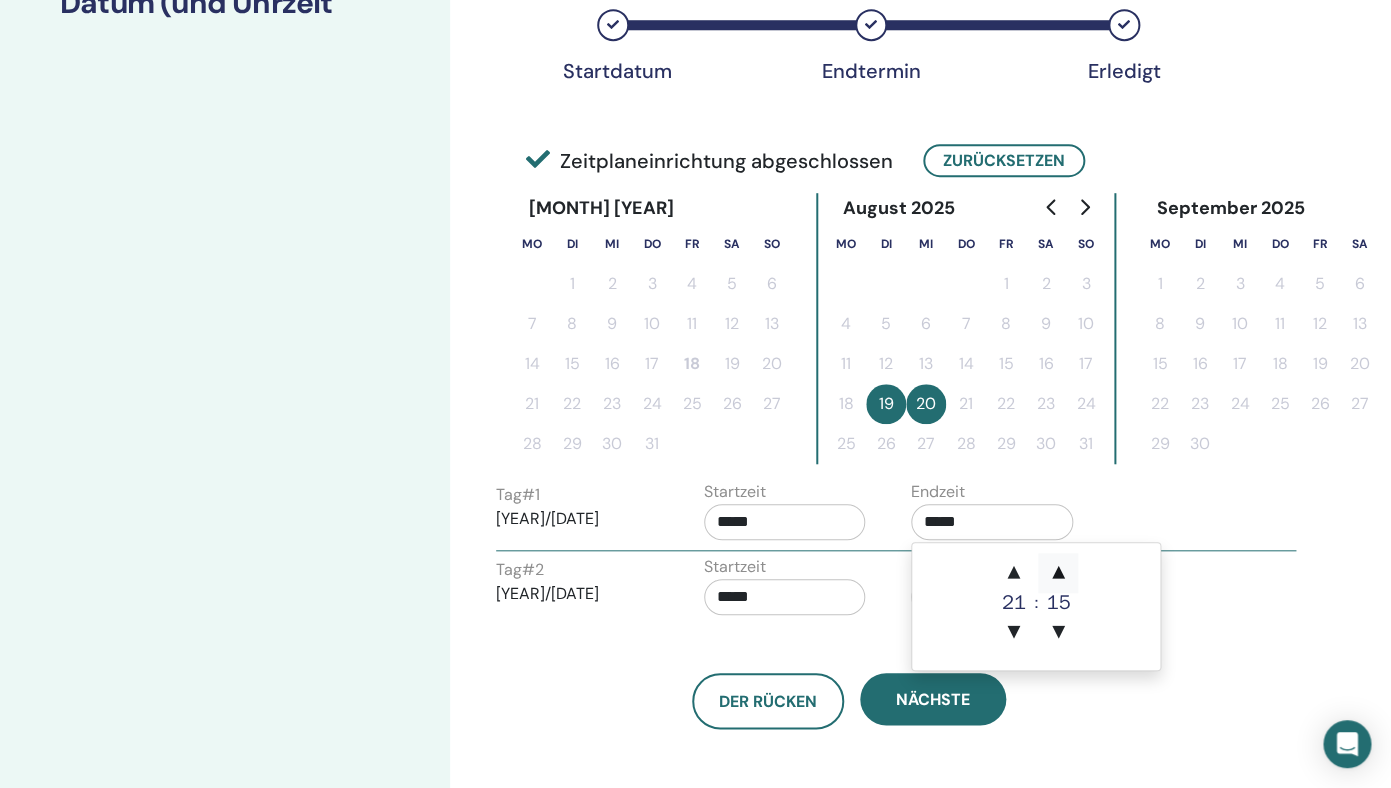 click on "▲" at bounding box center (1058, 573) 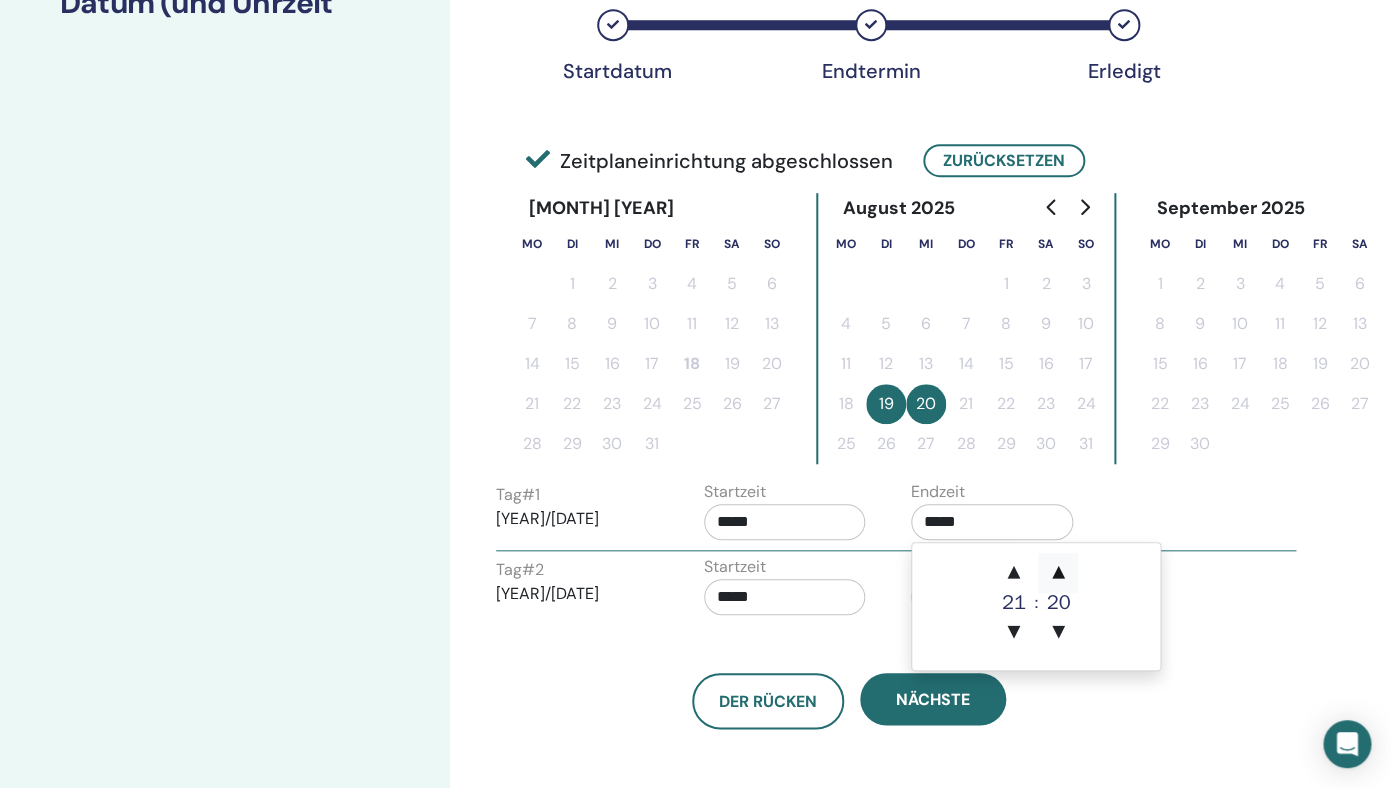 click on "▲" at bounding box center (1058, 573) 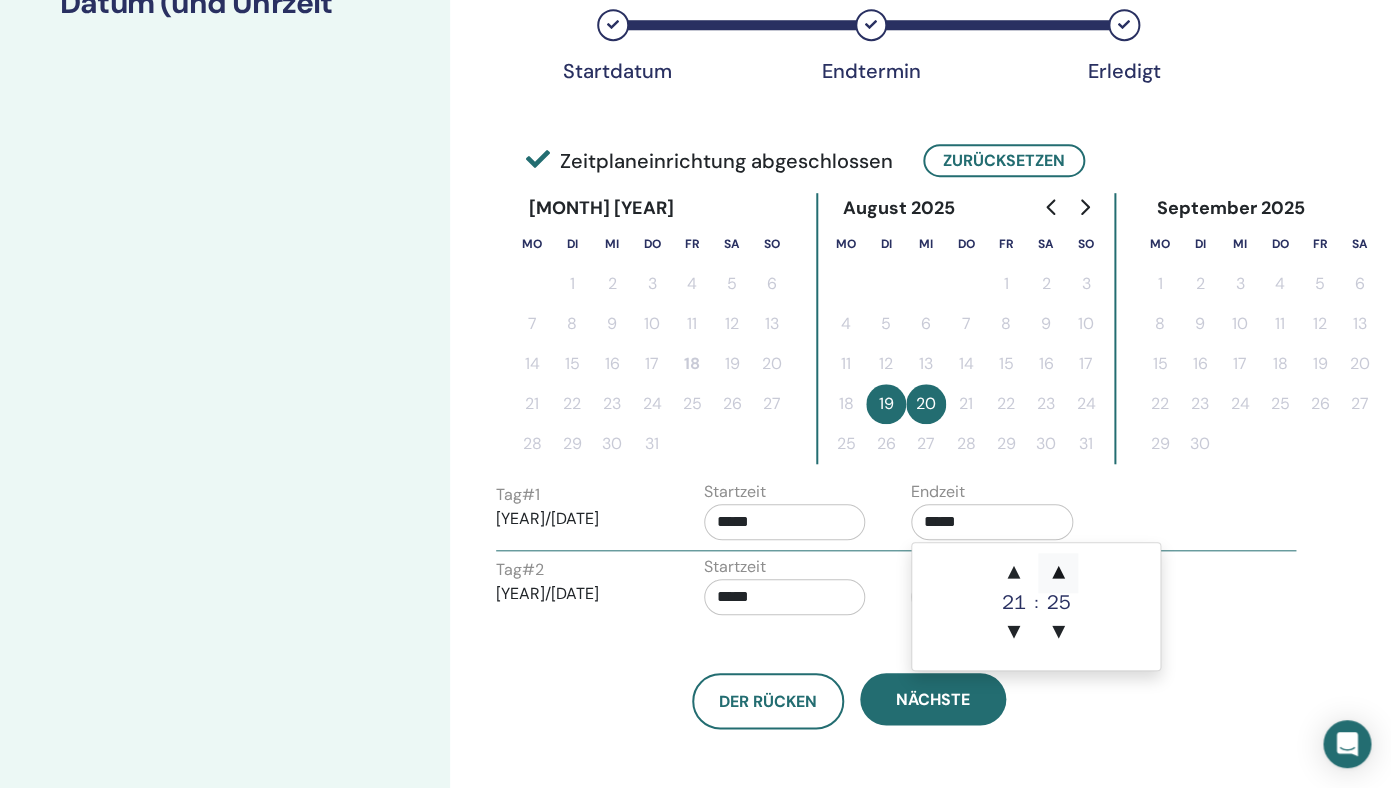 click on "▲" at bounding box center [1058, 573] 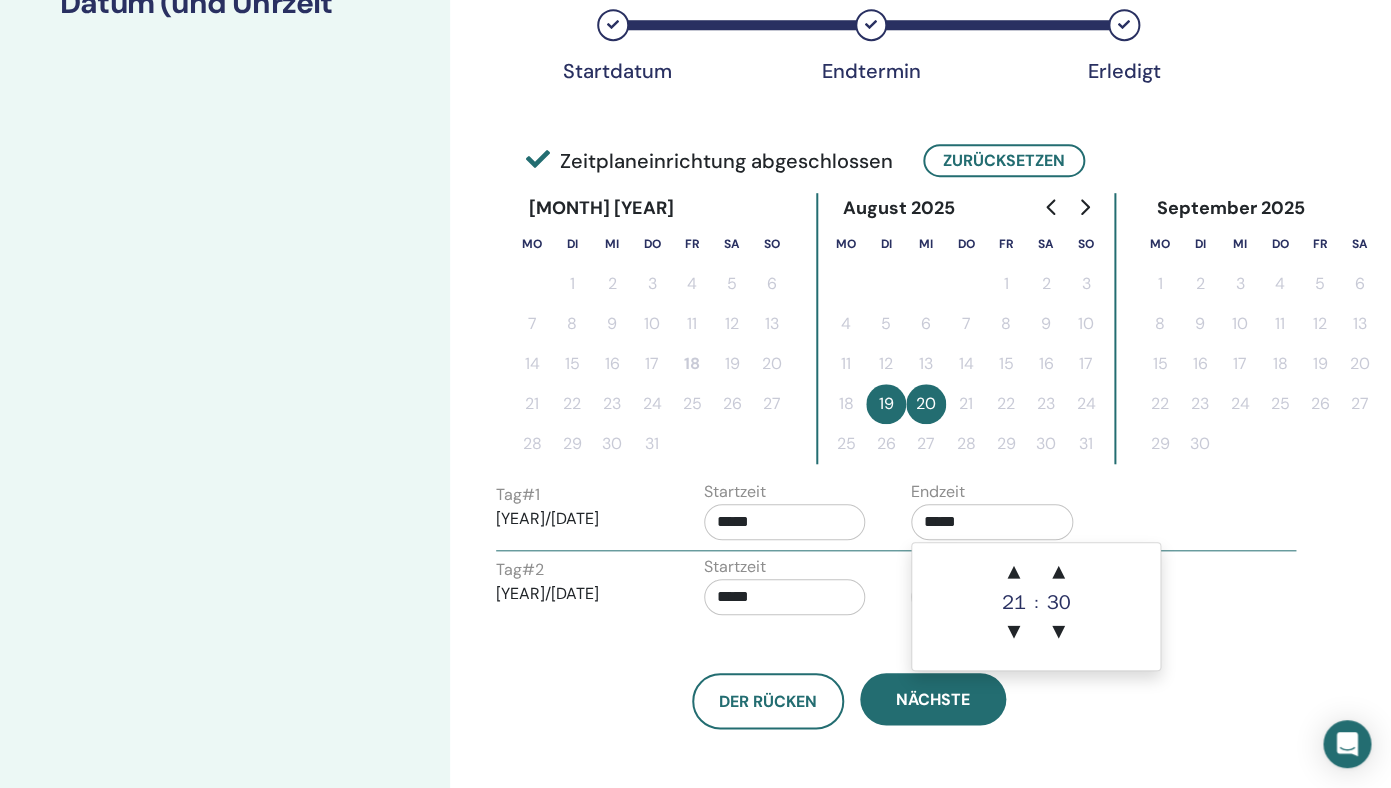 click on "*****" at bounding box center [785, 522] 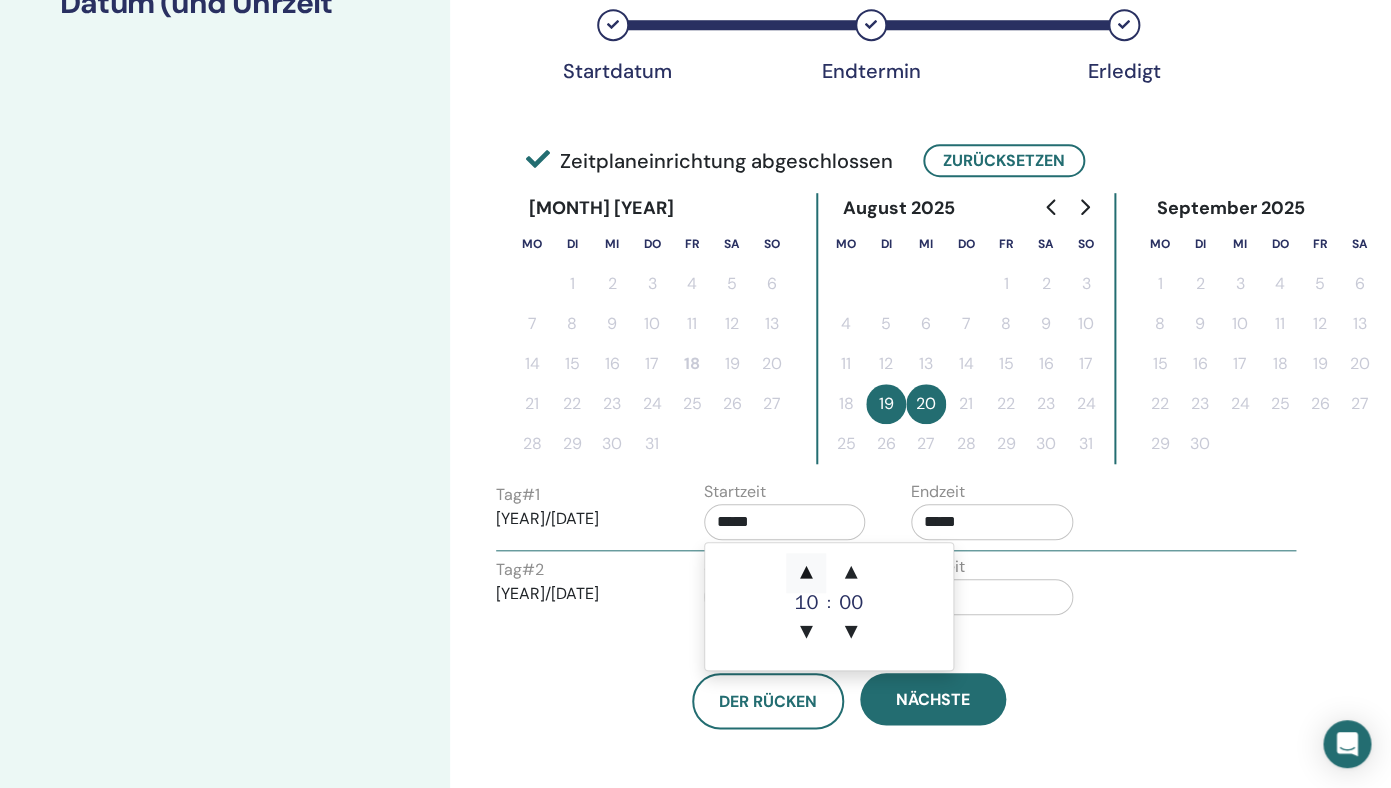 click on "▲" at bounding box center (806, 573) 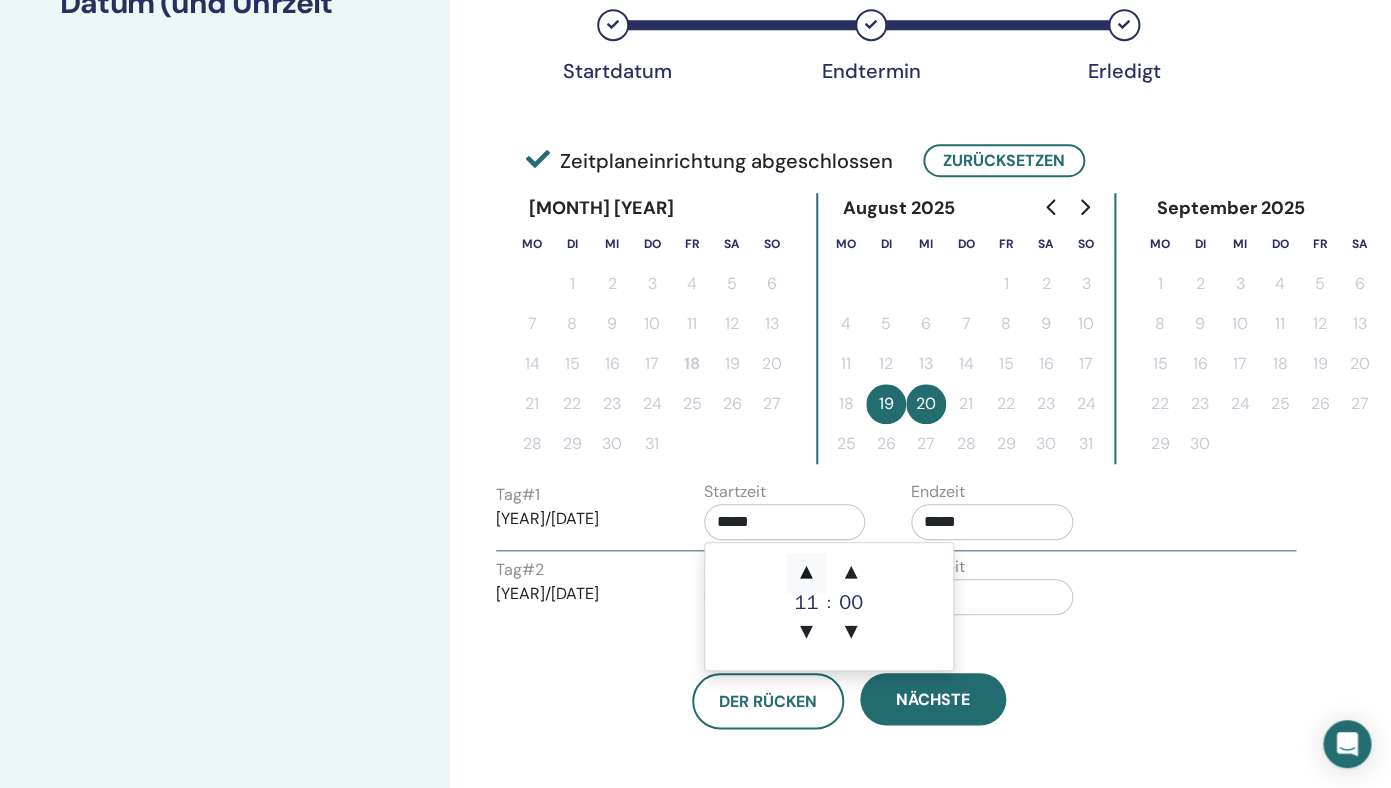 click on "▲" at bounding box center (806, 573) 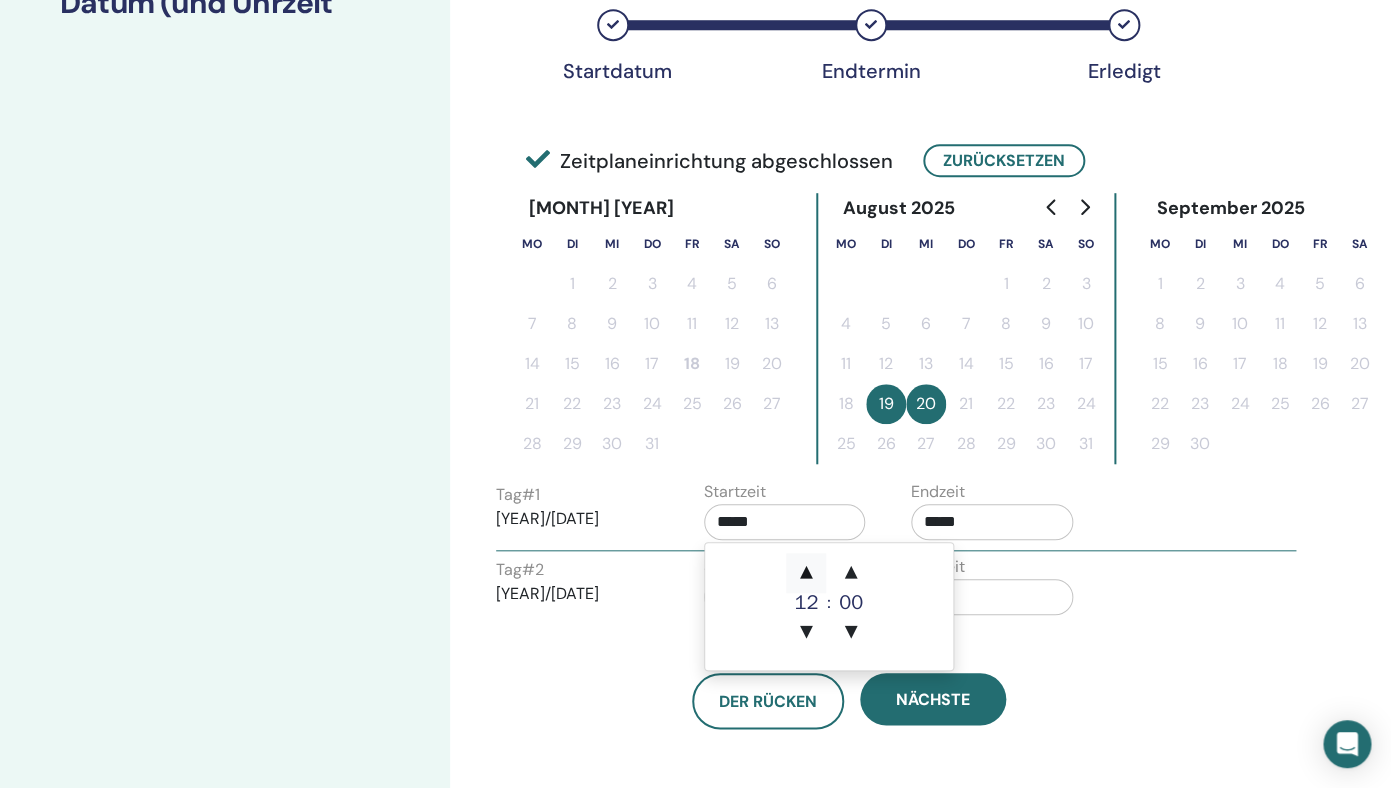 click on "▲" at bounding box center (806, 573) 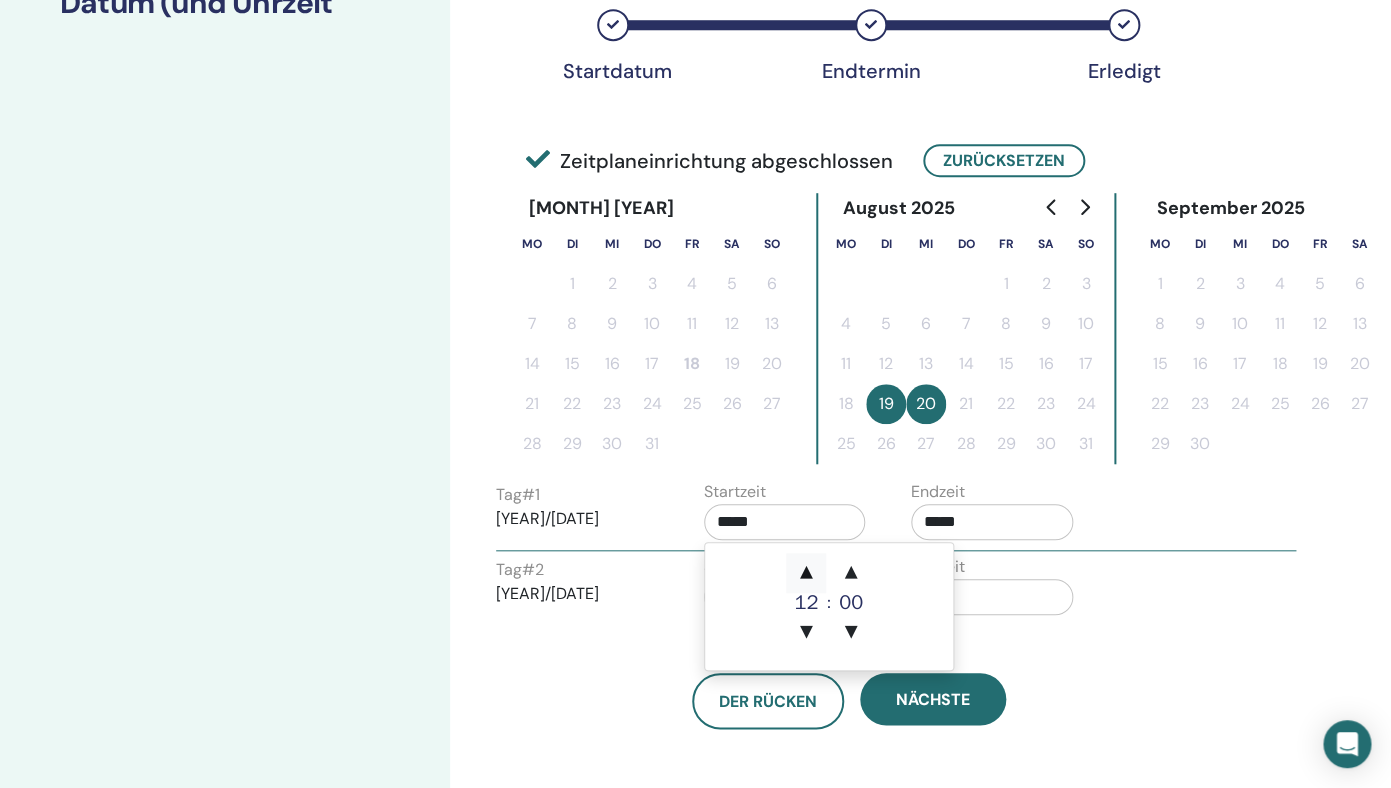 click on "▲" at bounding box center (806, 573) 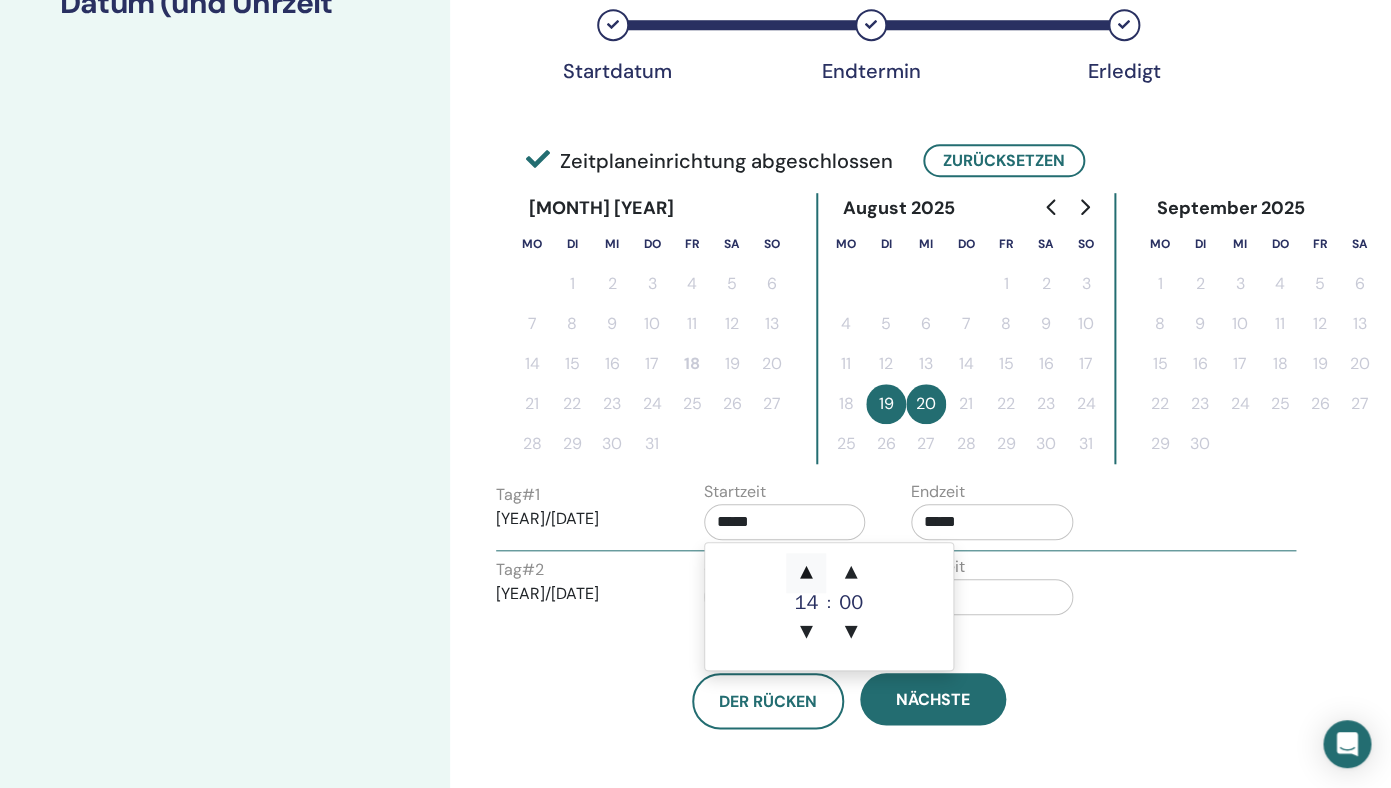 click on "▲" at bounding box center [806, 573] 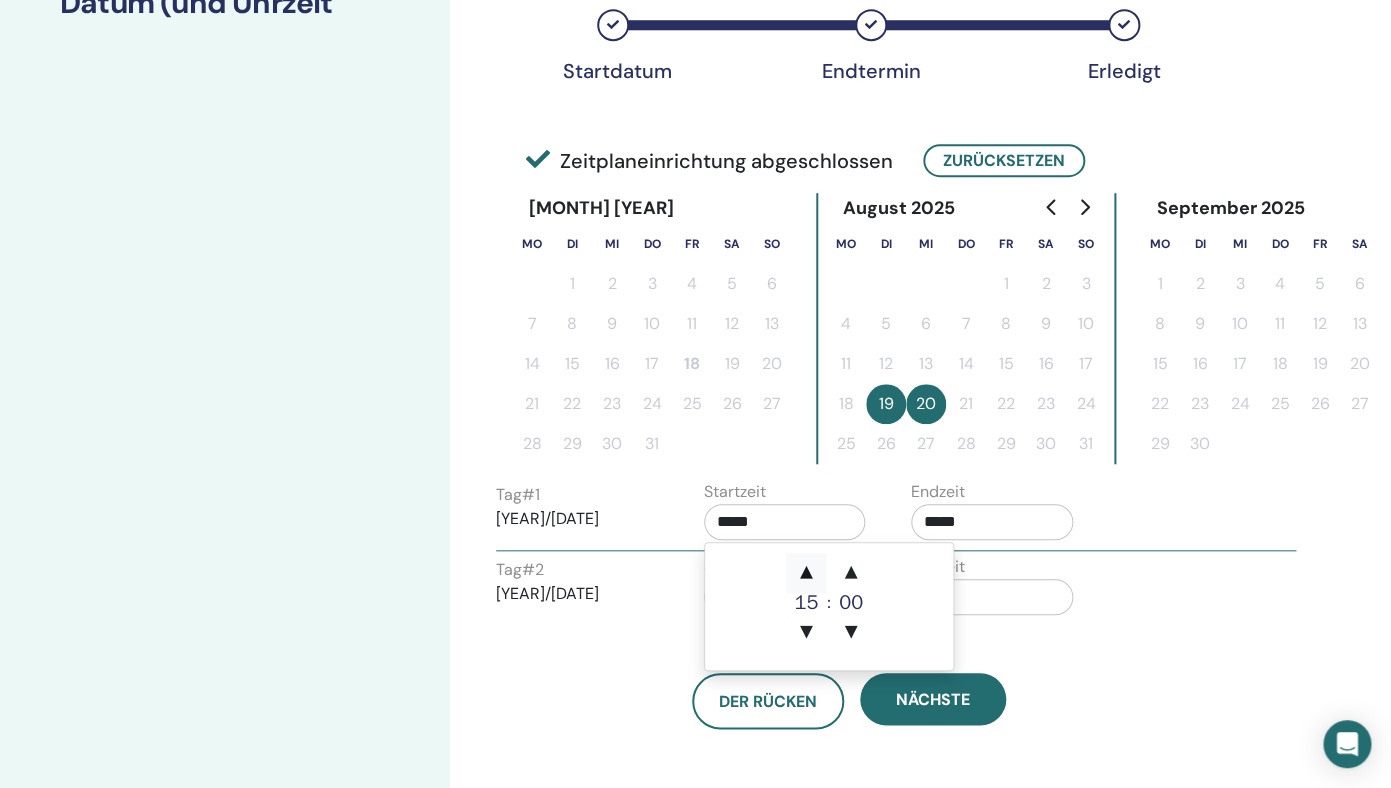 click on "▲" at bounding box center [806, 573] 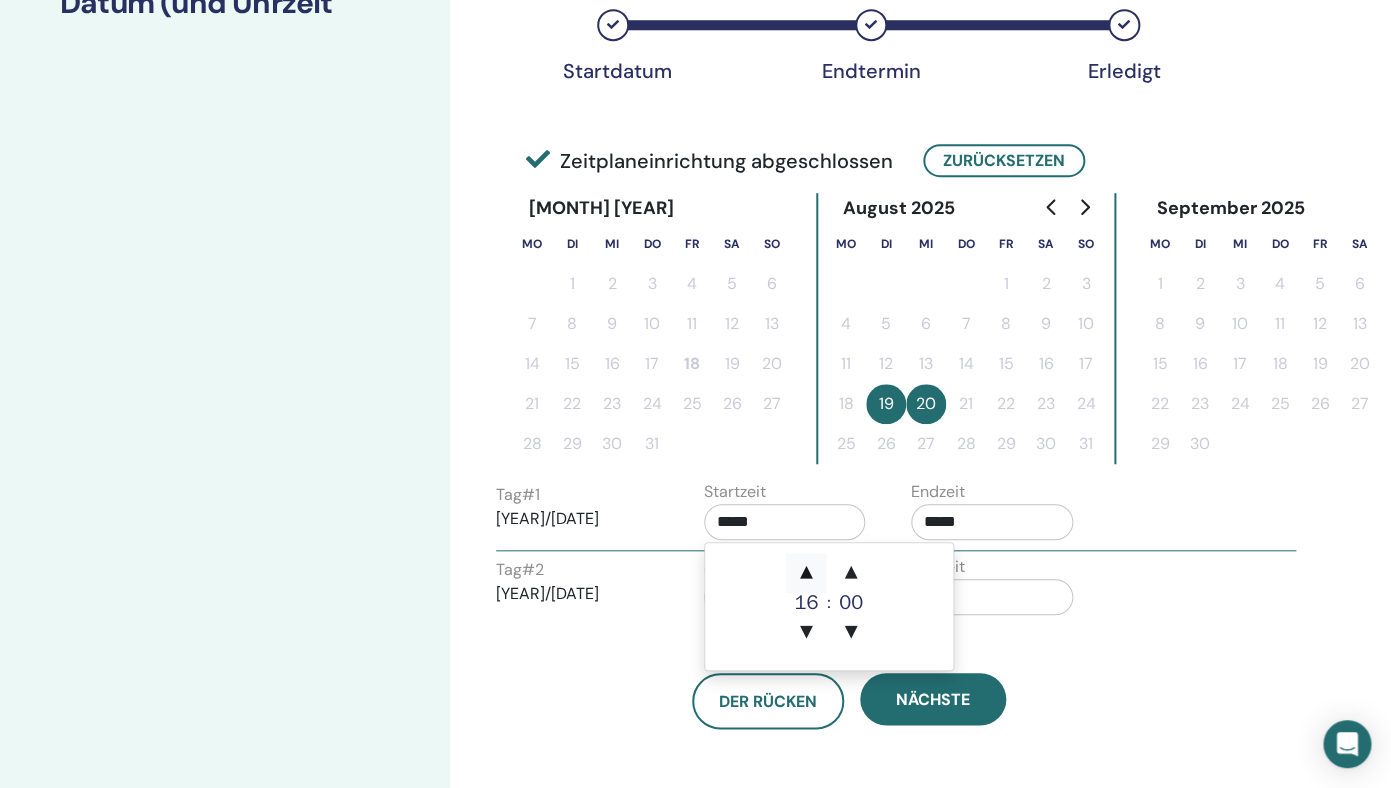 click on "▲" at bounding box center [806, 573] 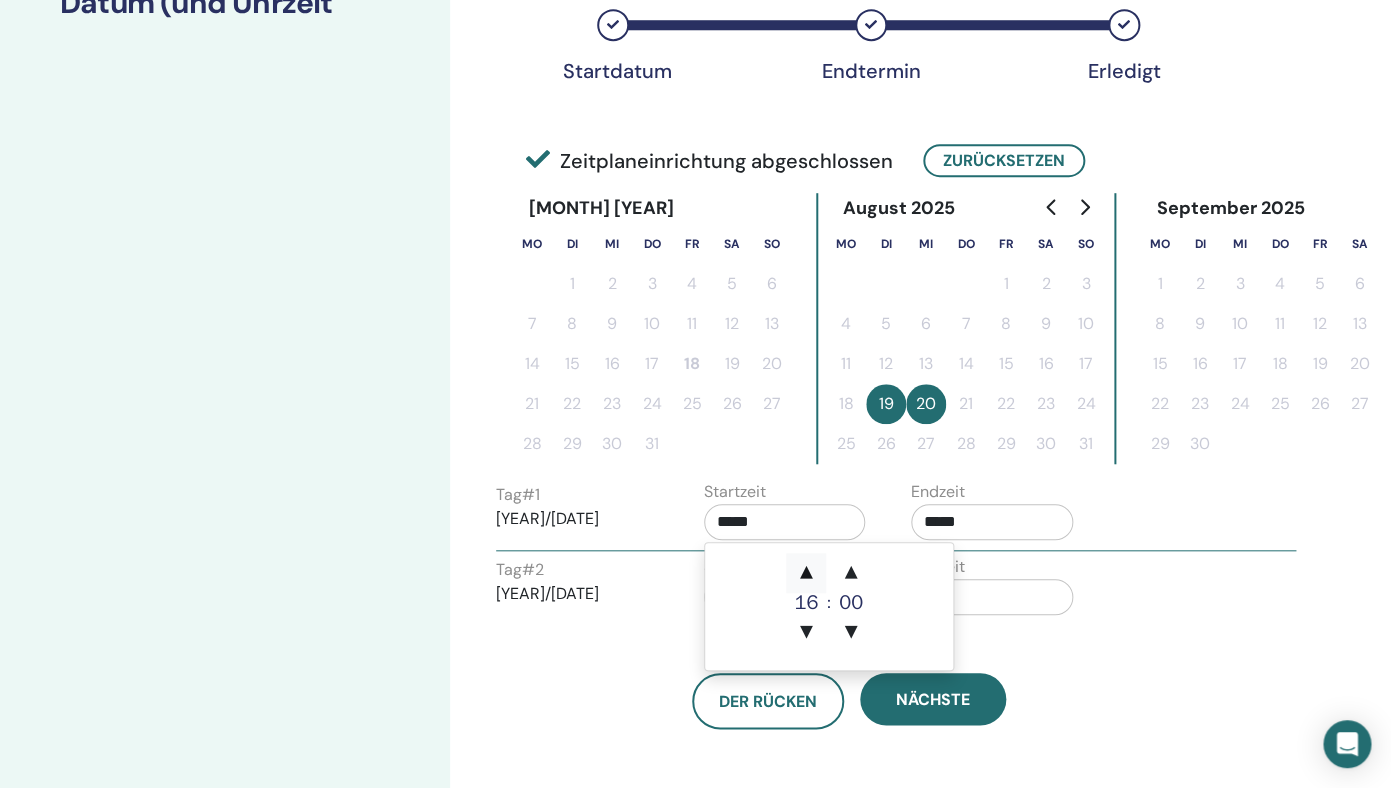 type on "*****" 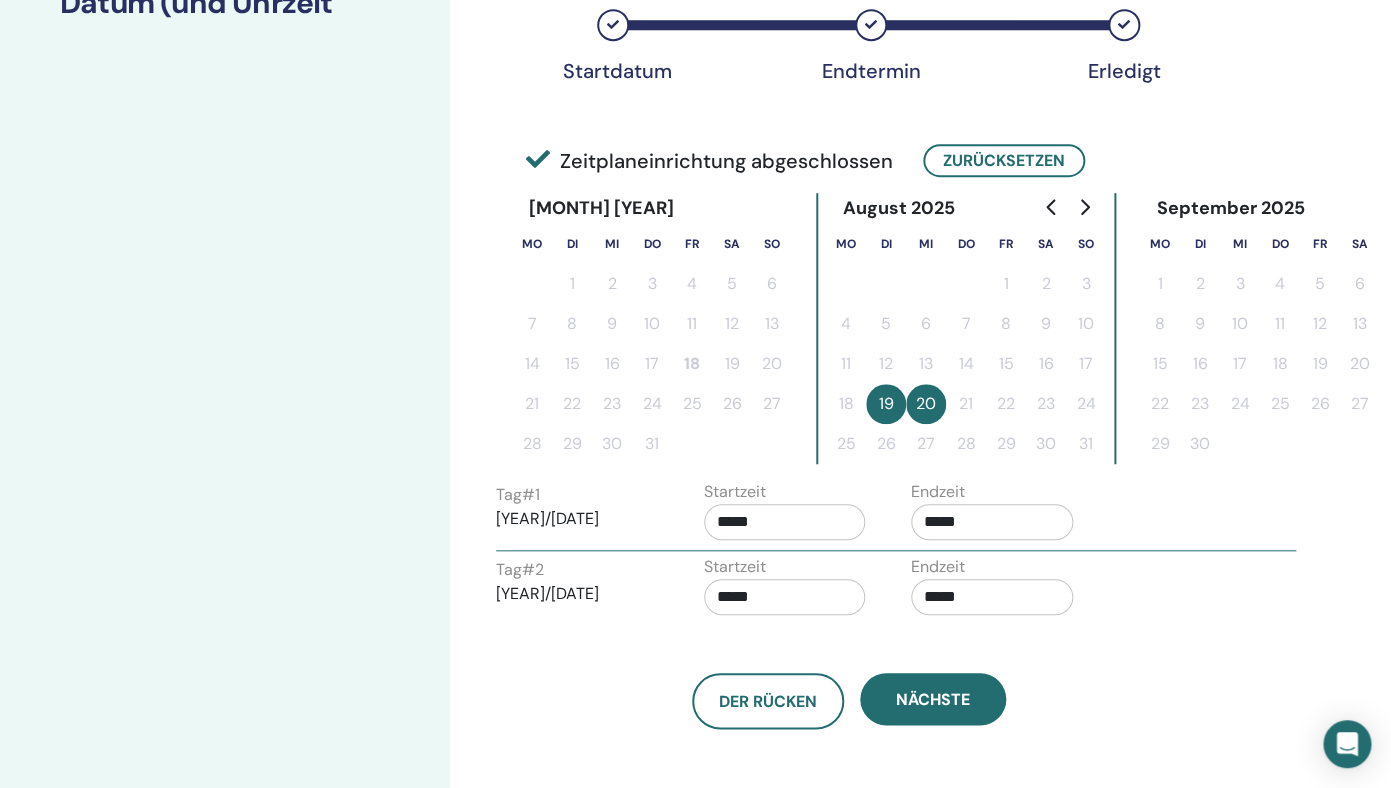 click on "Der Rücken Nächste" at bounding box center [848, 677] 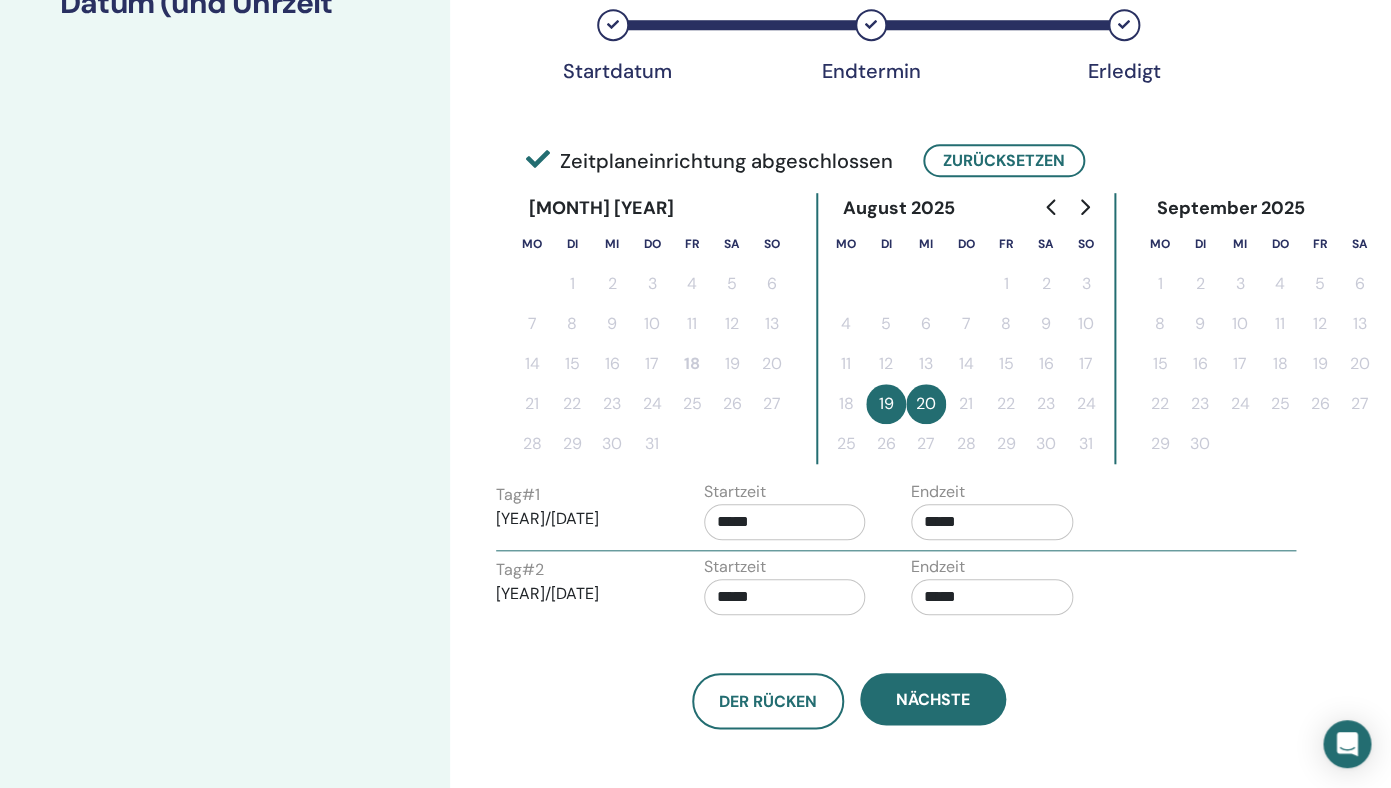 click on "*****" at bounding box center [992, 597] 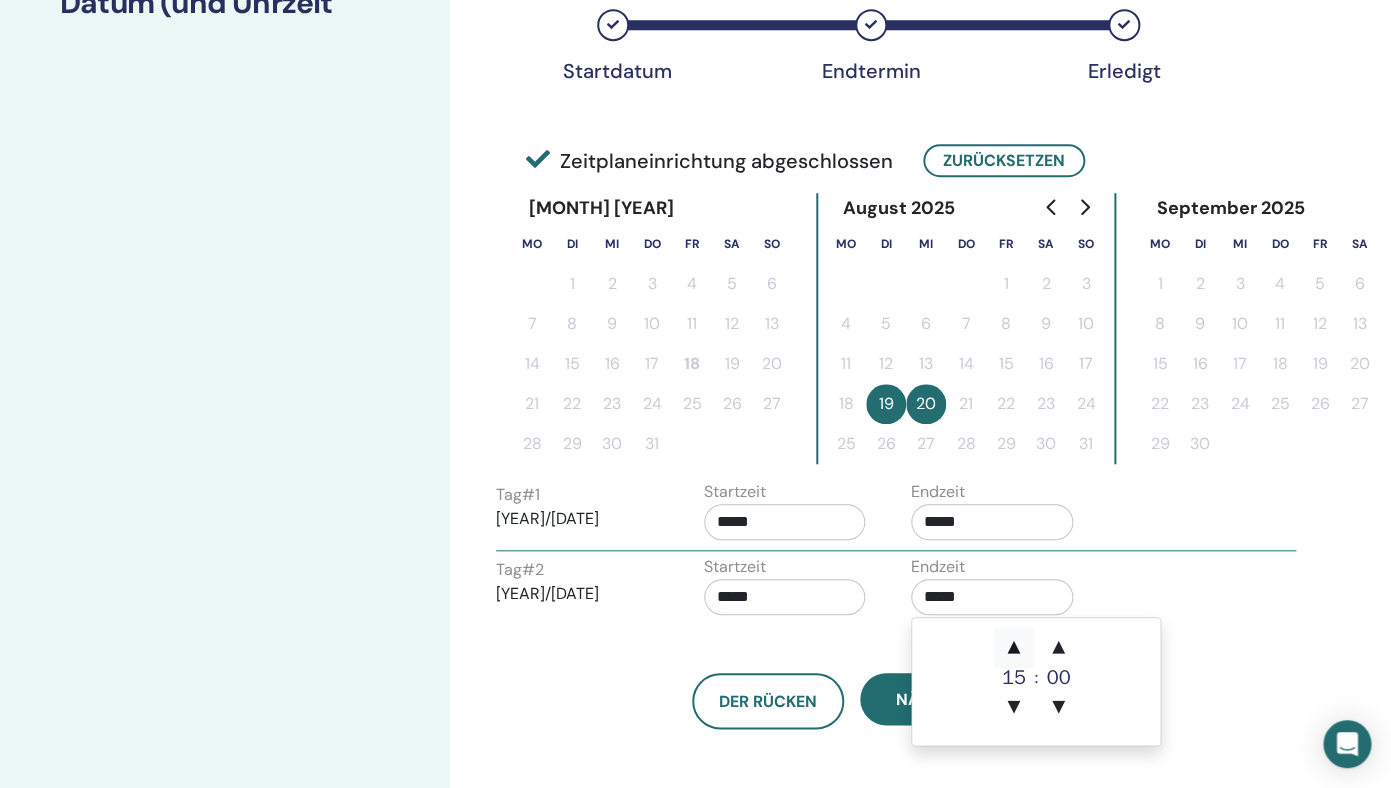 click on "▲" at bounding box center [1014, 648] 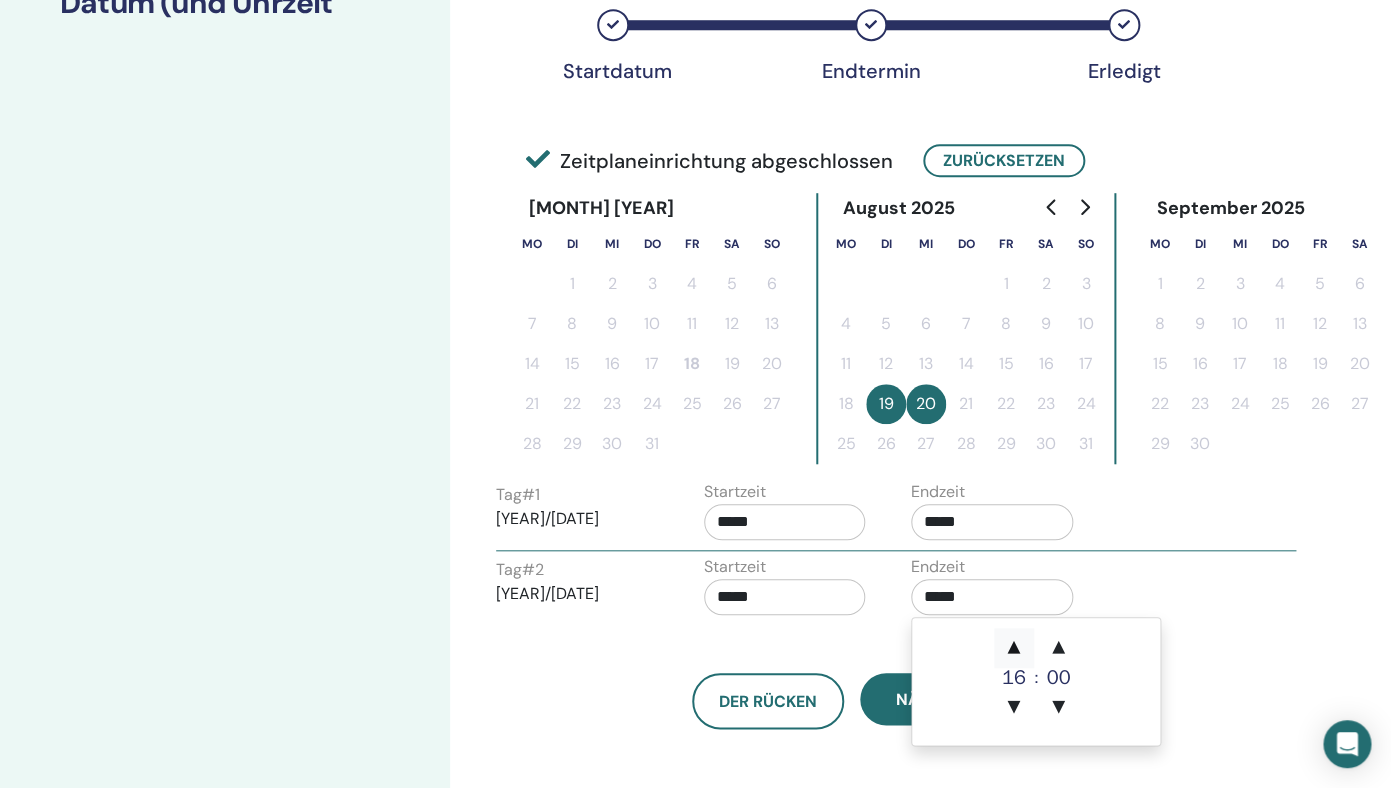 click on "▲" at bounding box center [1014, 648] 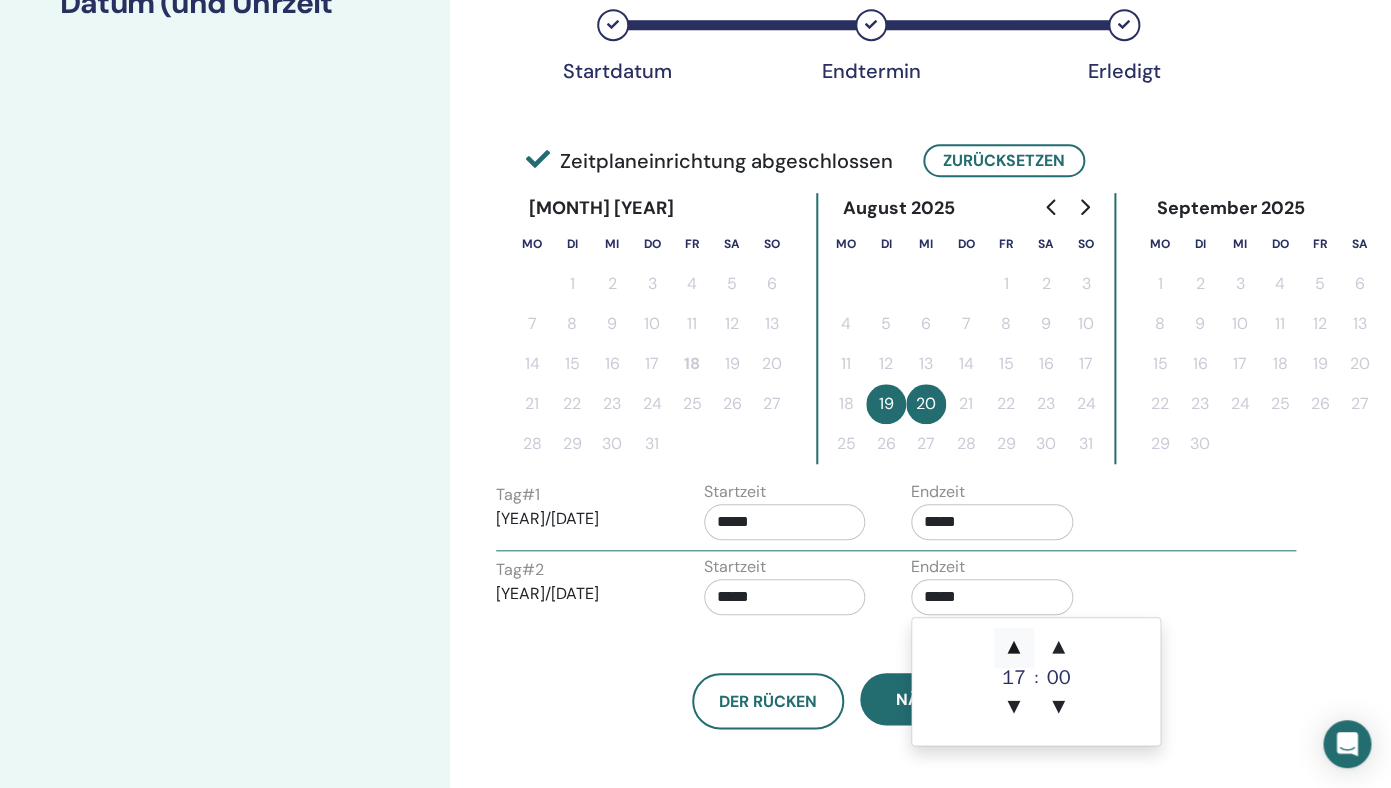click on "▲" at bounding box center [1014, 648] 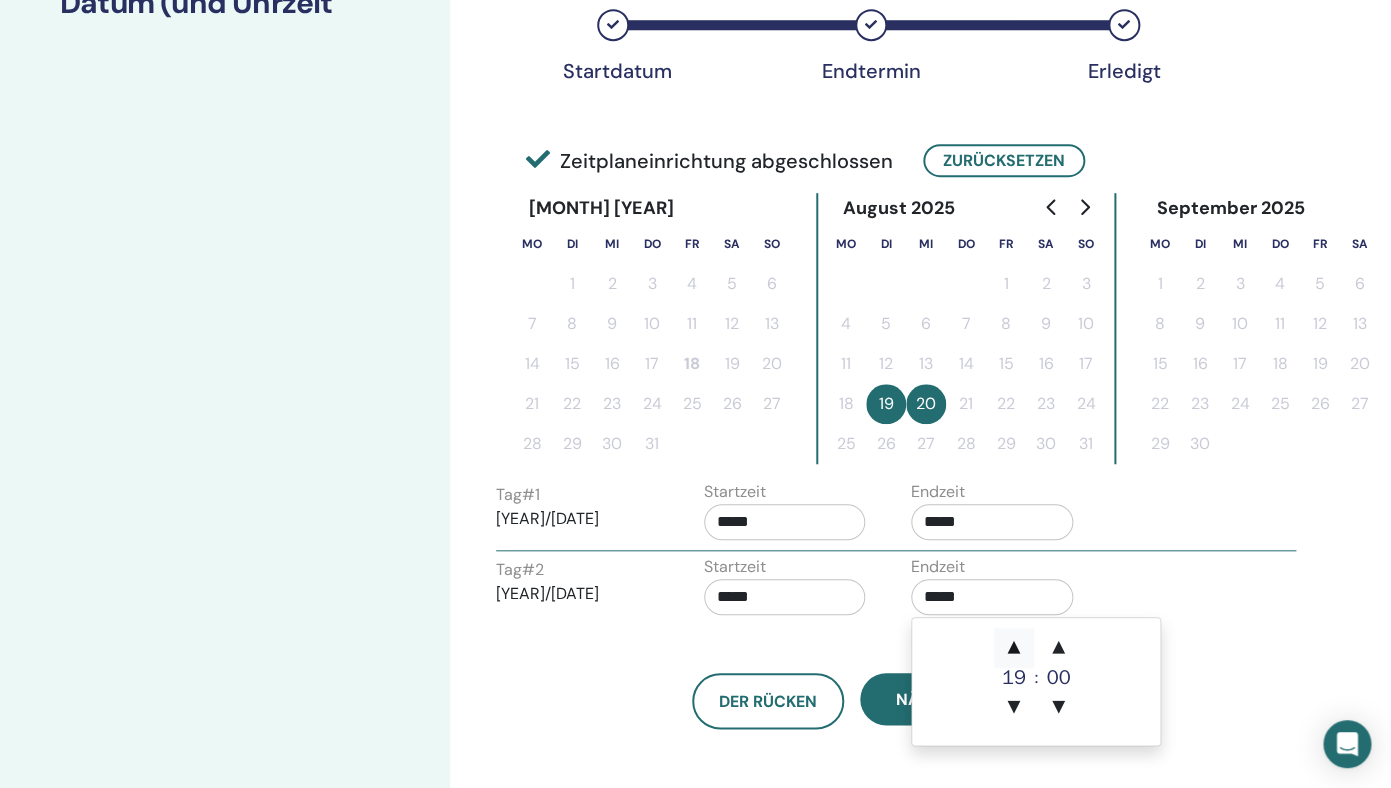 click on "▲" at bounding box center [1014, 648] 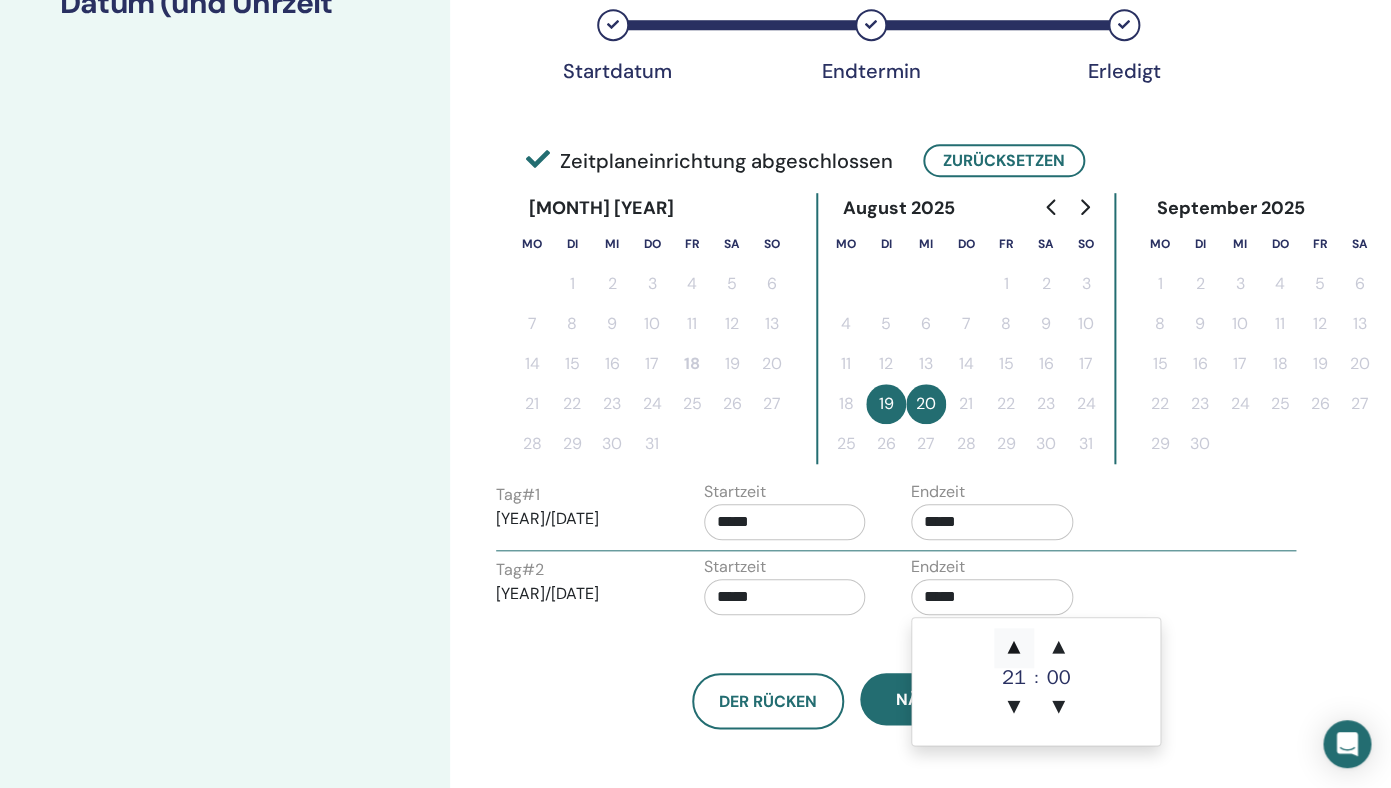 click on "▲" at bounding box center [1014, 648] 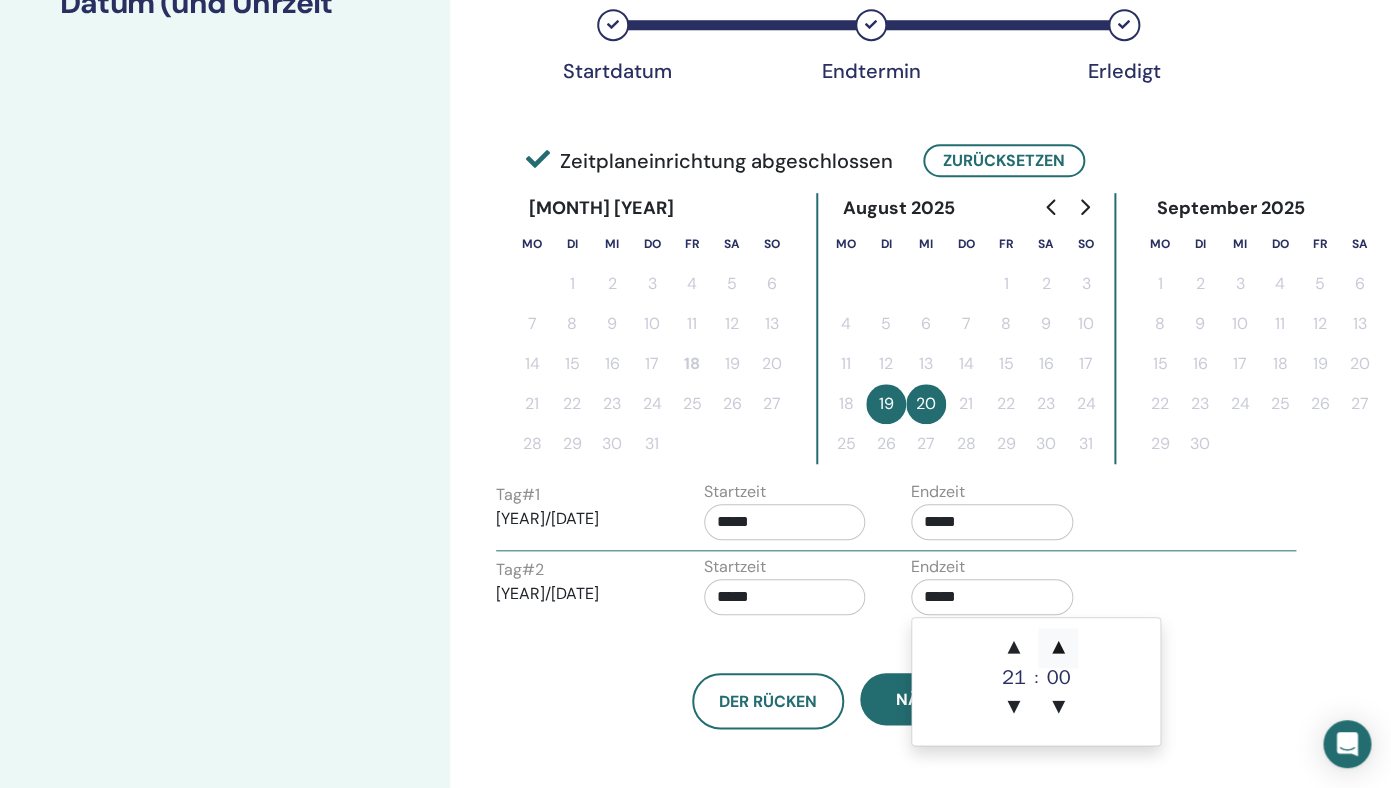 click on "▲" at bounding box center [1058, 648] 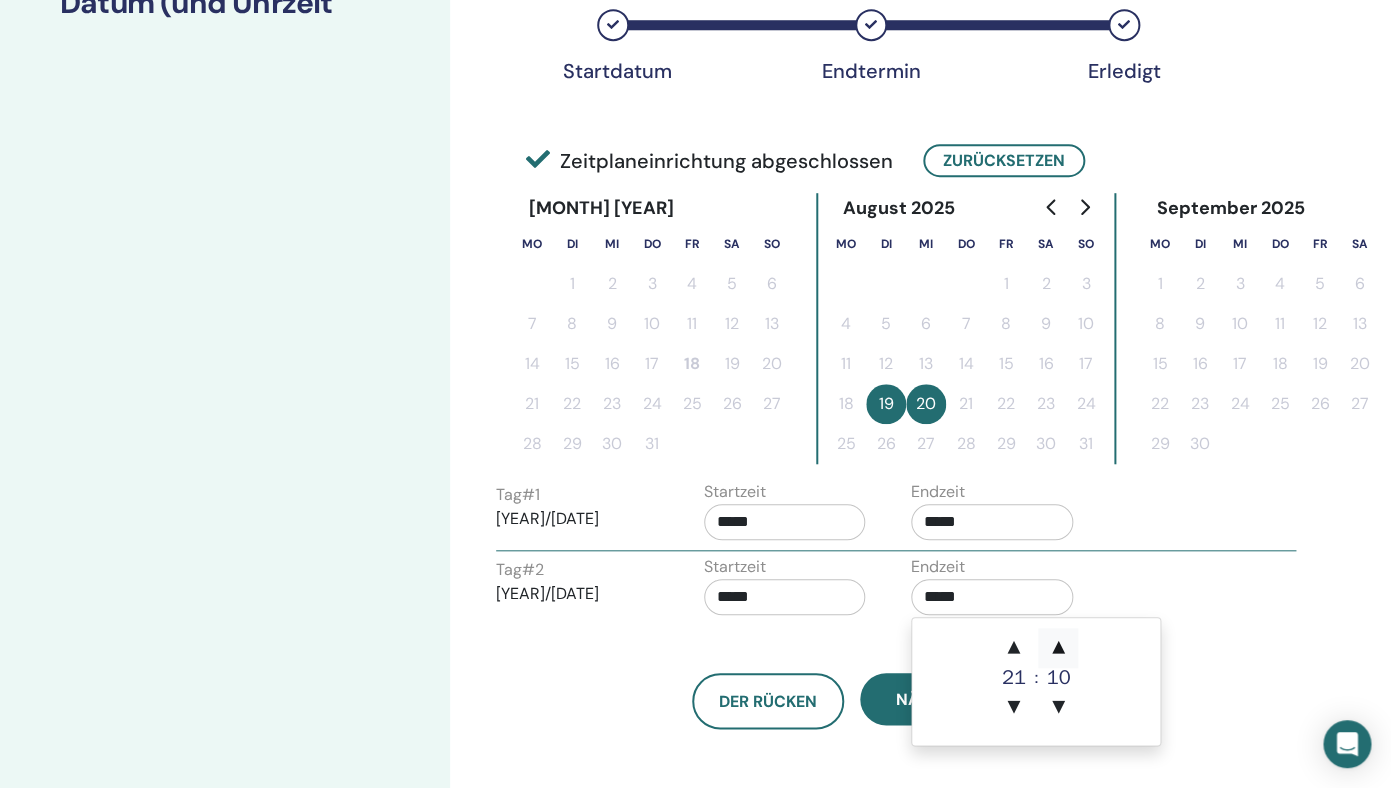 click on "▲" at bounding box center (1058, 648) 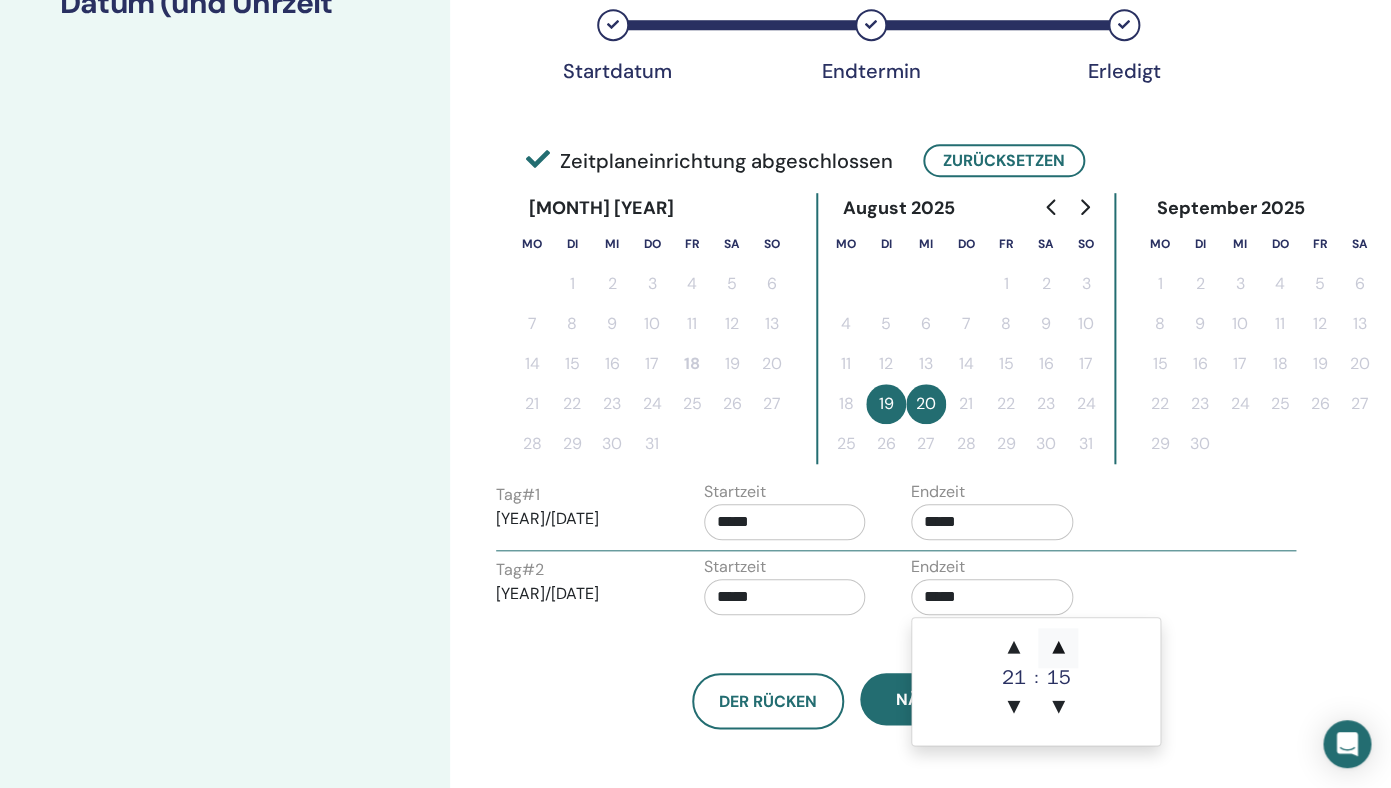 click on "▲" at bounding box center [1058, 648] 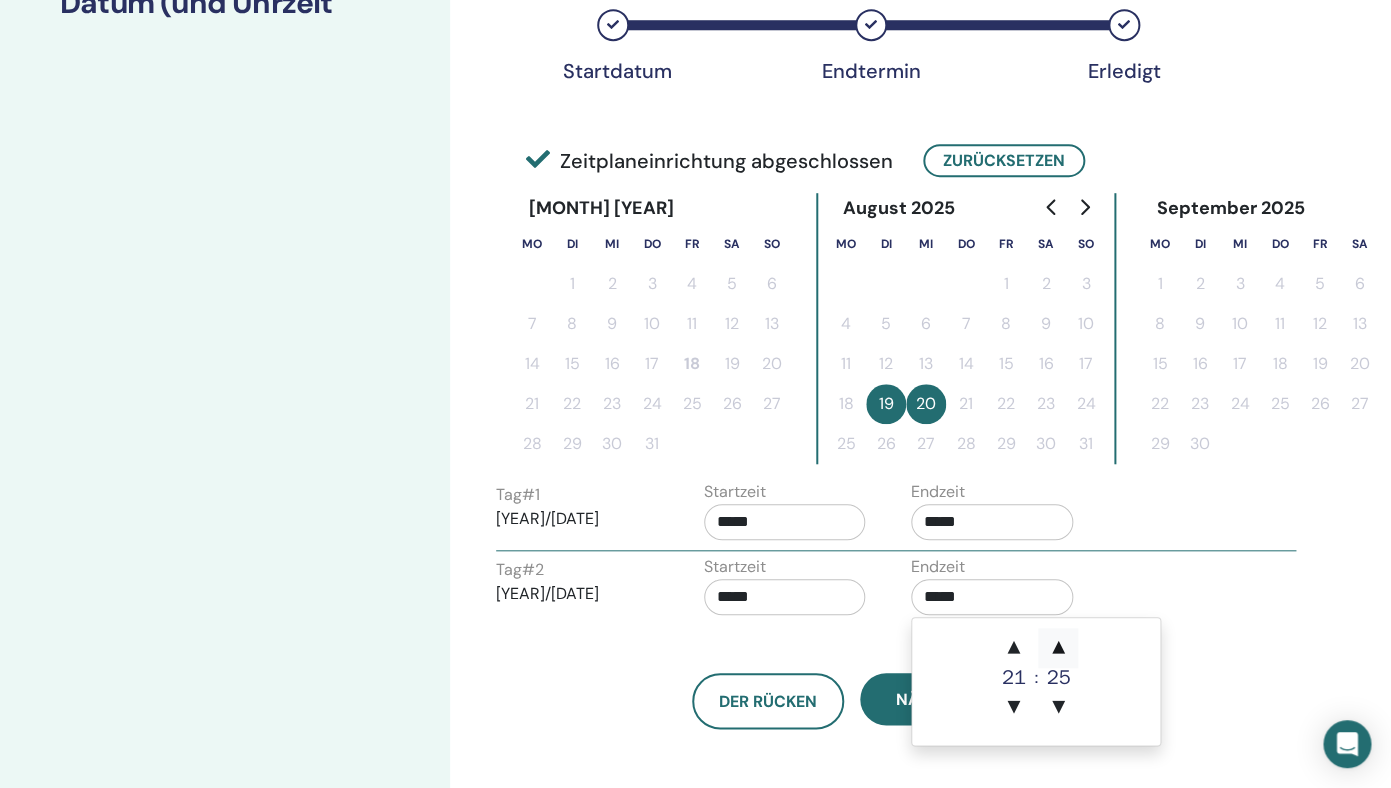 click on "▲" at bounding box center (1058, 648) 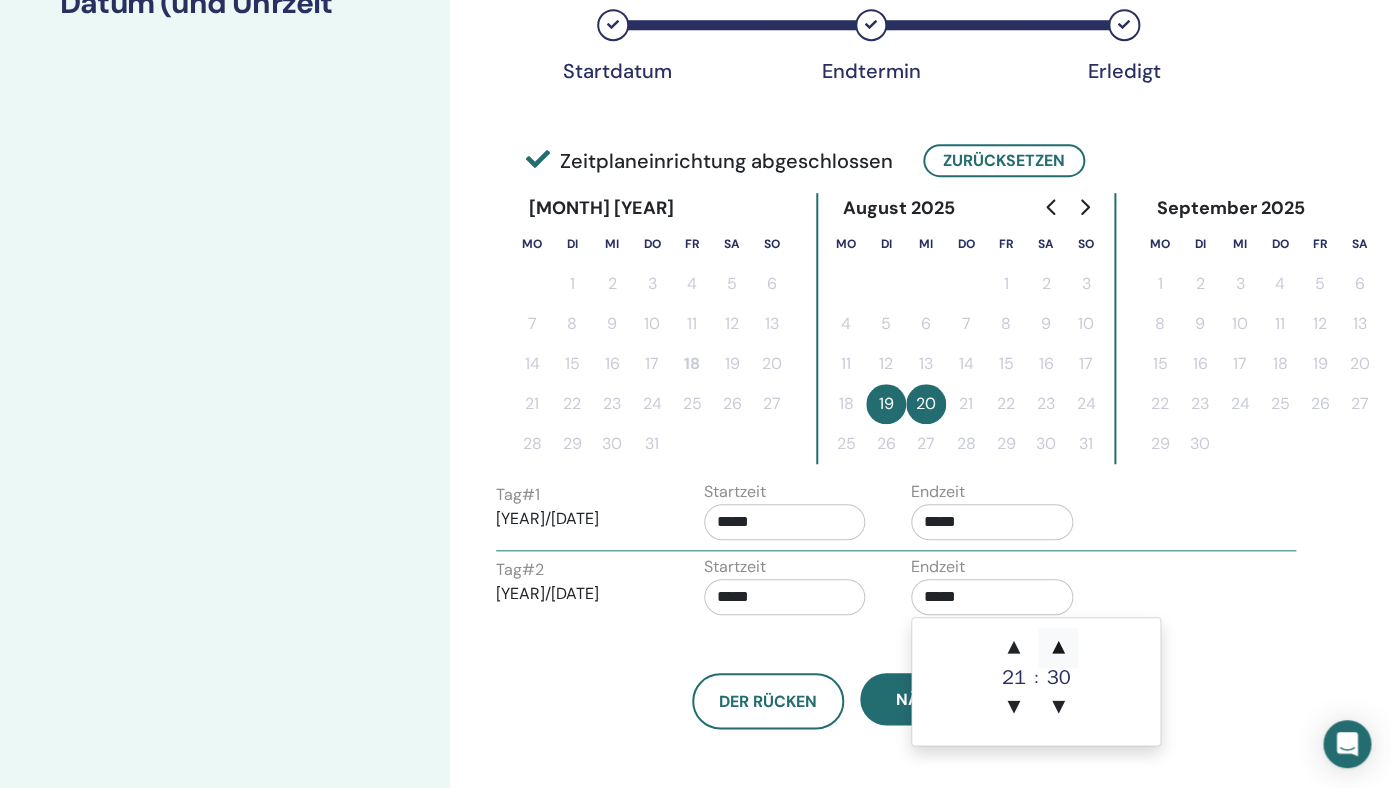 type on "*****" 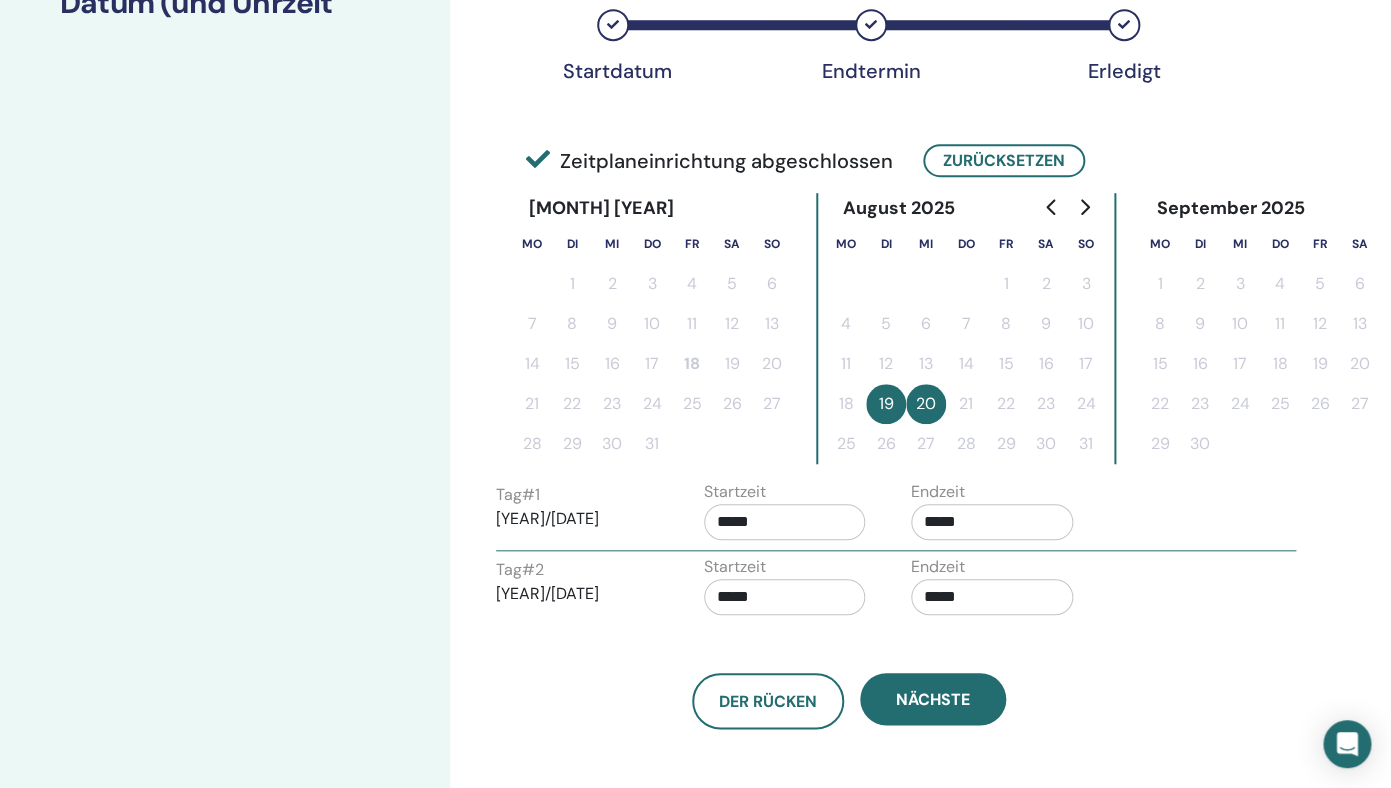 click on "Der Rücken Nächste" at bounding box center (848, 677) 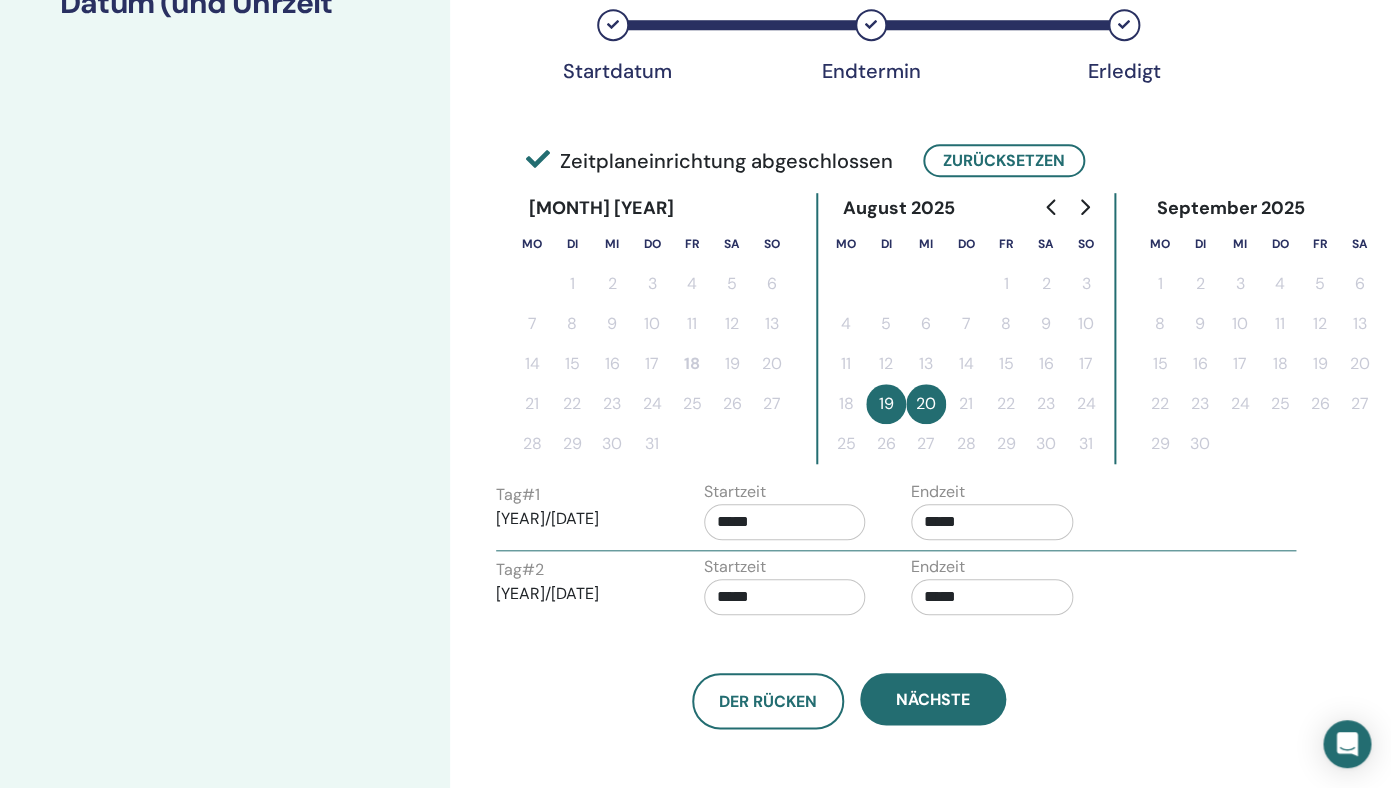 click on "*****" at bounding box center (785, 597) 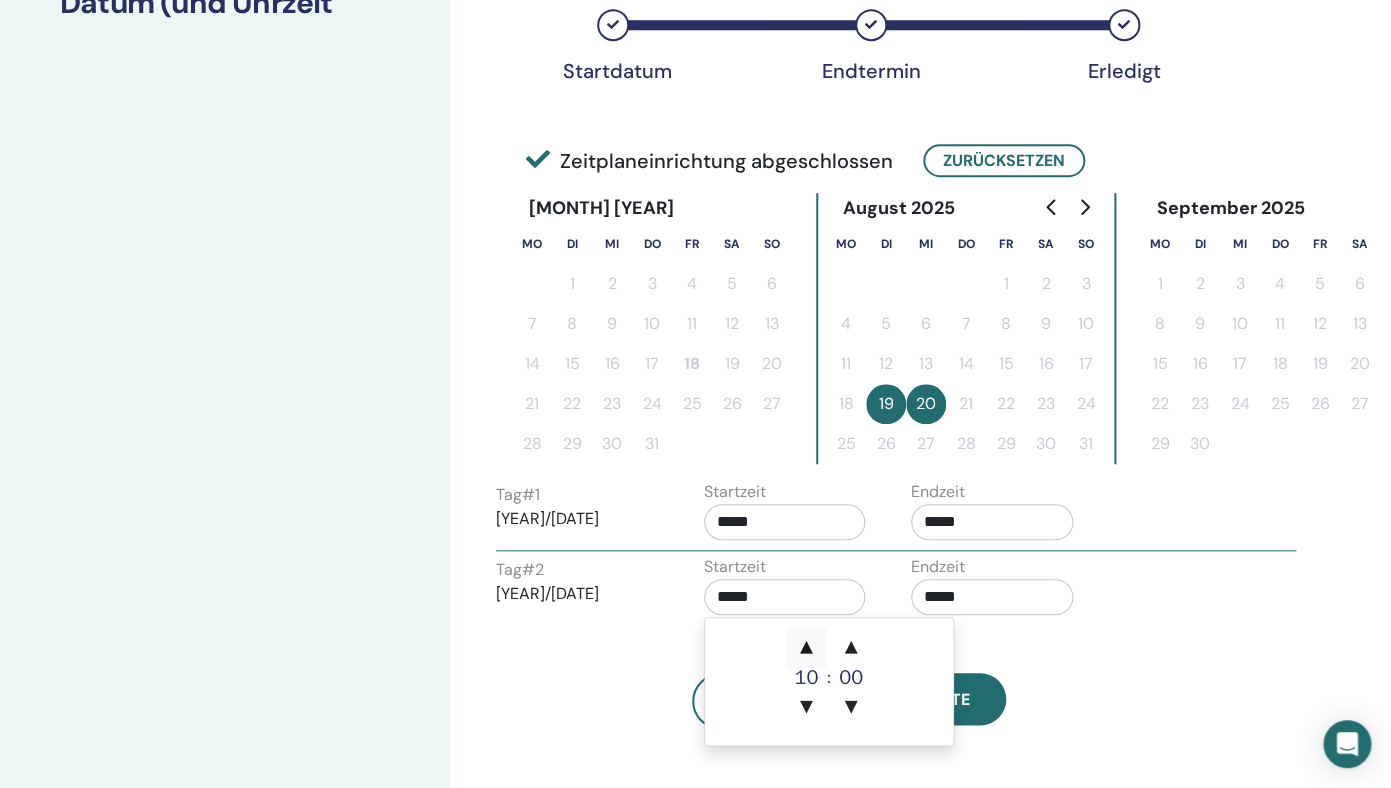 click on "▲" at bounding box center (806, 648) 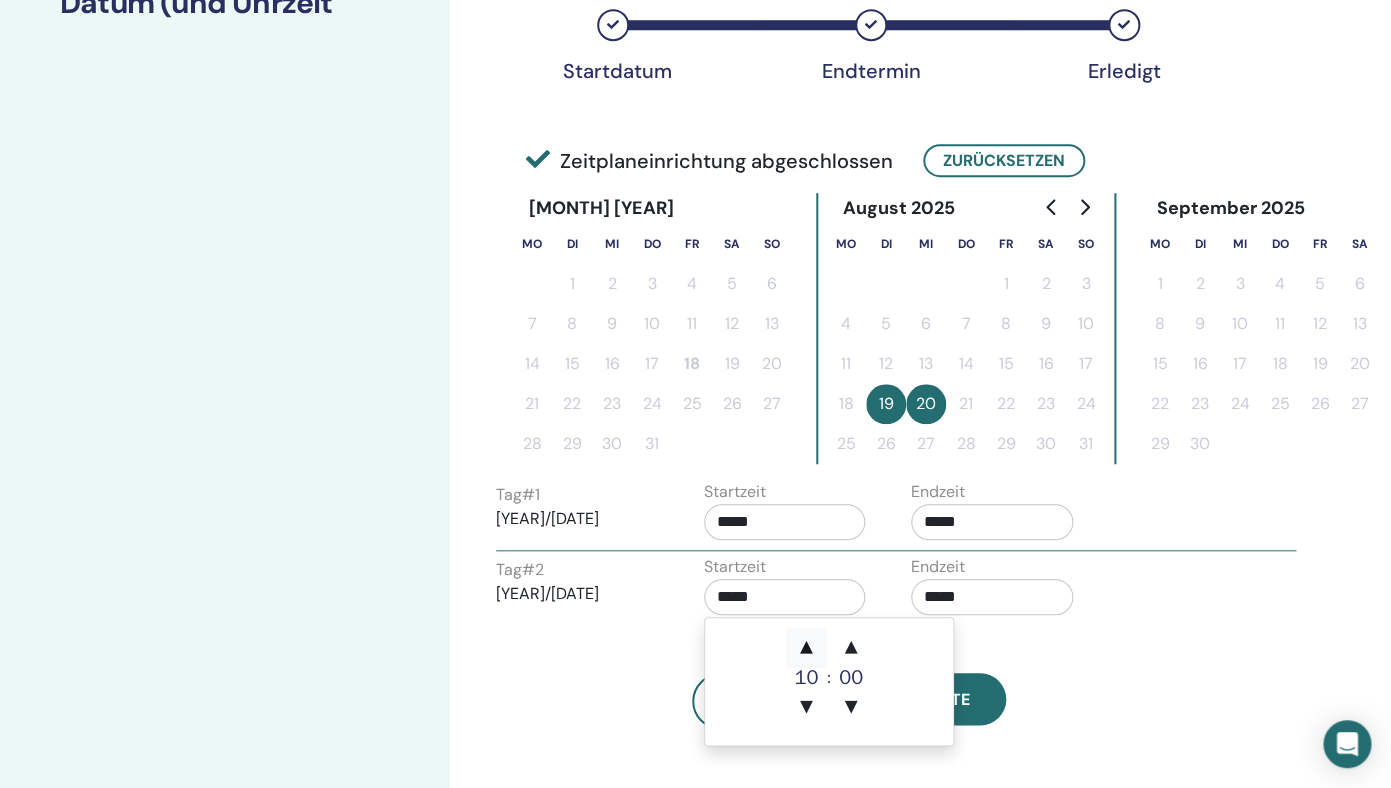 click on "▲" at bounding box center (806, 648) 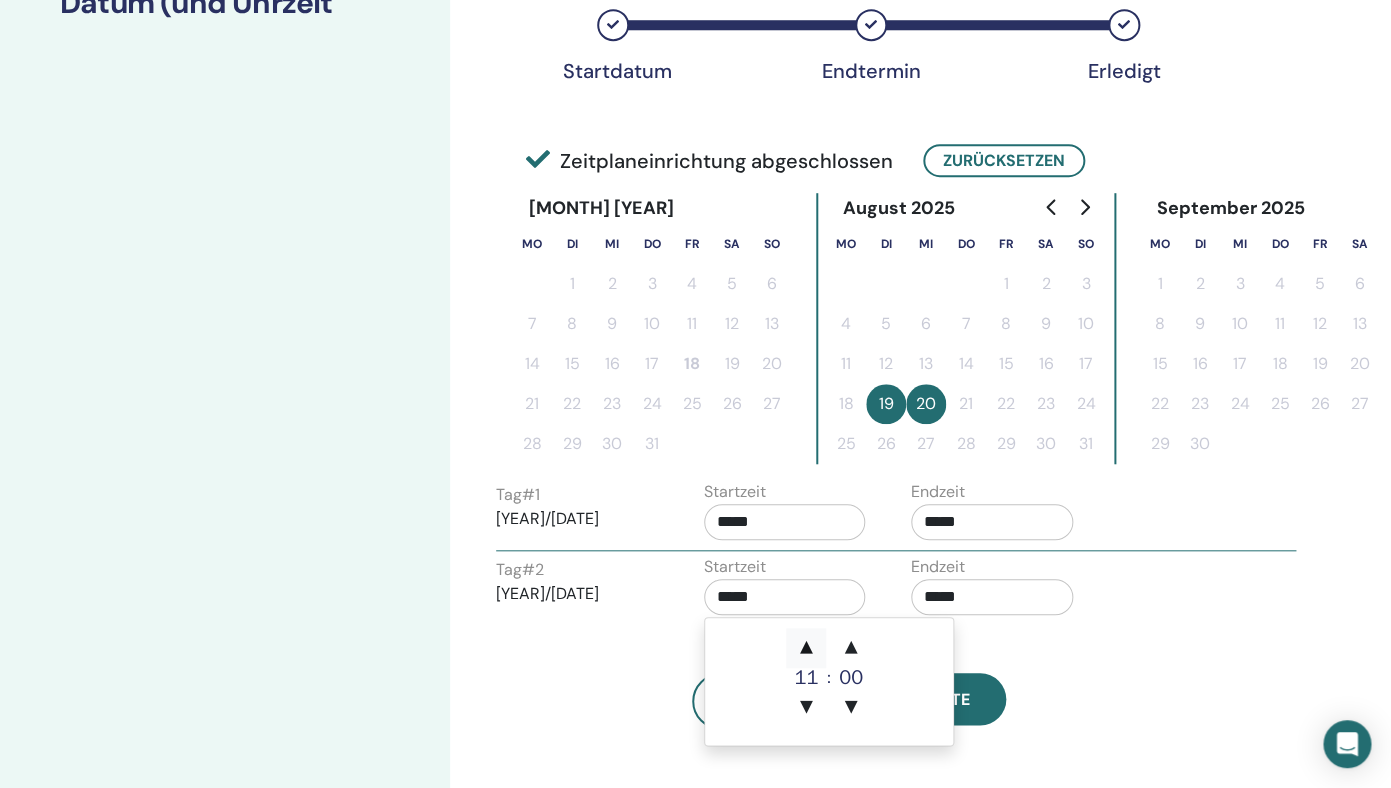 click on "▲" at bounding box center [806, 648] 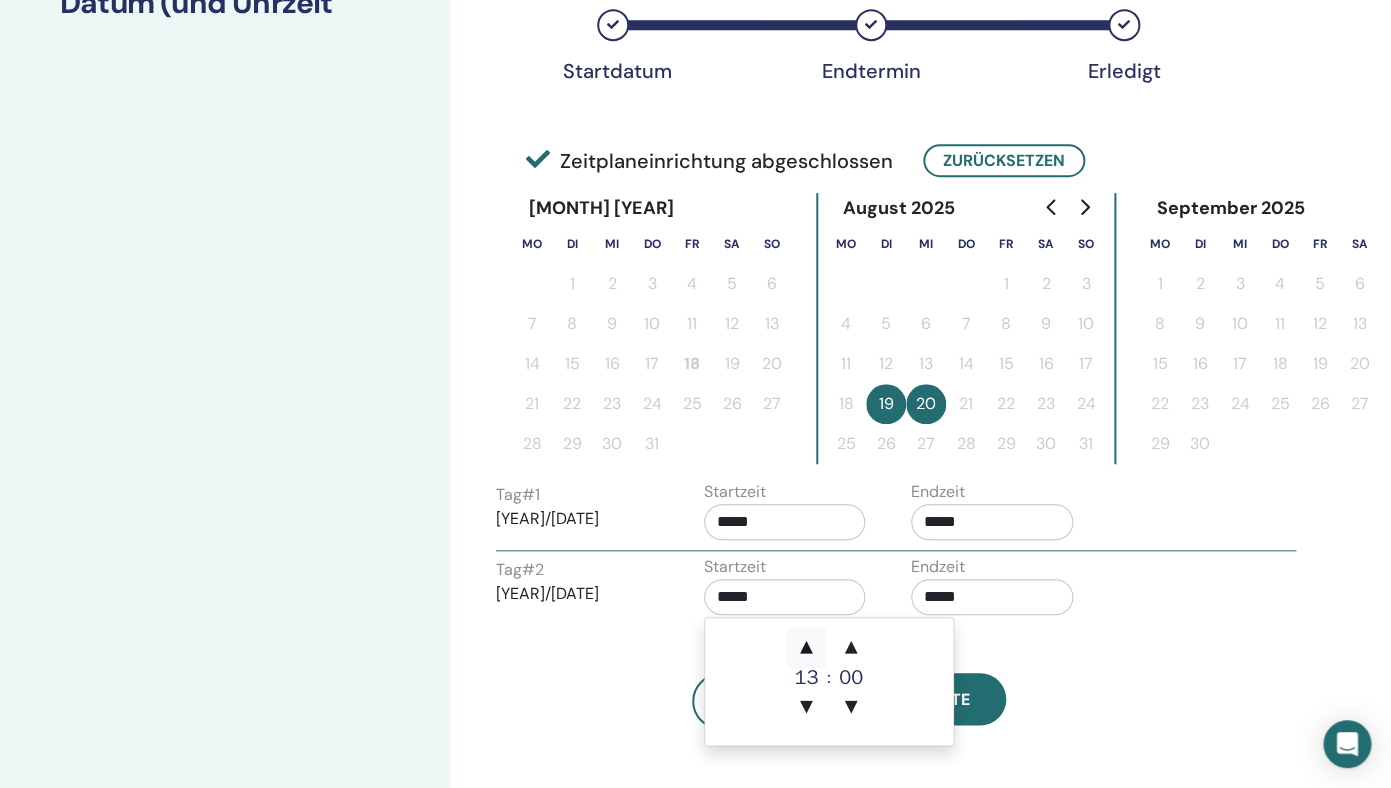 click on "▲" at bounding box center (806, 648) 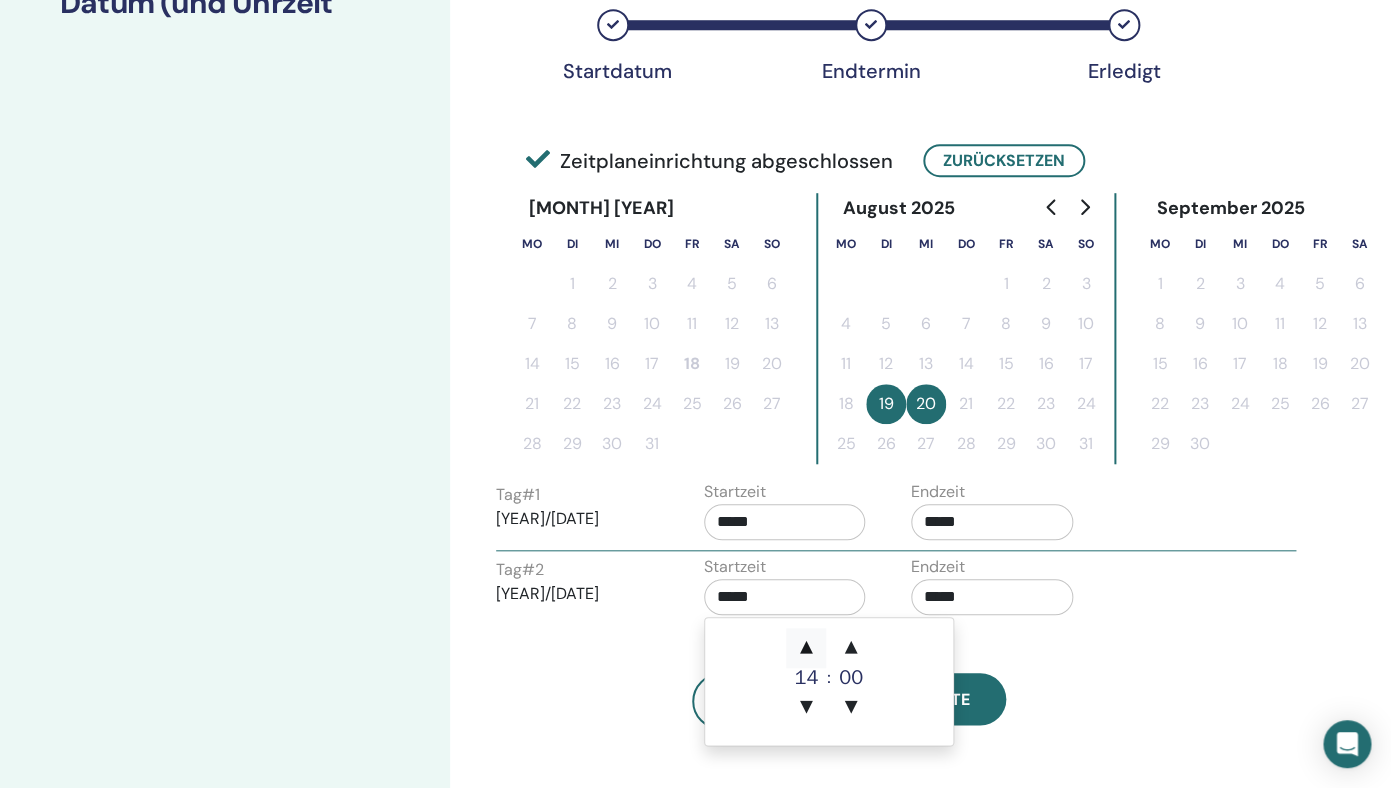 click on "▲" at bounding box center (806, 648) 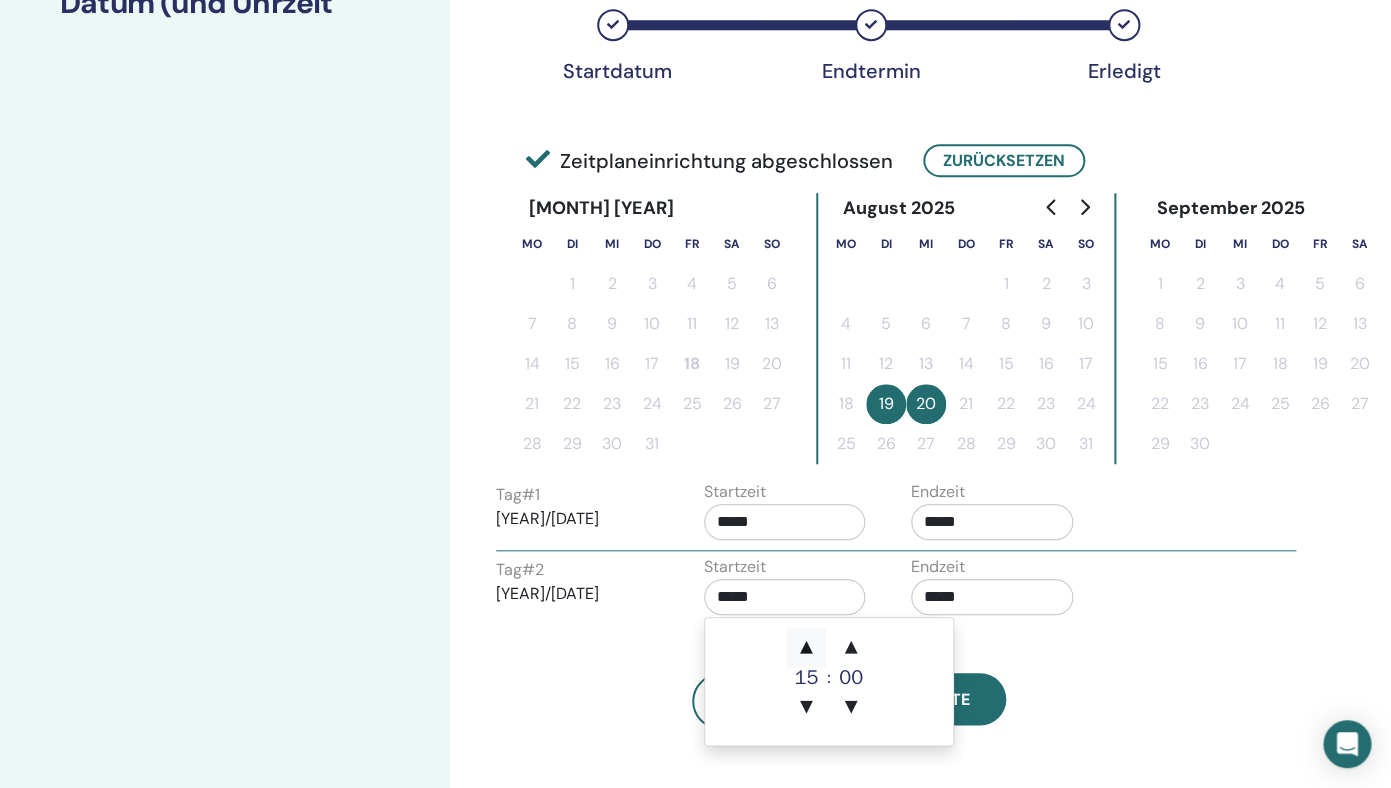 click on "▲" at bounding box center (806, 648) 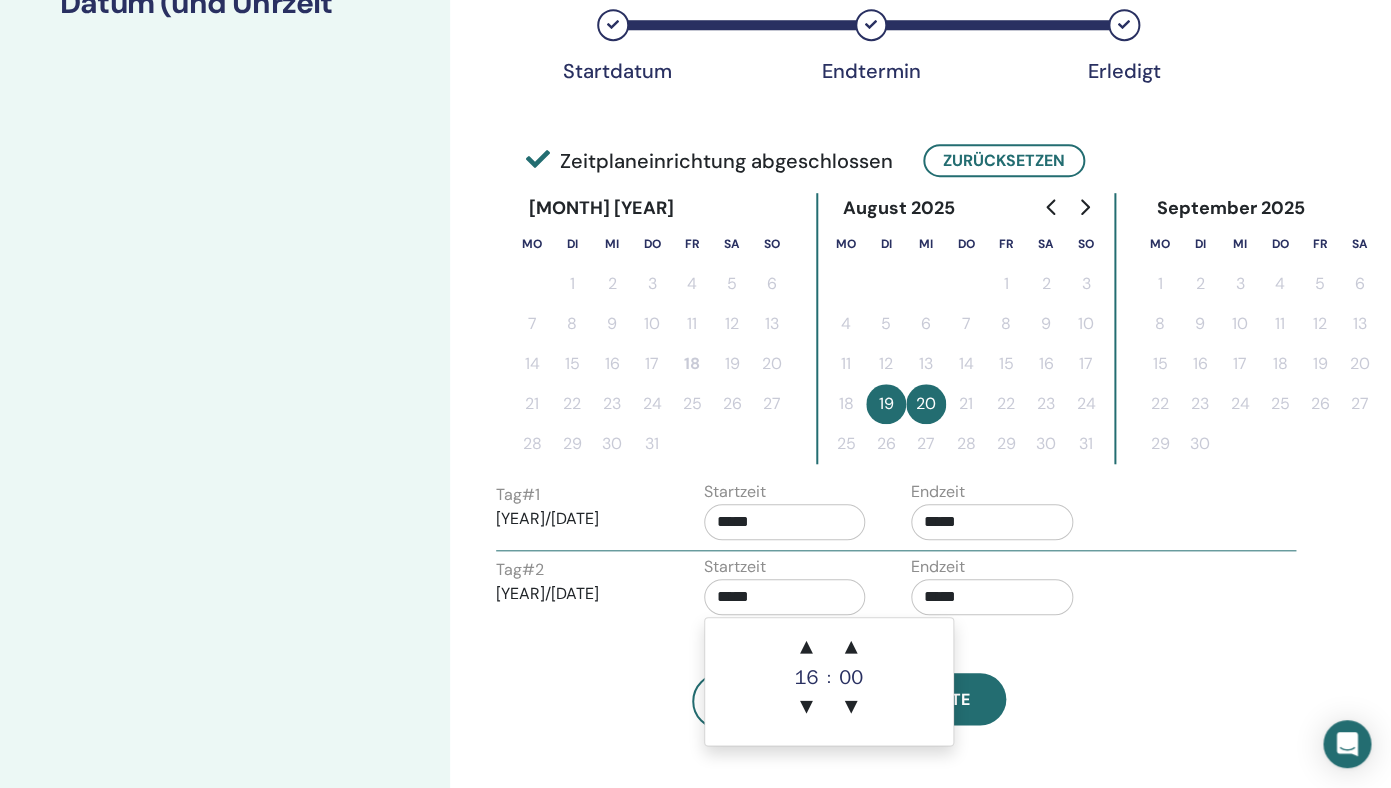 click on "Der Rücken Nächste" at bounding box center (848, 677) 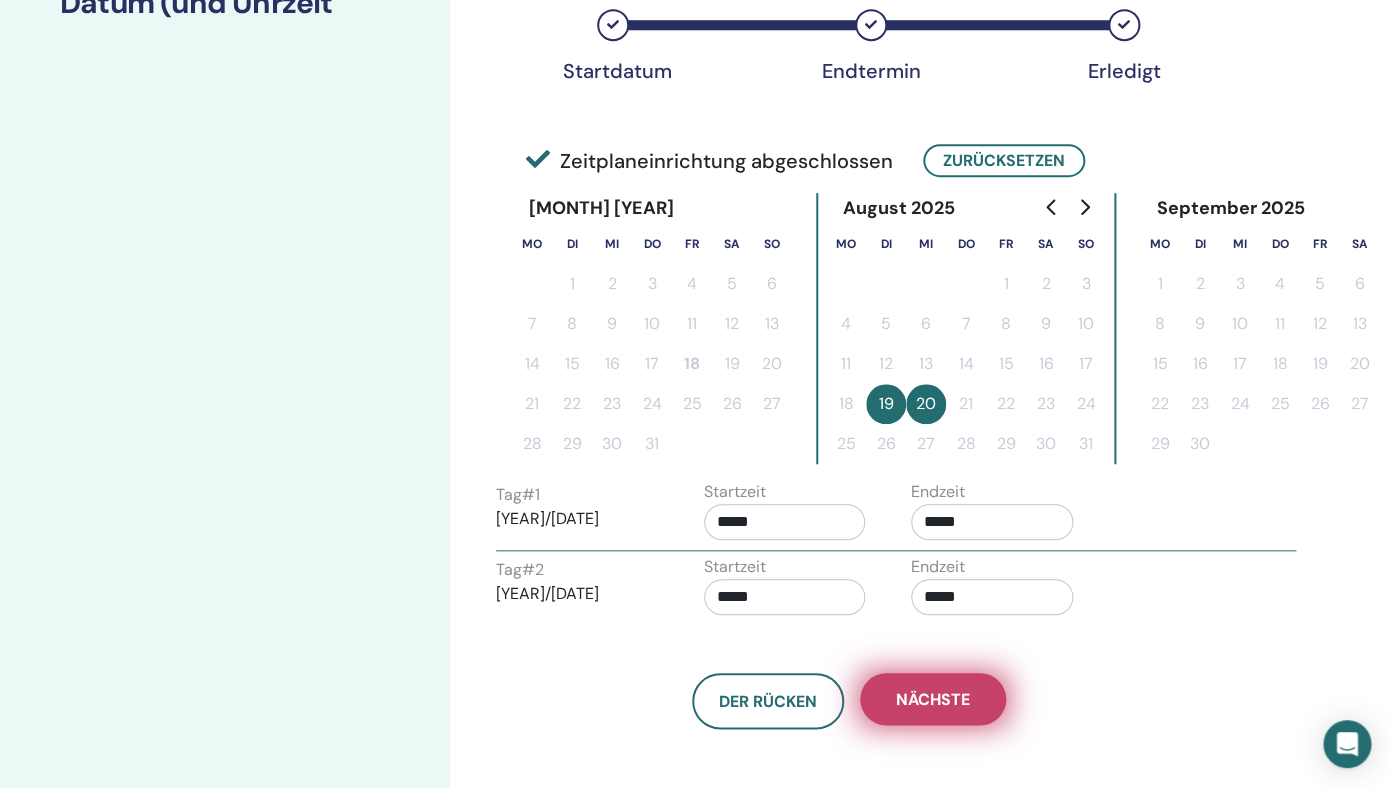 click on "Nächste" at bounding box center [933, 699] 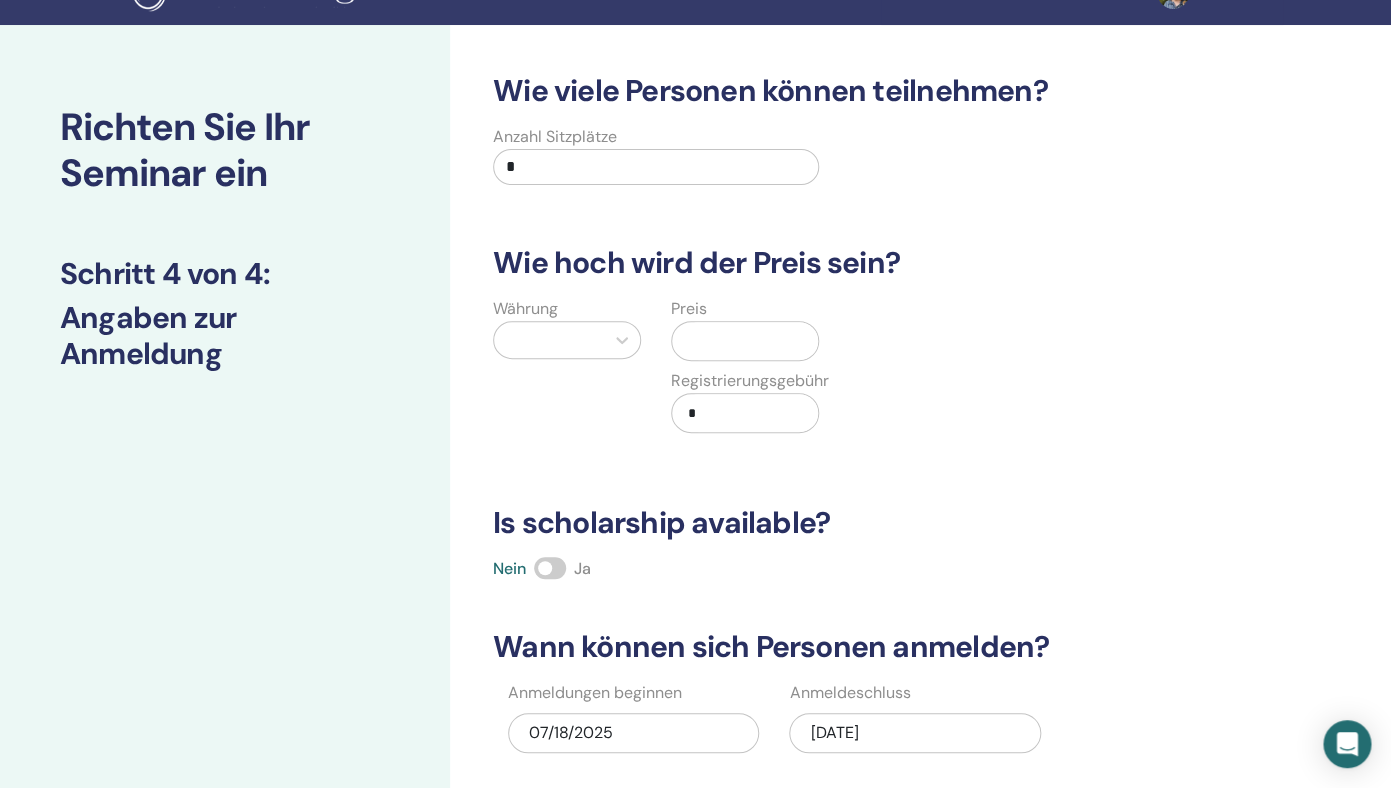 scroll, scrollTop: 26, scrollLeft: 0, axis: vertical 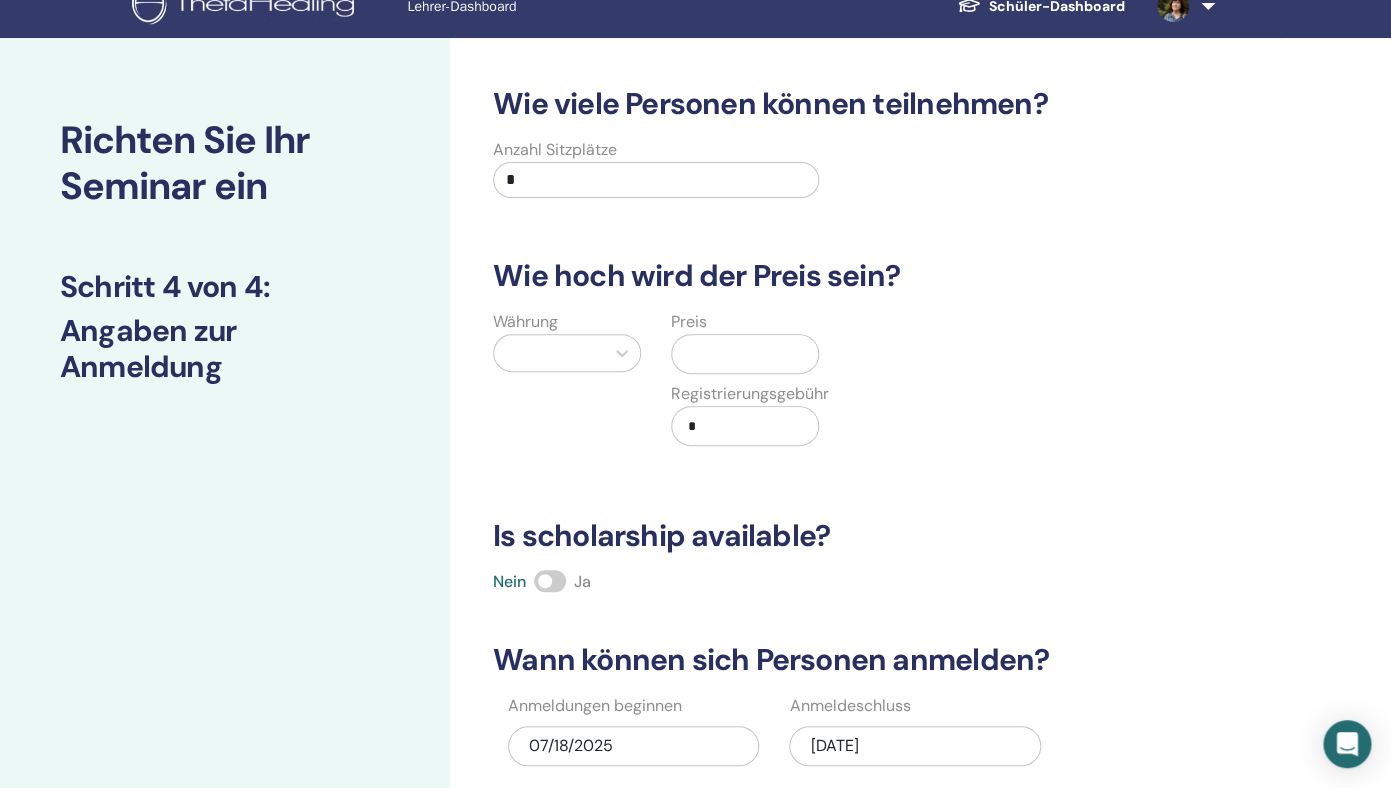 click on "*" at bounding box center (656, 180) 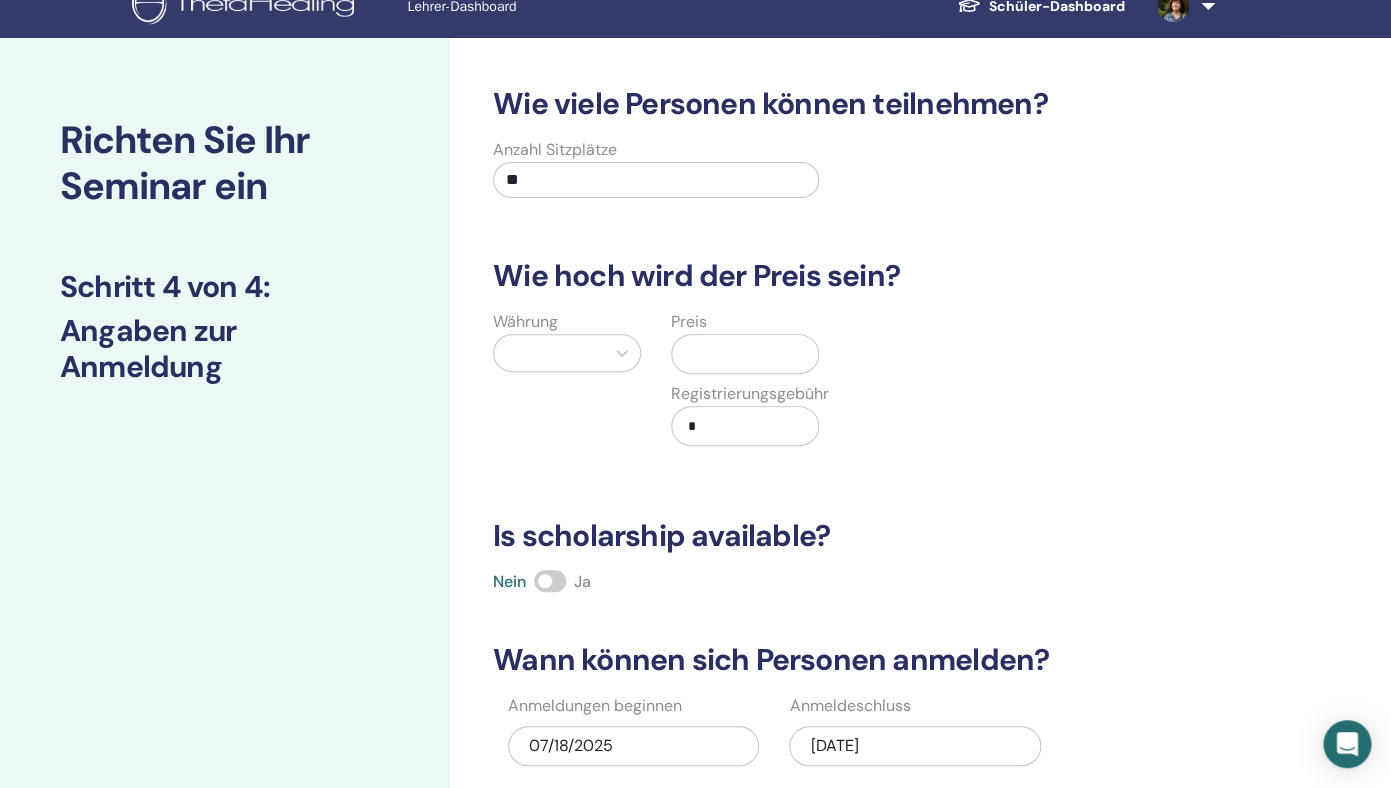 type on "**" 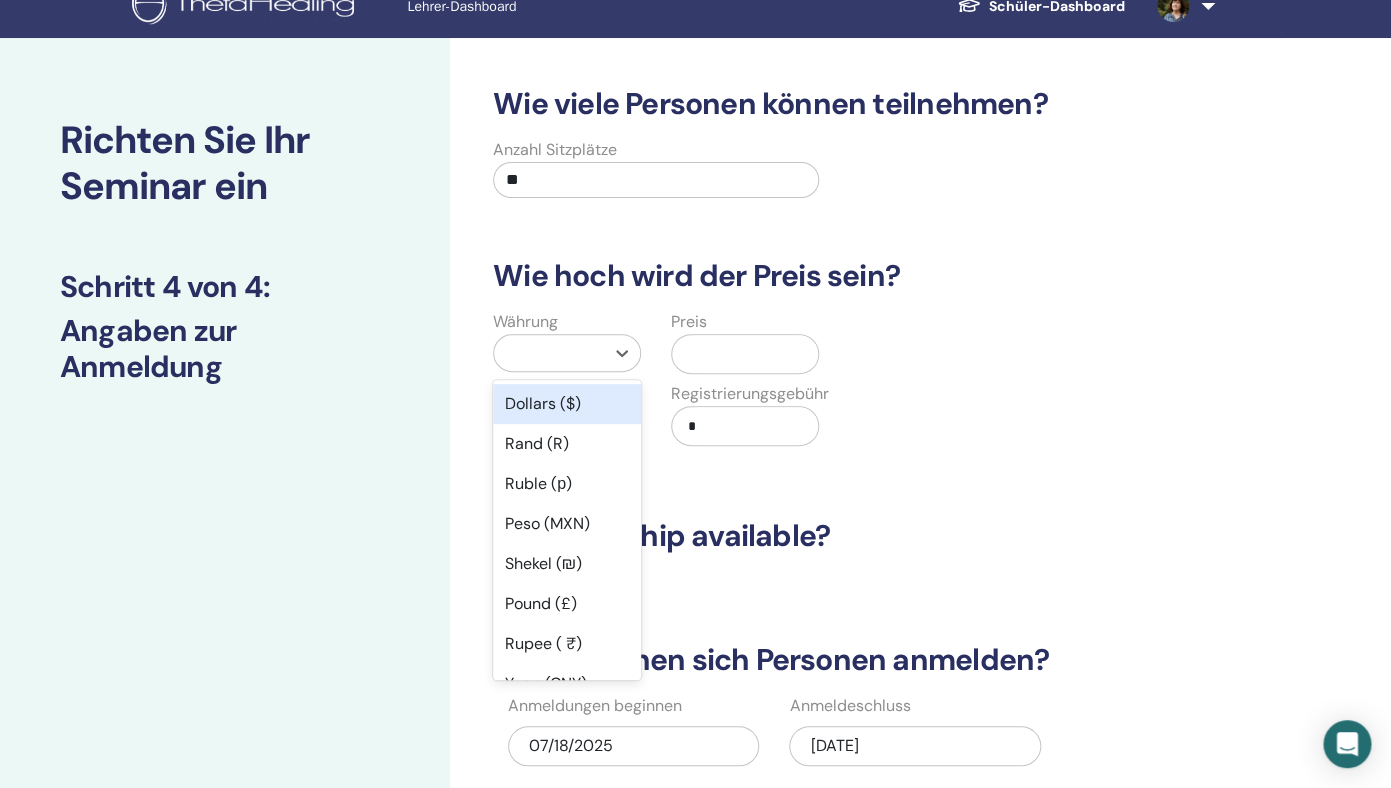 click at bounding box center [549, 353] 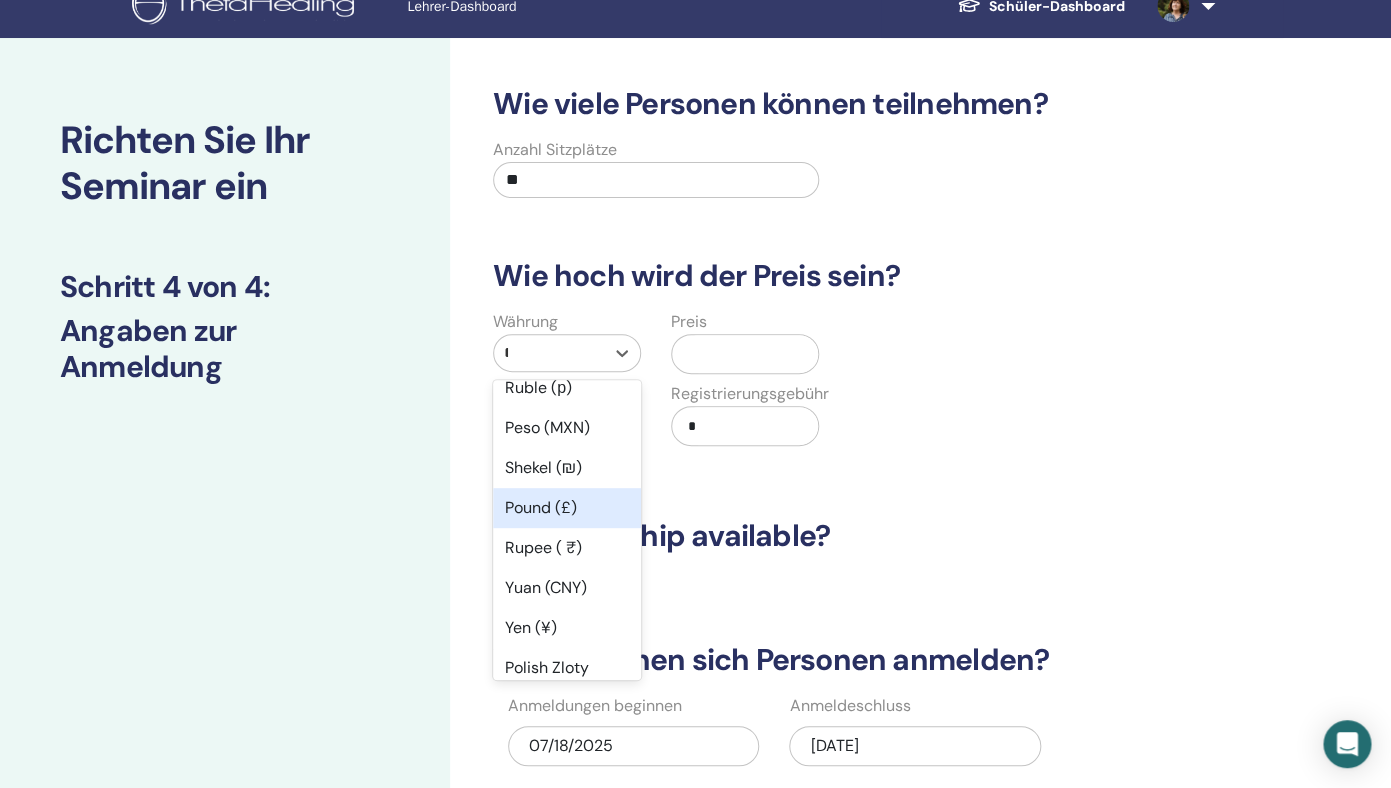 scroll, scrollTop: 16, scrollLeft: 0, axis: vertical 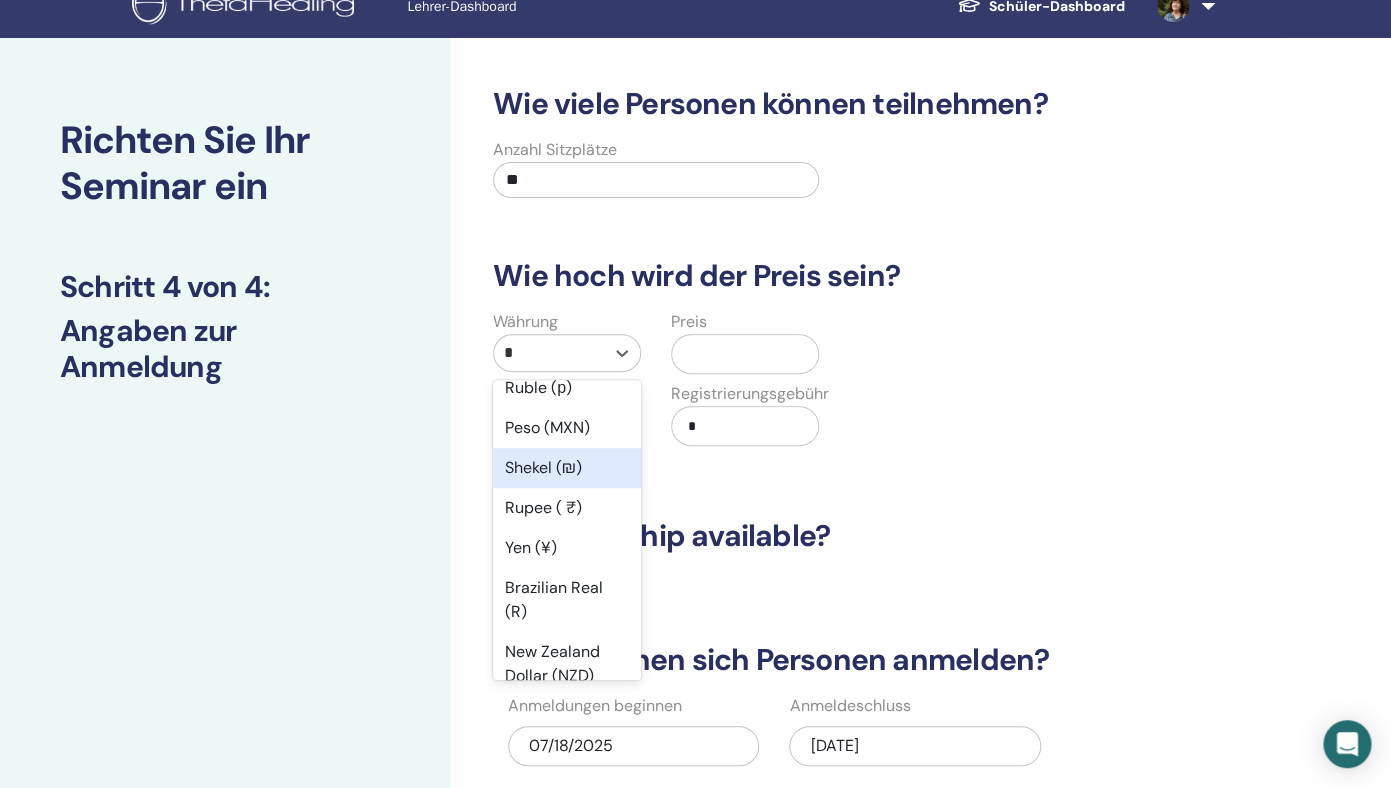 type on "**" 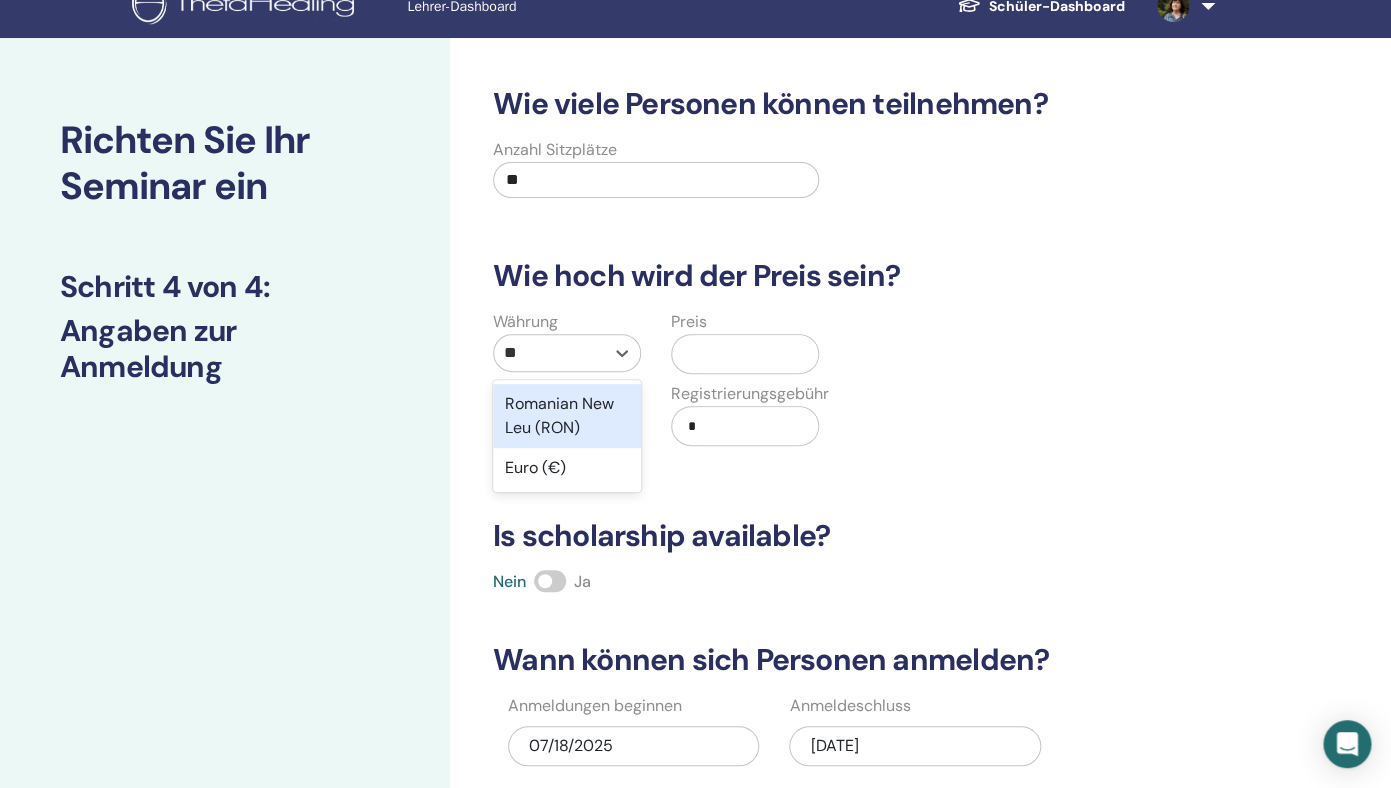 scroll, scrollTop: 0, scrollLeft: 0, axis: both 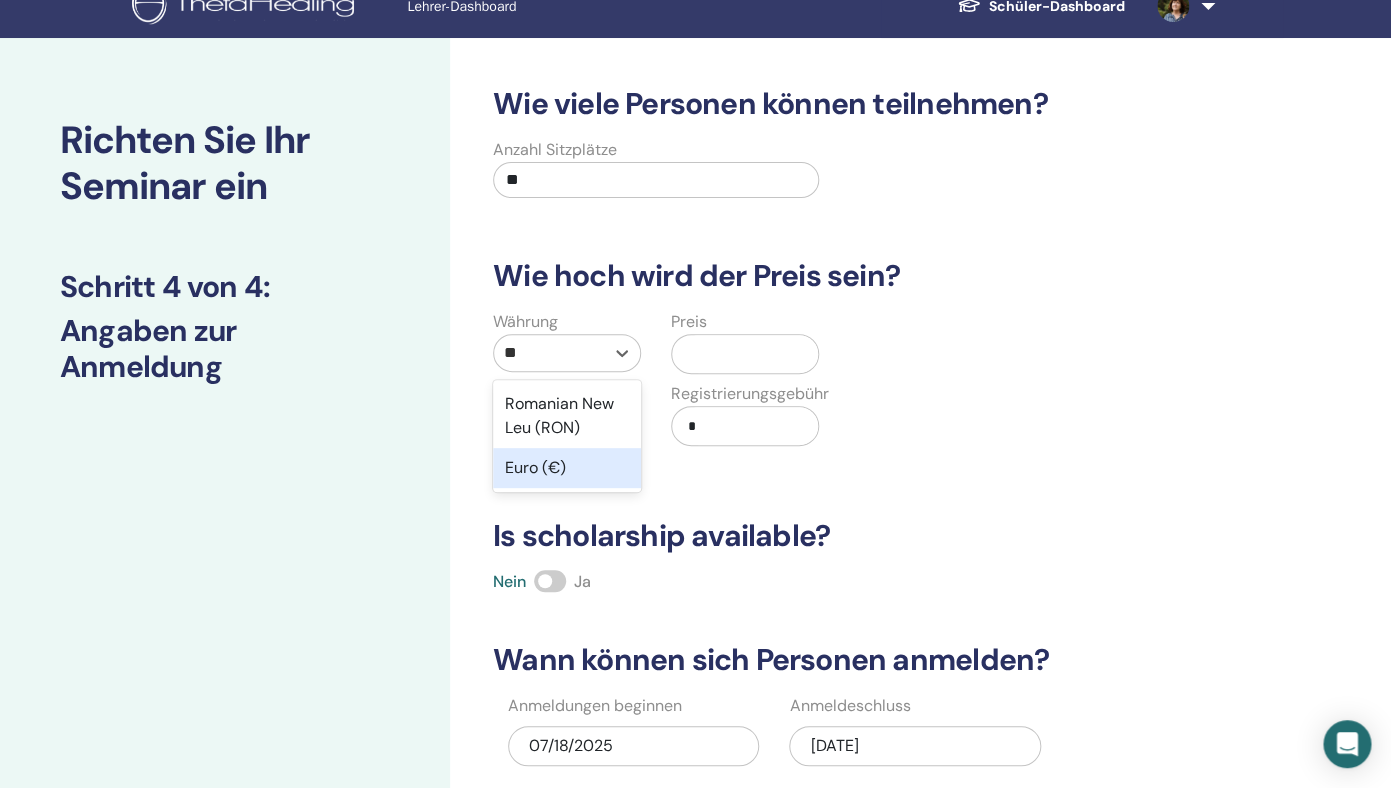 click on "Euro (€)" at bounding box center (567, 468) 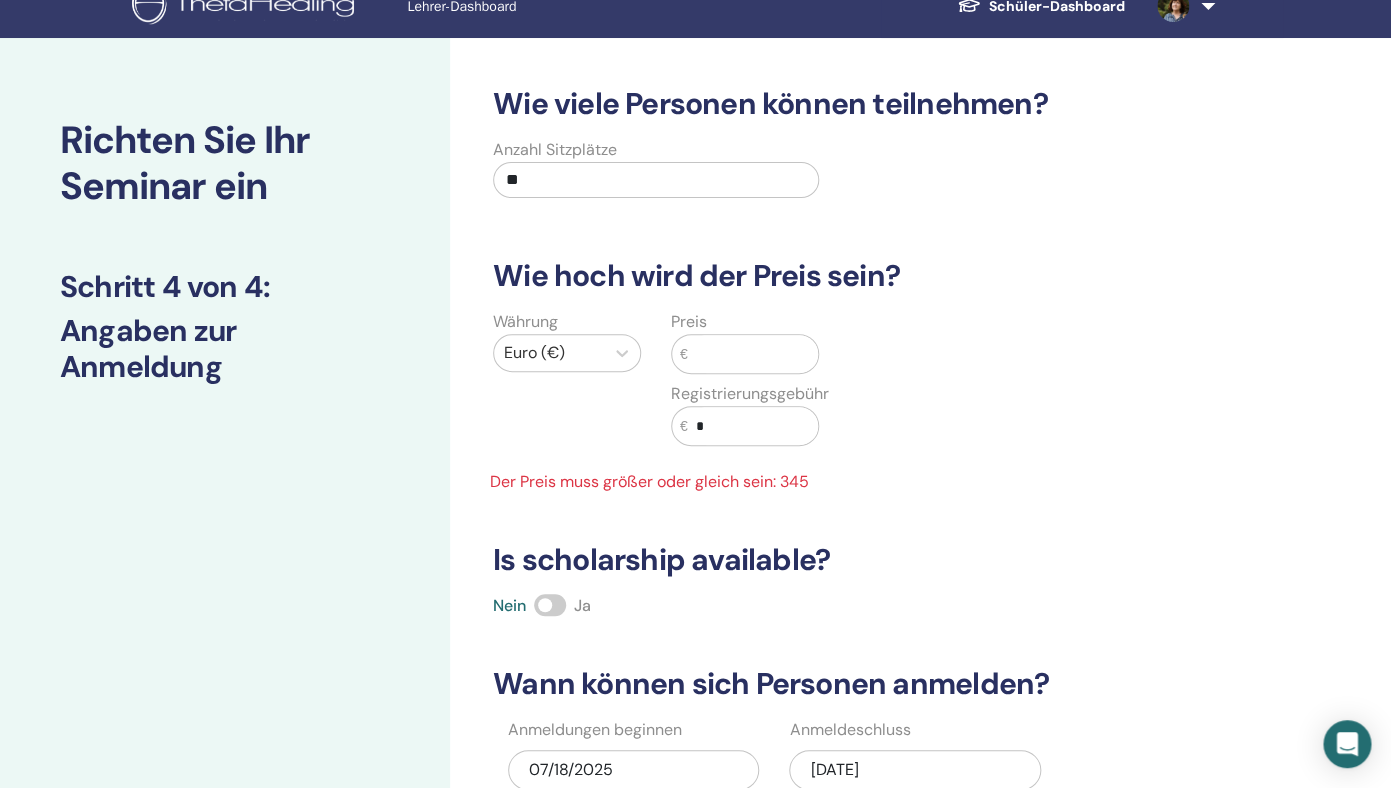 click at bounding box center (753, 354) 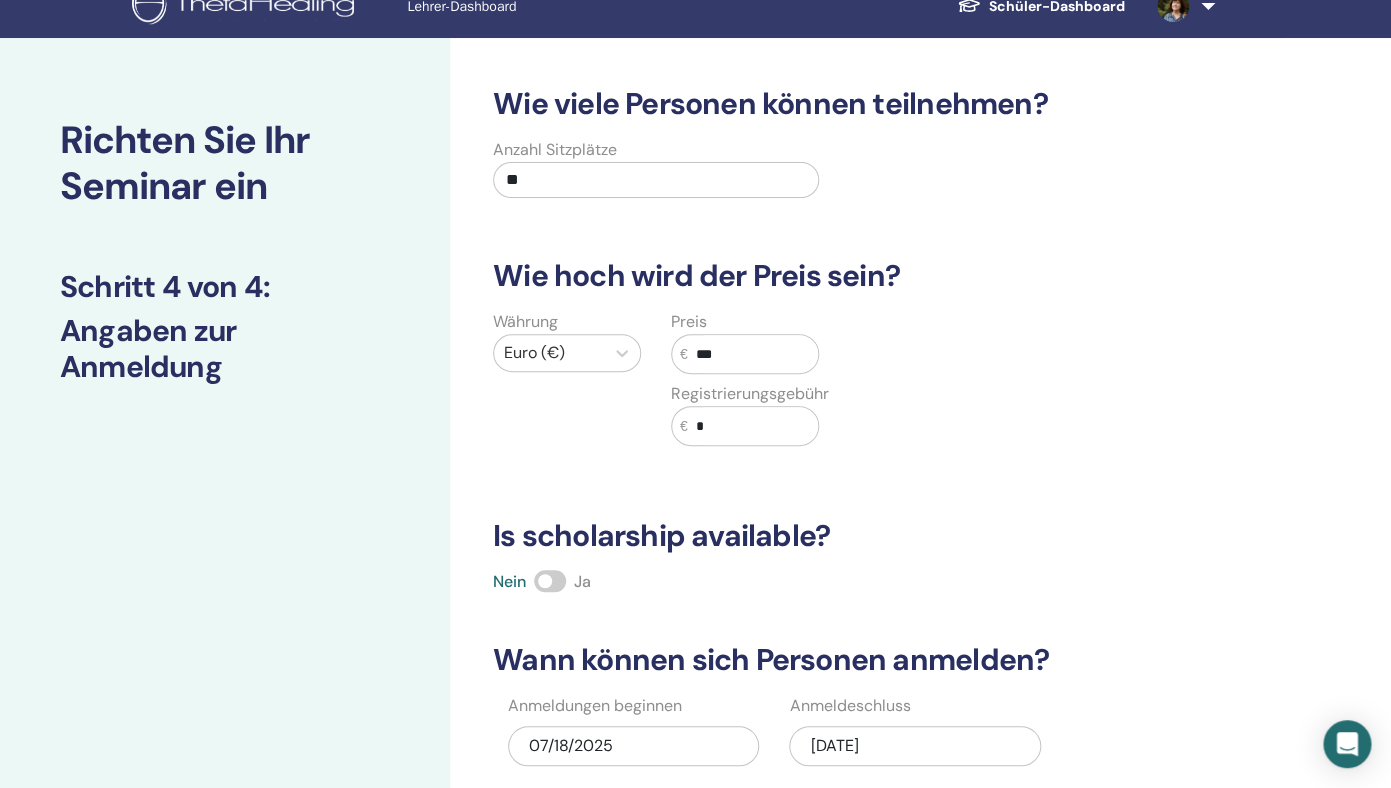 type on "***" 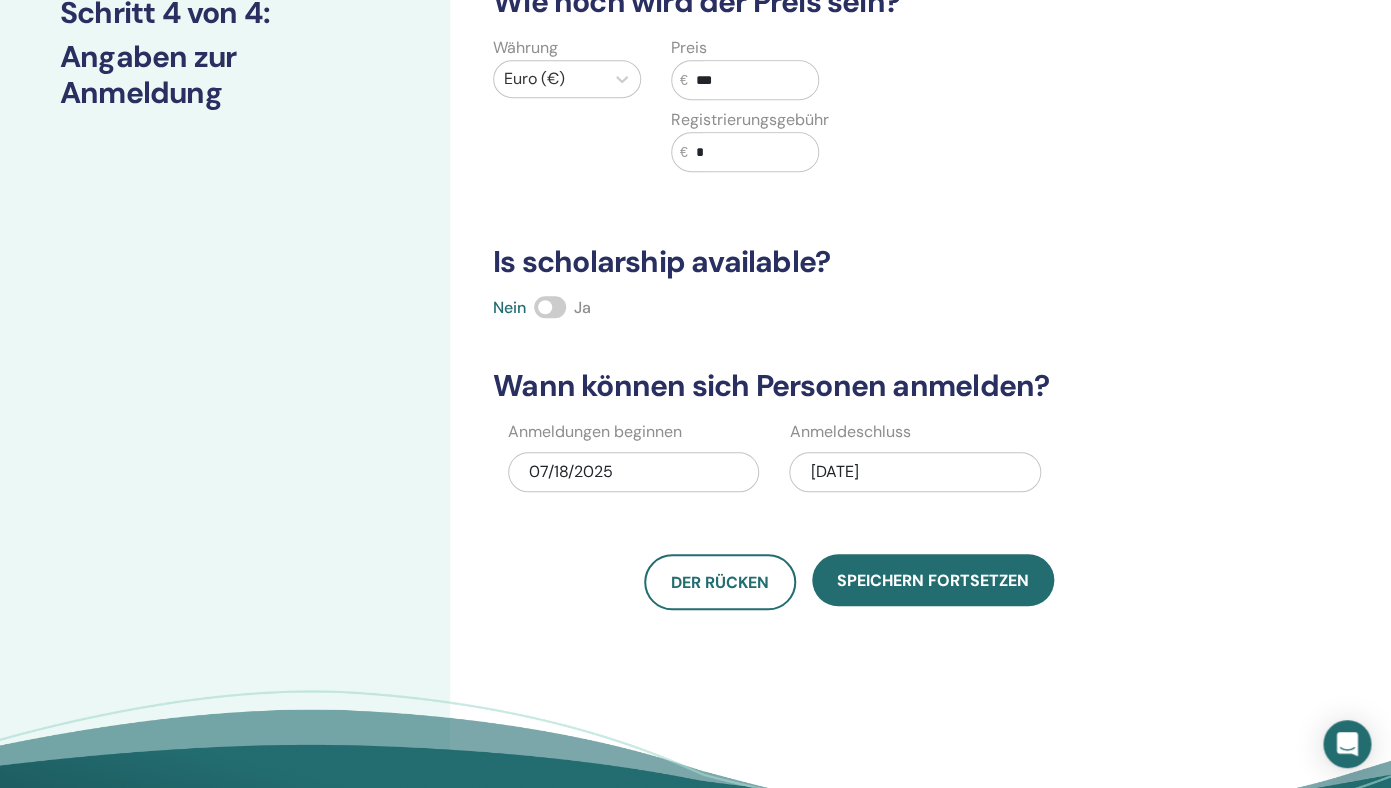 scroll, scrollTop: 303, scrollLeft: 0, axis: vertical 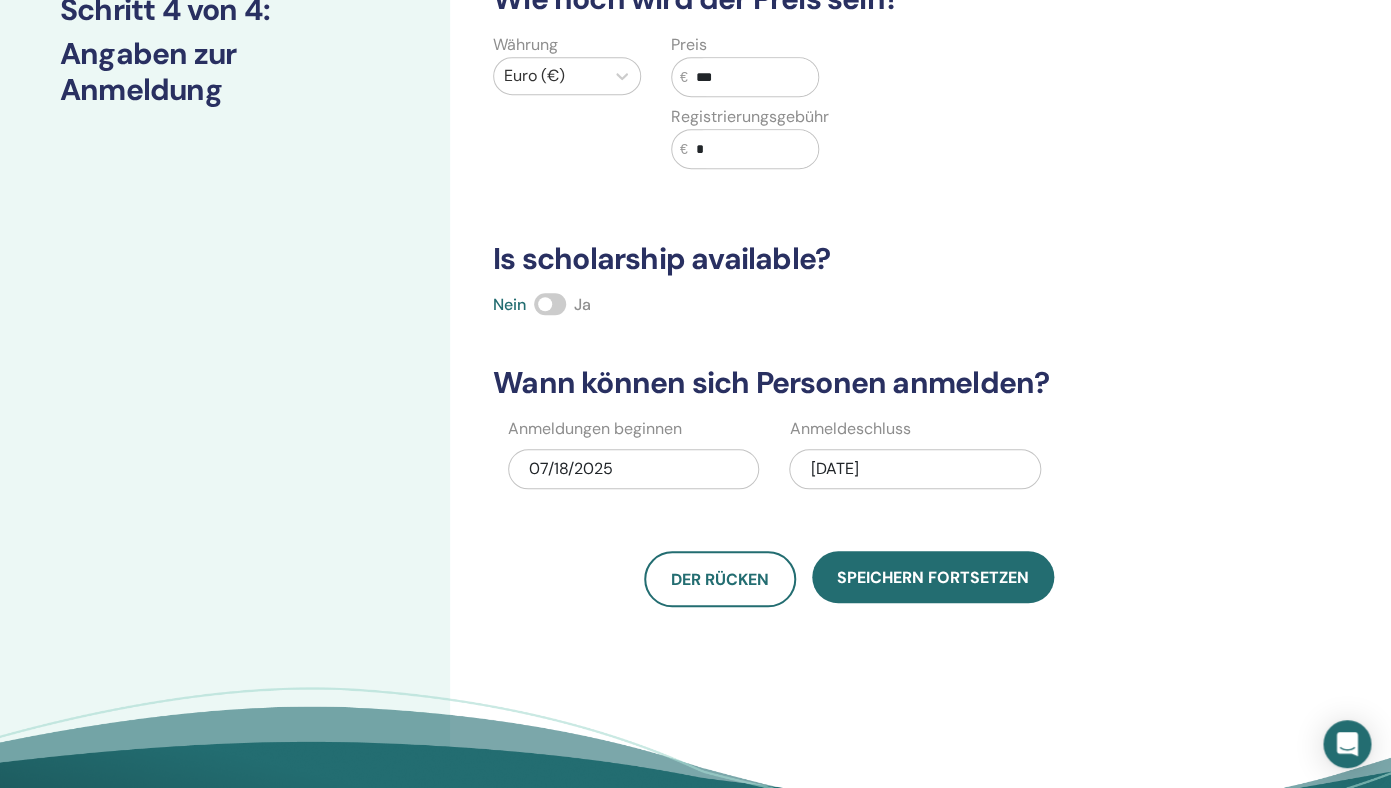 click at bounding box center [550, 304] 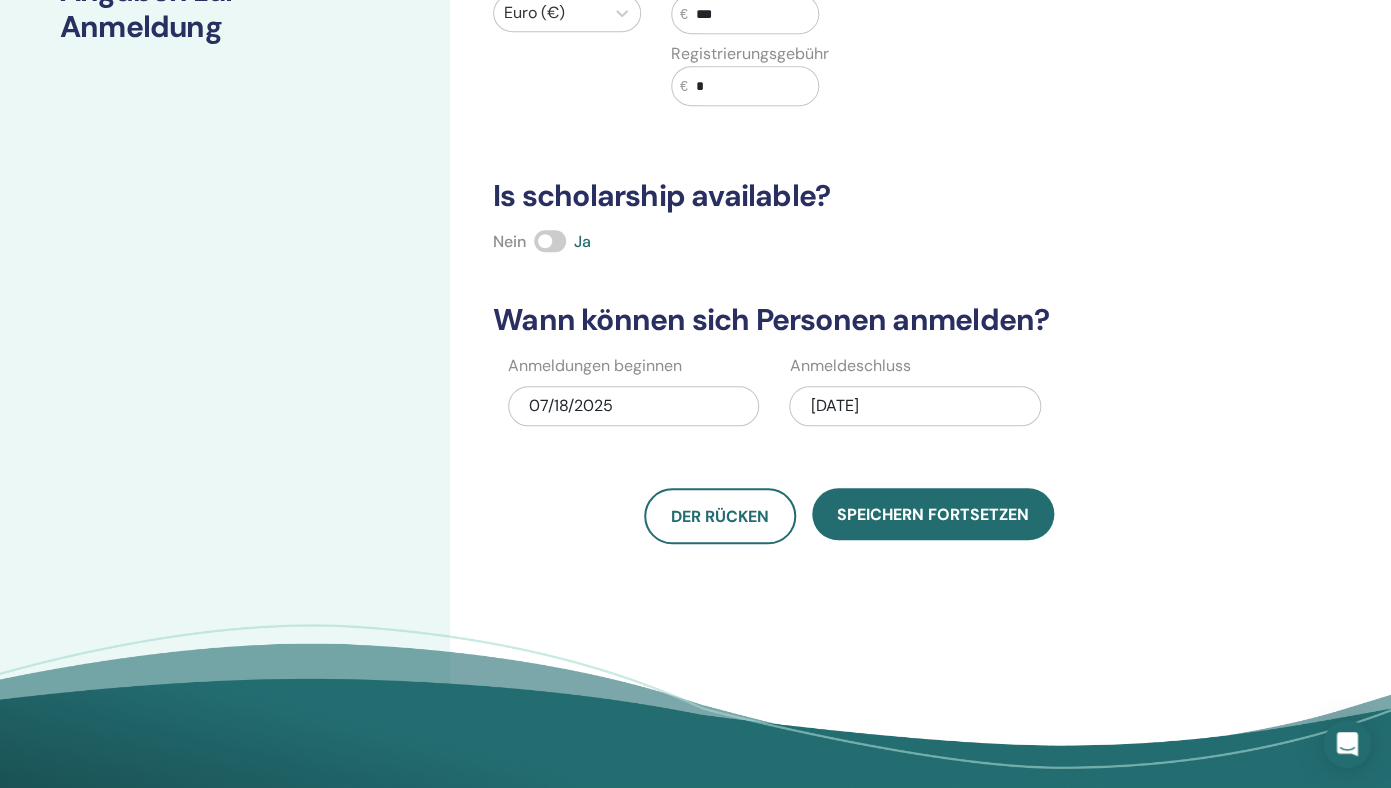 scroll, scrollTop: 363, scrollLeft: 0, axis: vertical 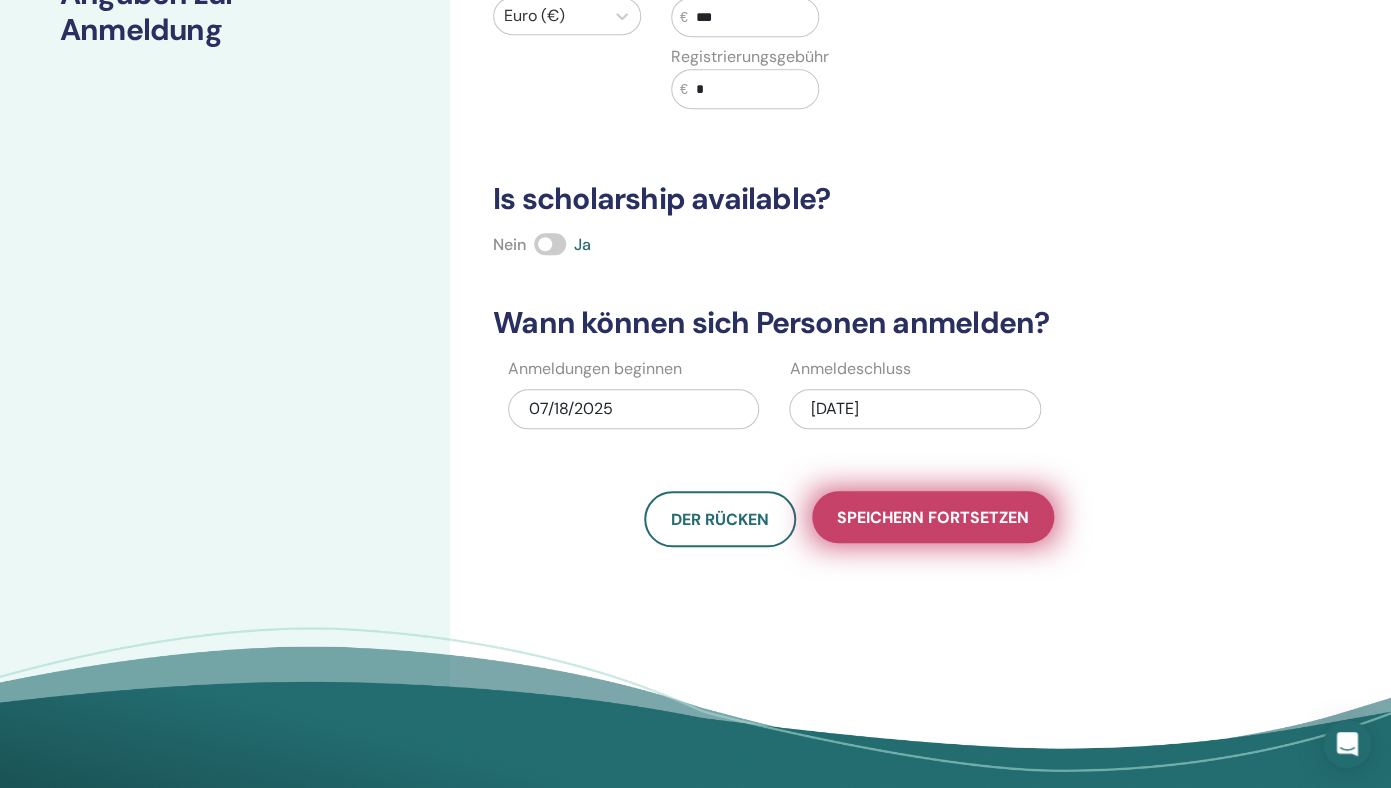 click on "Speichern fortsetzen" at bounding box center [933, 517] 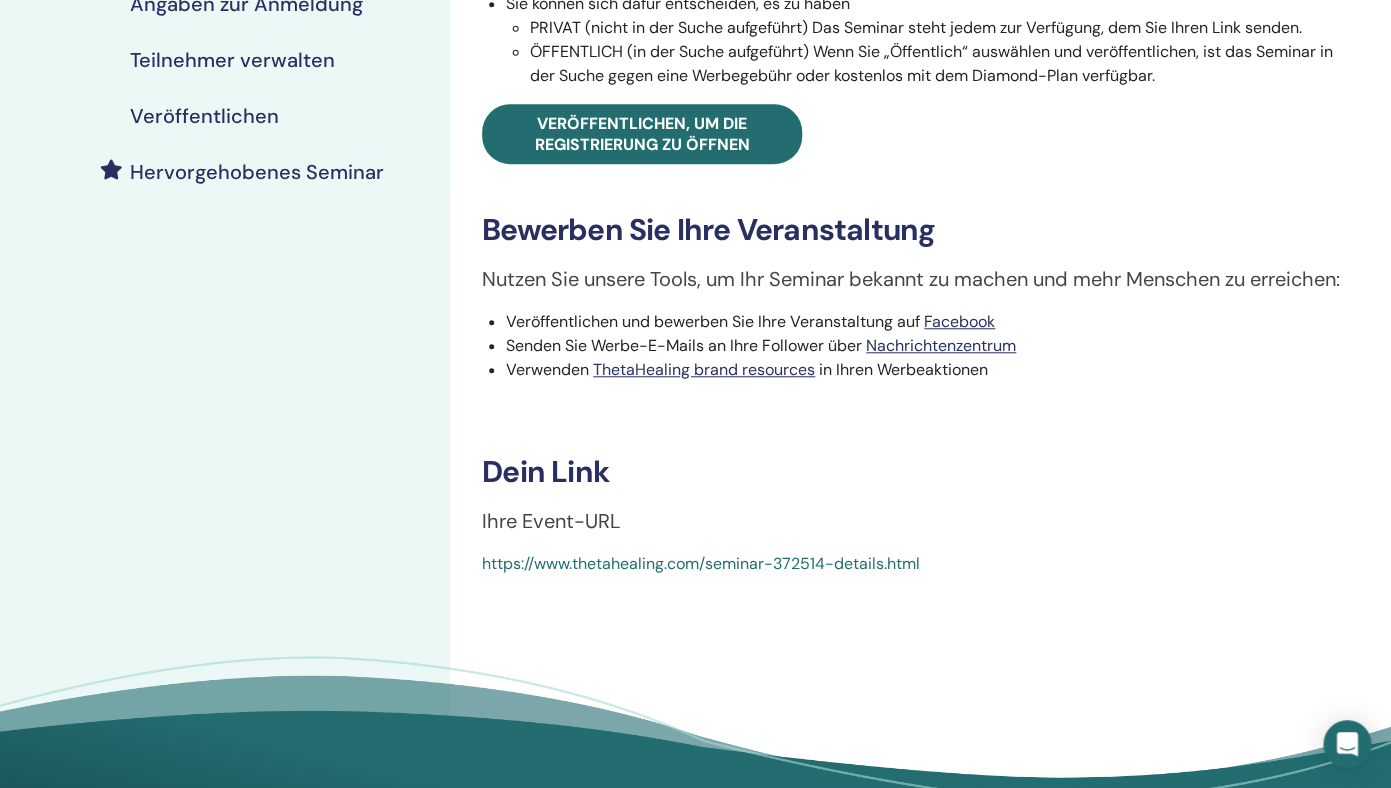 scroll, scrollTop: 423, scrollLeft: 0, axis: vertical 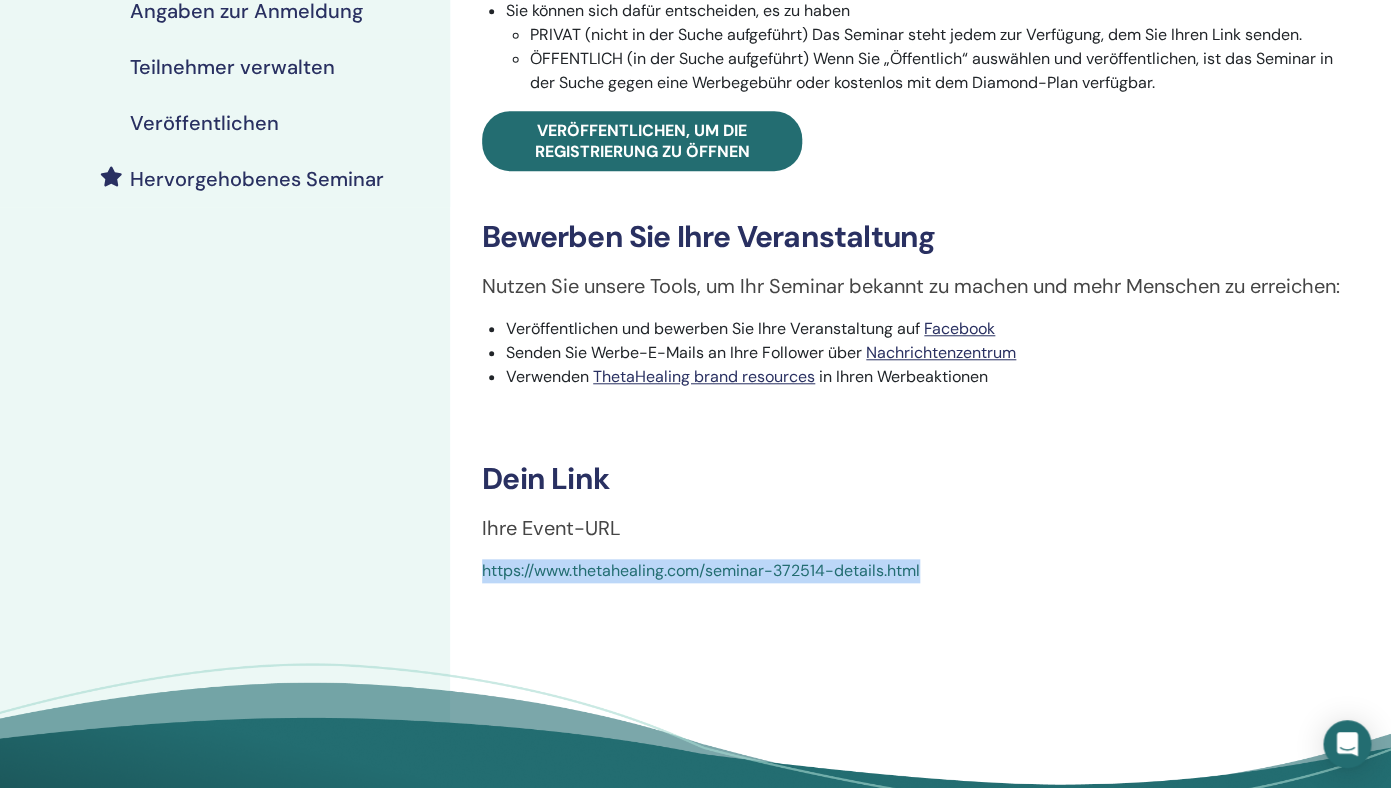 drag, startPoint x: 957, startPoint y: 599, endPoint x: 476, endPoint y: 601, distance: 481.00415 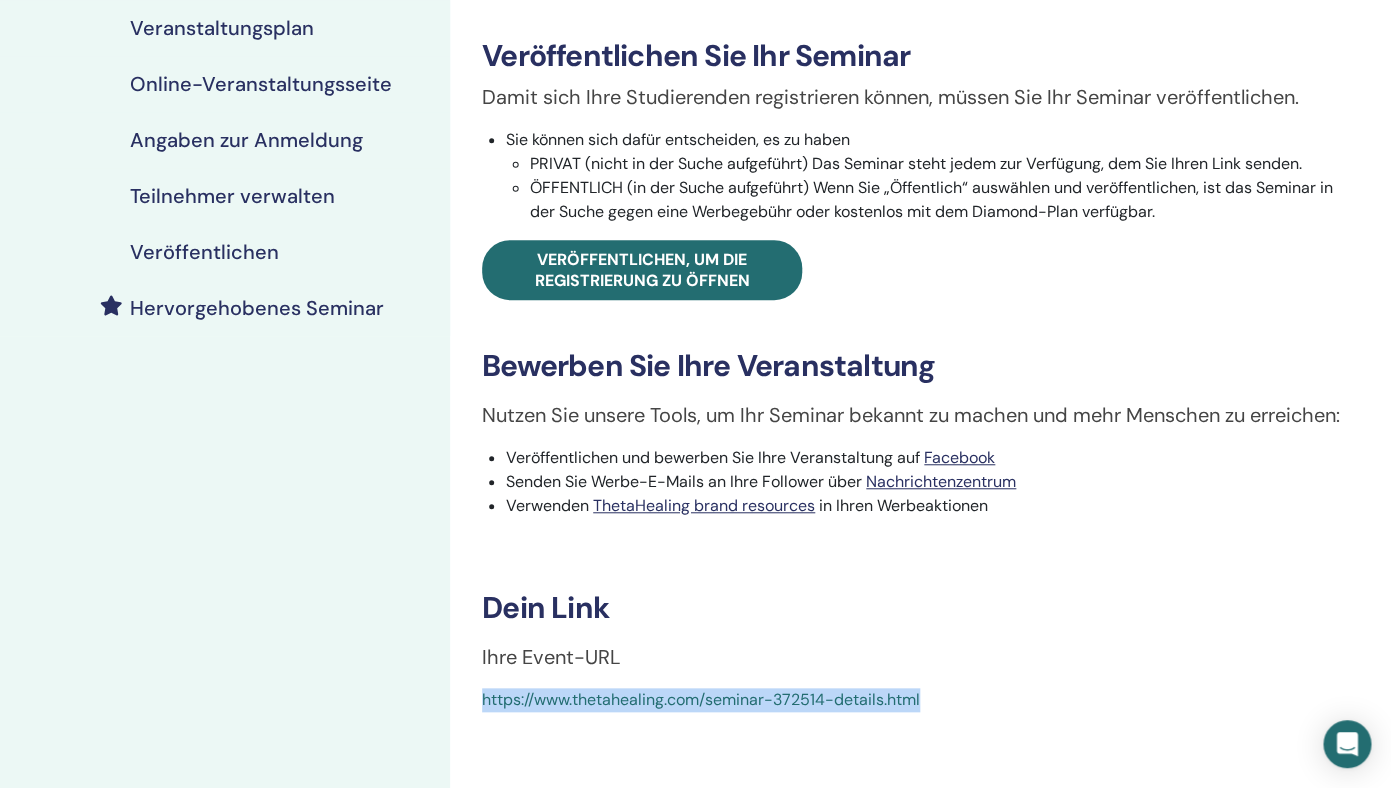 scroll, scrollTop: 286, scrollLeft: 0, axis: vertical 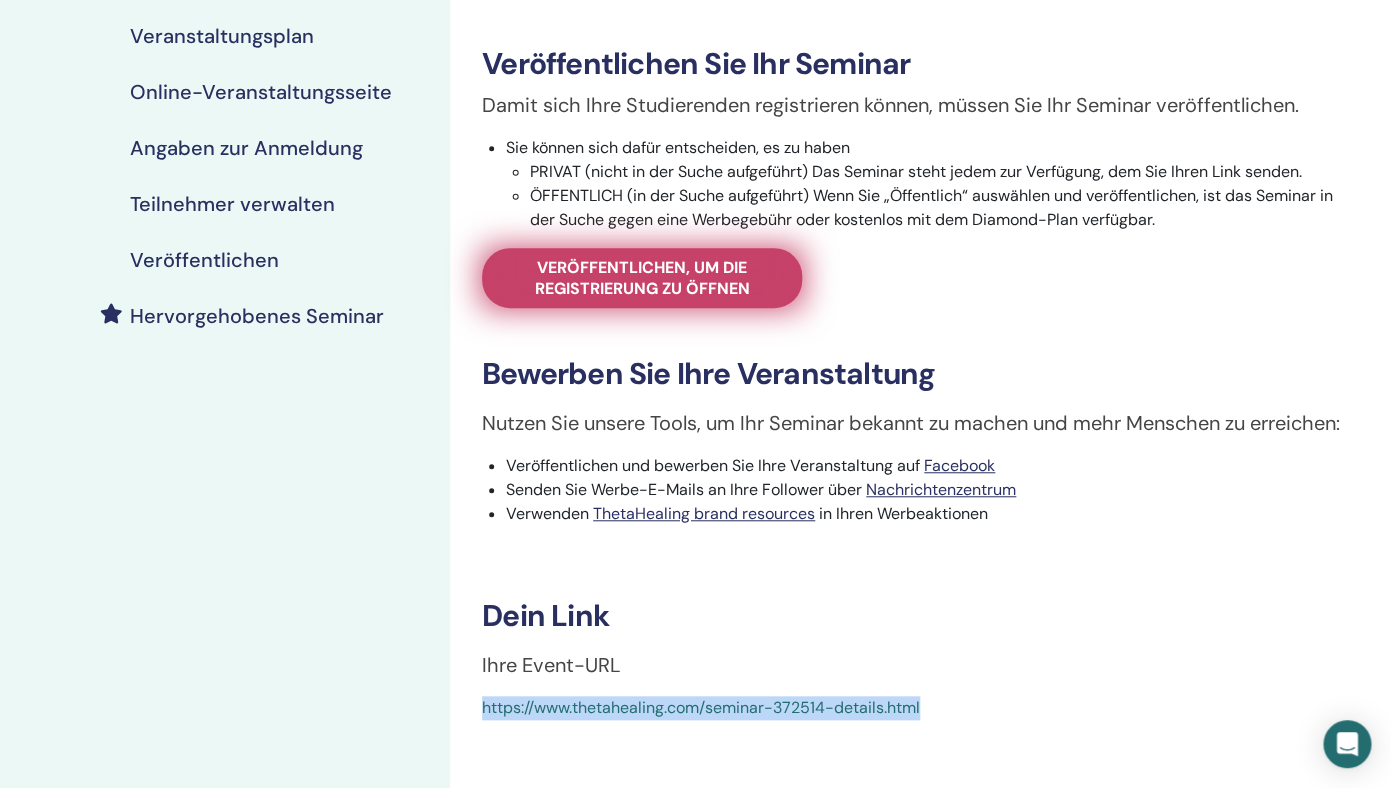 click on "Veröffentlichen, um die Registrierung zu öffnen" at bounding box center [642, 278] 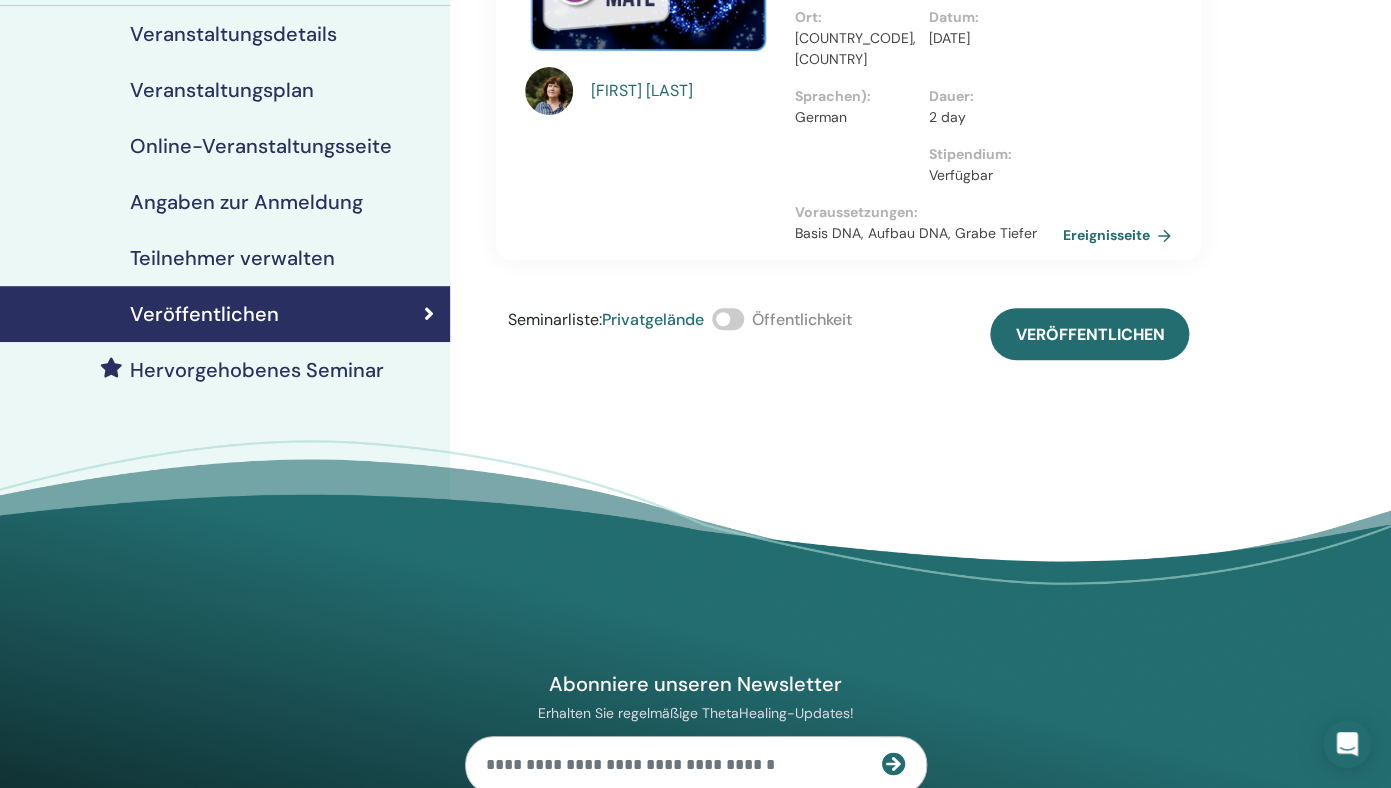 scroll, scrollTop: 224, scrollLeft: 0, axis: vertical 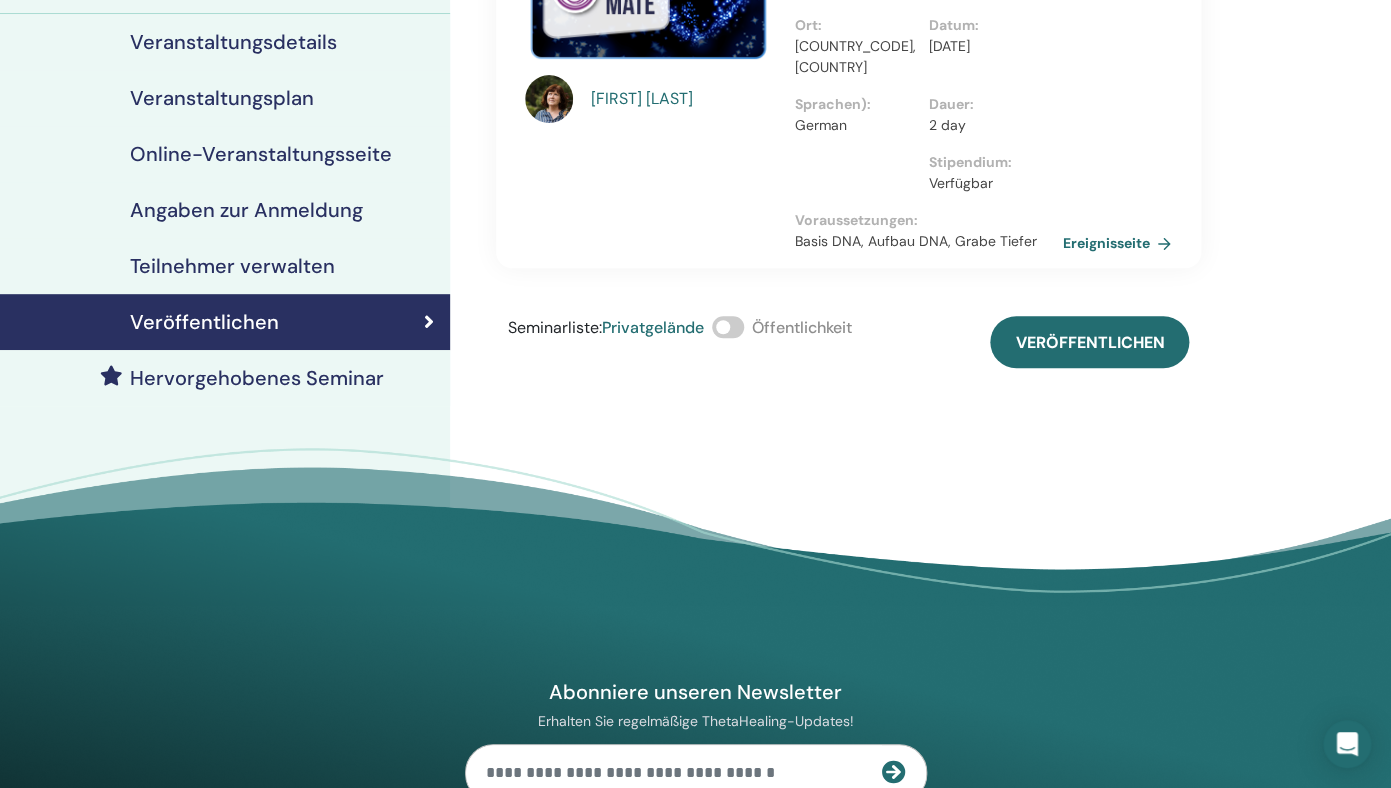 click at bounding box center (728, 327) 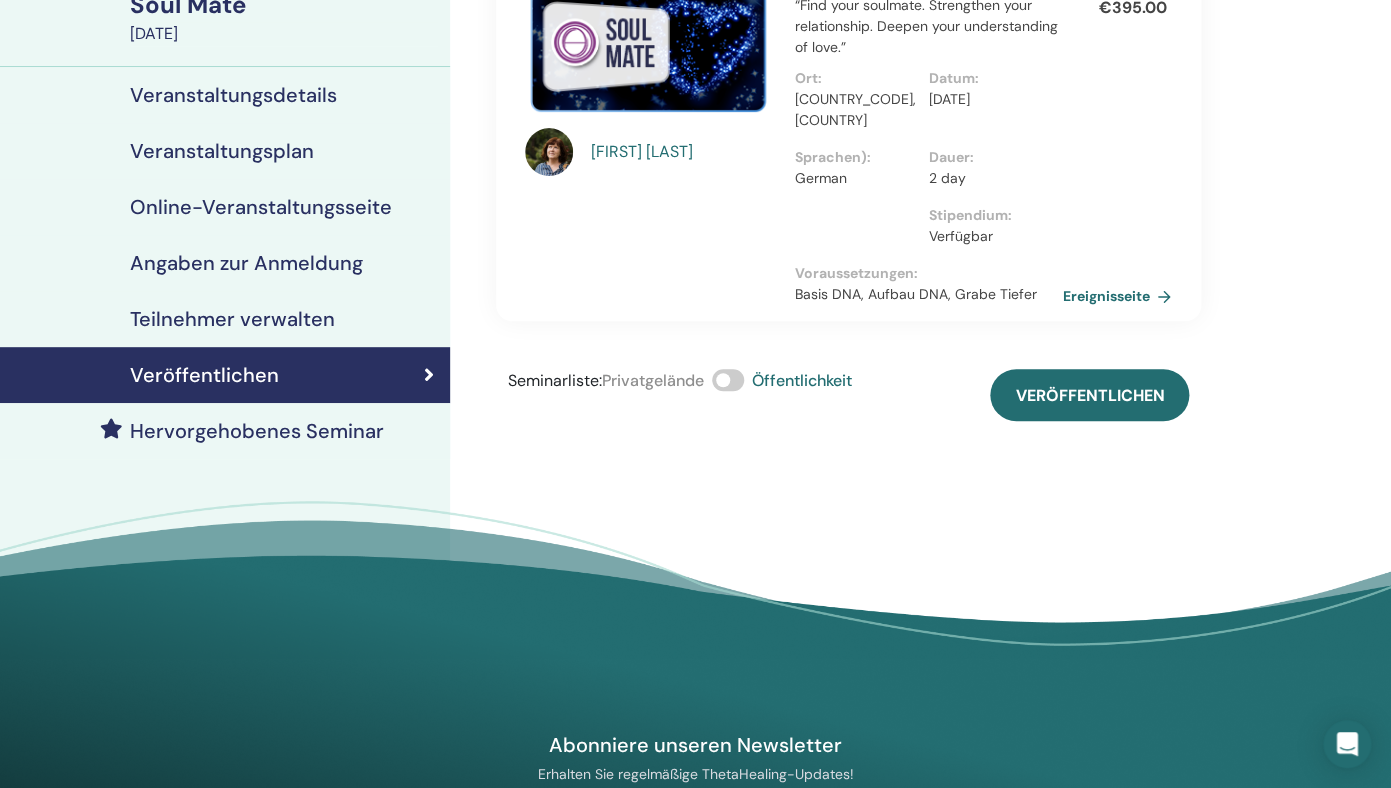 scroll, scrollTop: 170, scrollLeft: 0, axis: vertical 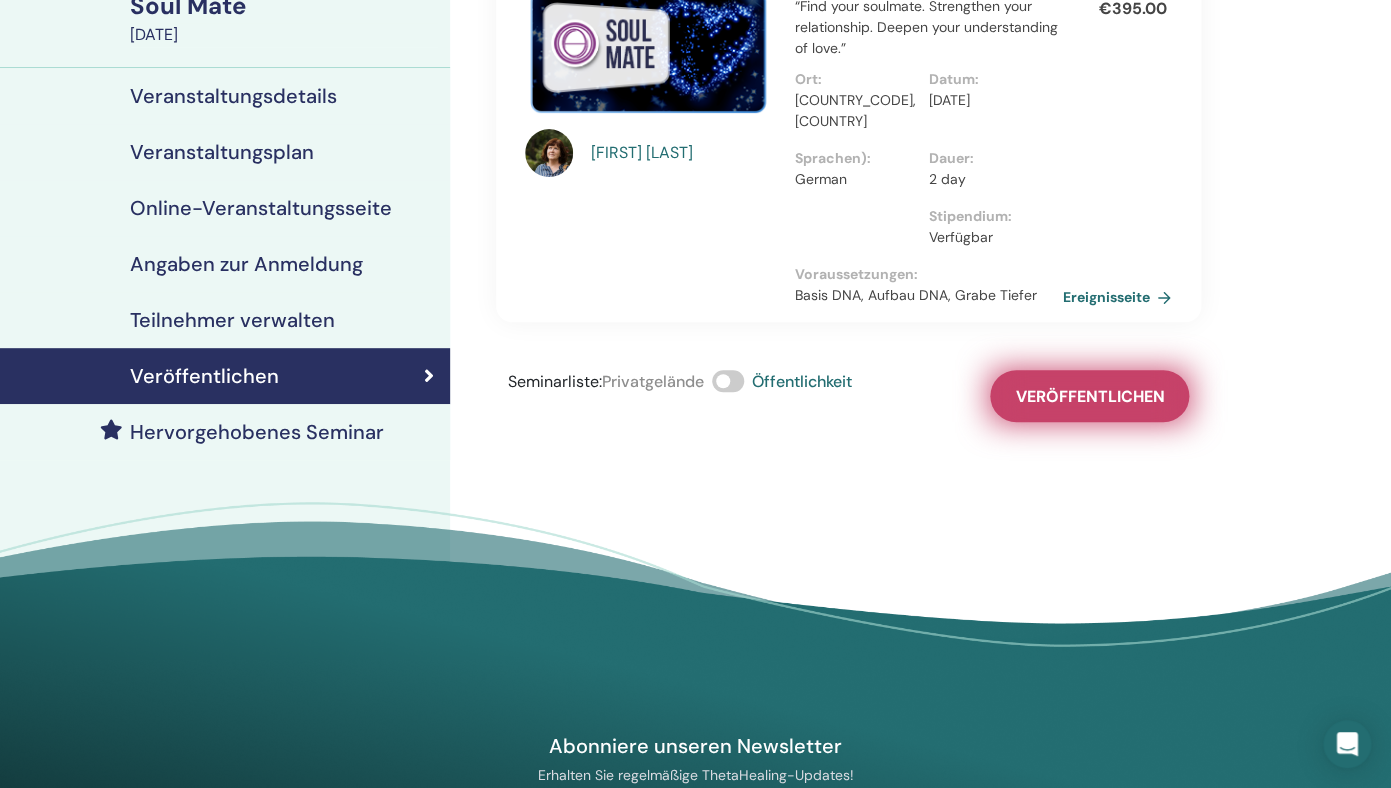 click on "Veröffentlichen" at bounding box center (1089, 396) 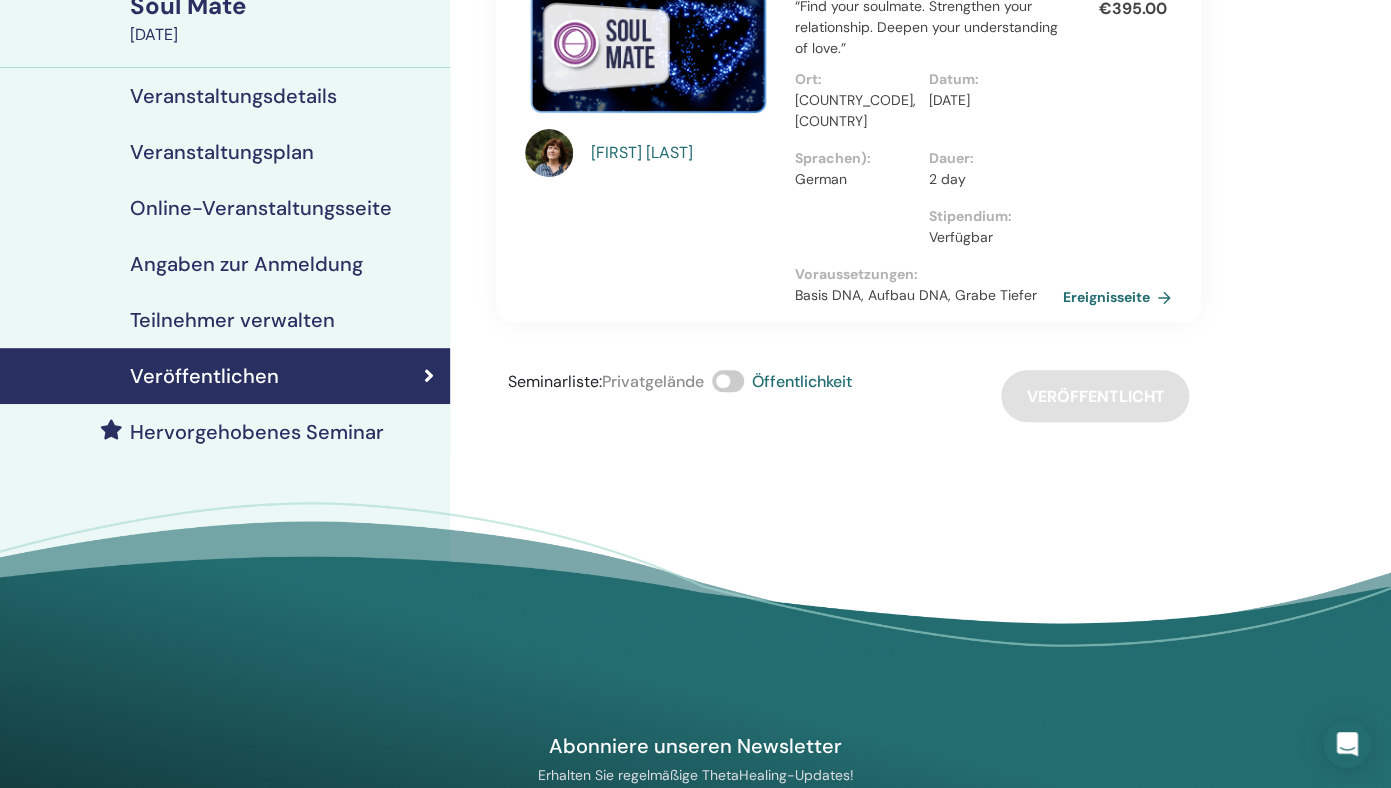 scroll, scrollTop: 173, scrollLeft: 0, axis: vertical 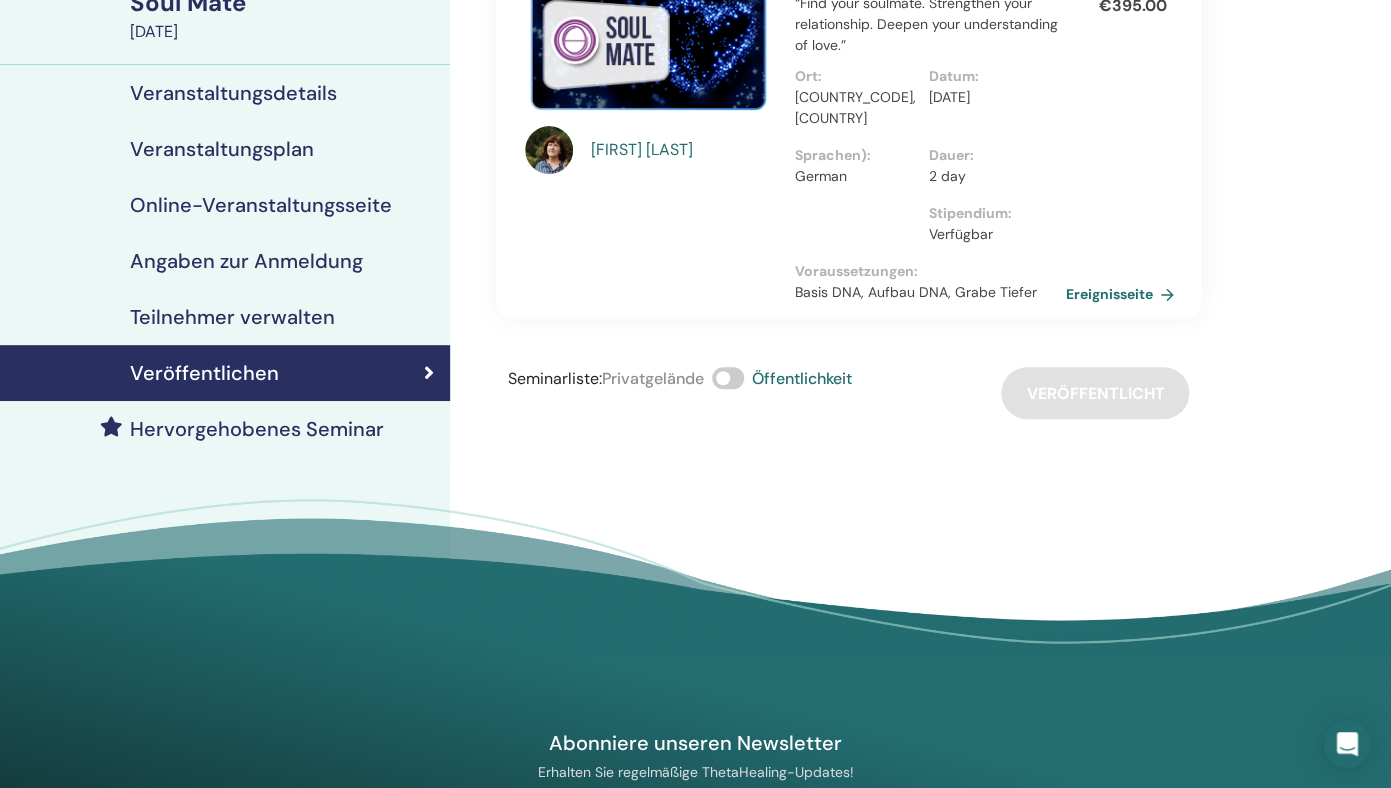 click on "Ereignisseite" at bounding box center (1123, 294) 